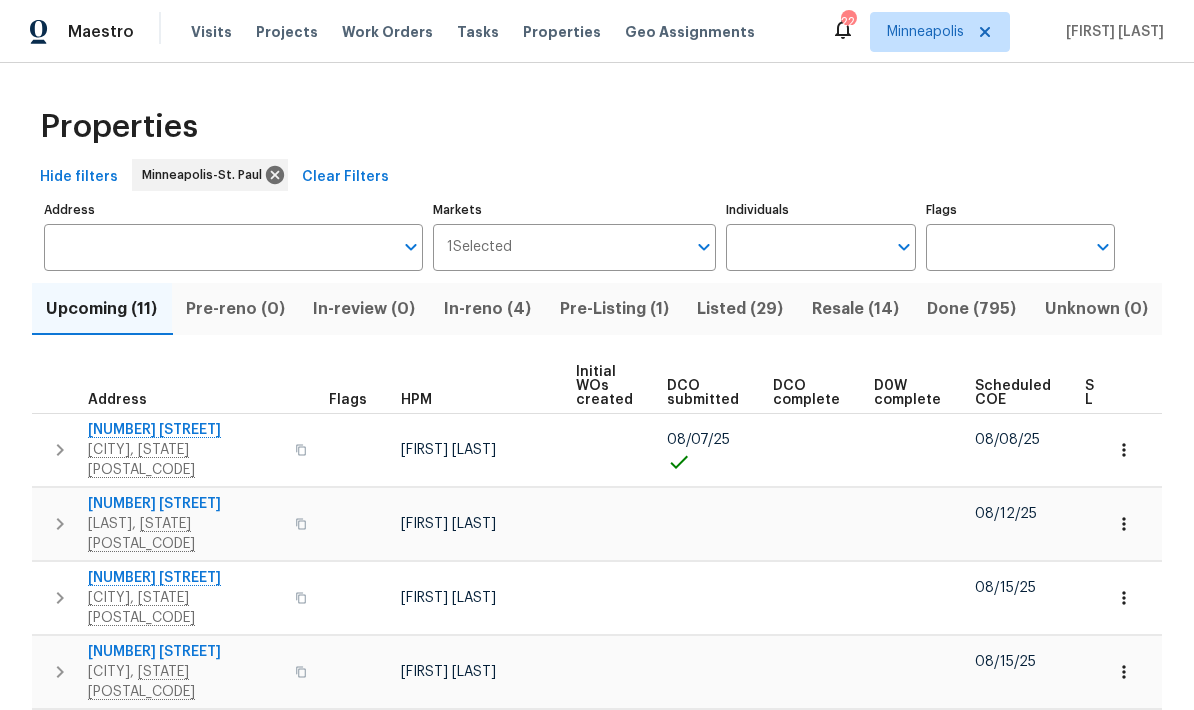 scroll, scrollTop: 0, scrollLeft: 0, axis: both 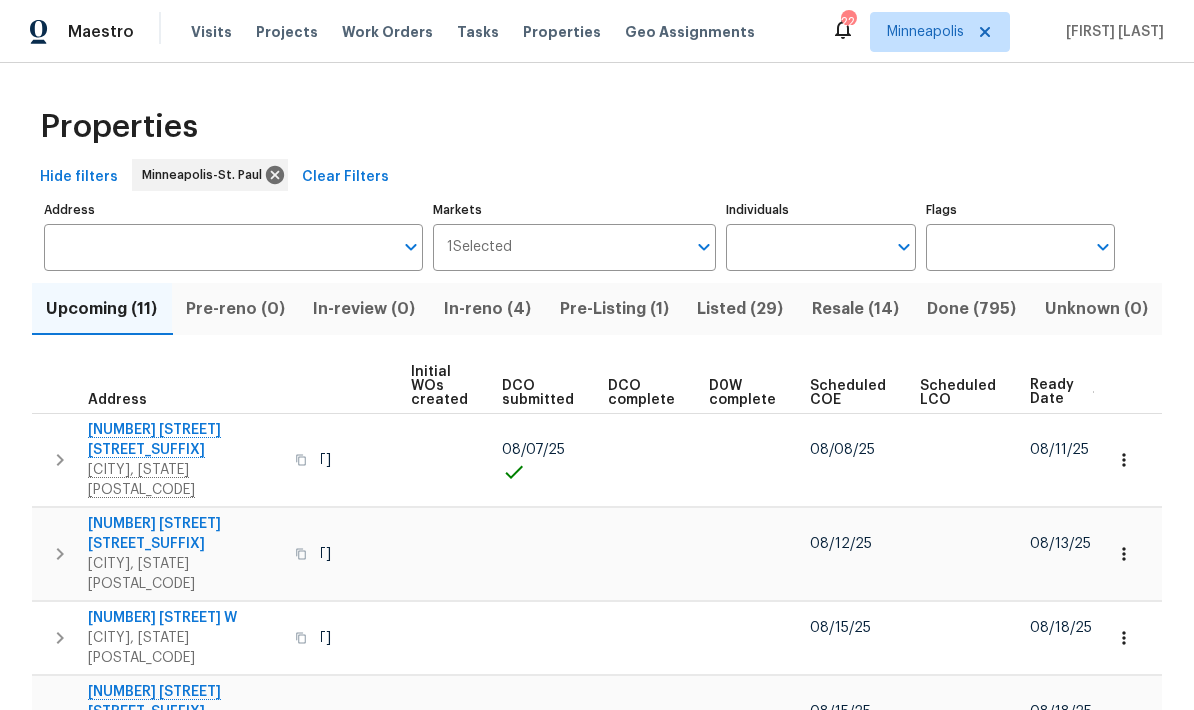 click 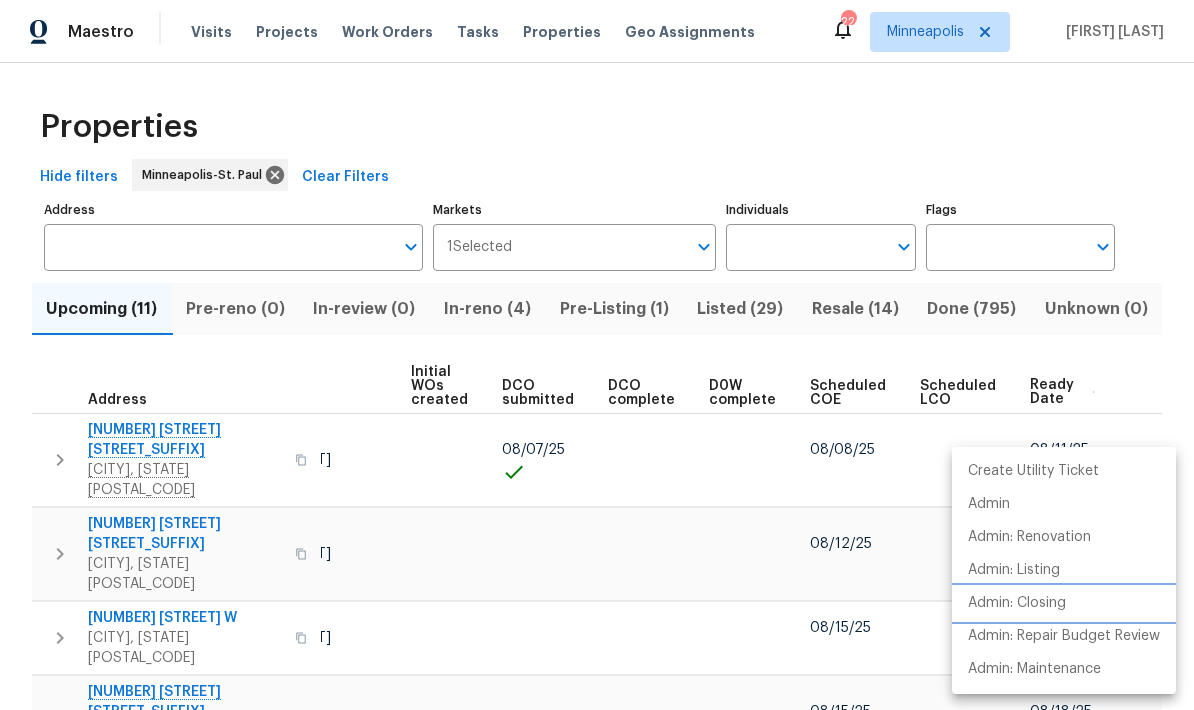 click on "Admin: Closing" at bounding box center (1017, 603) 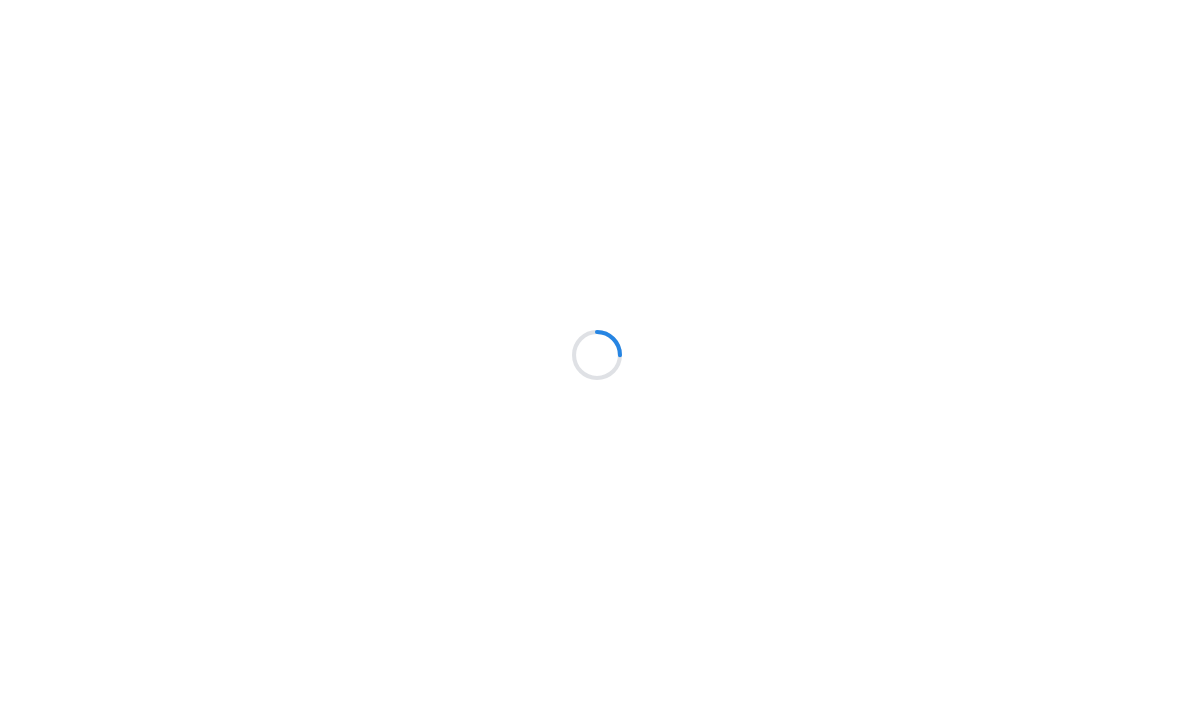 scroll, scrollTop: 0, scrollLeft: 0, axis: both 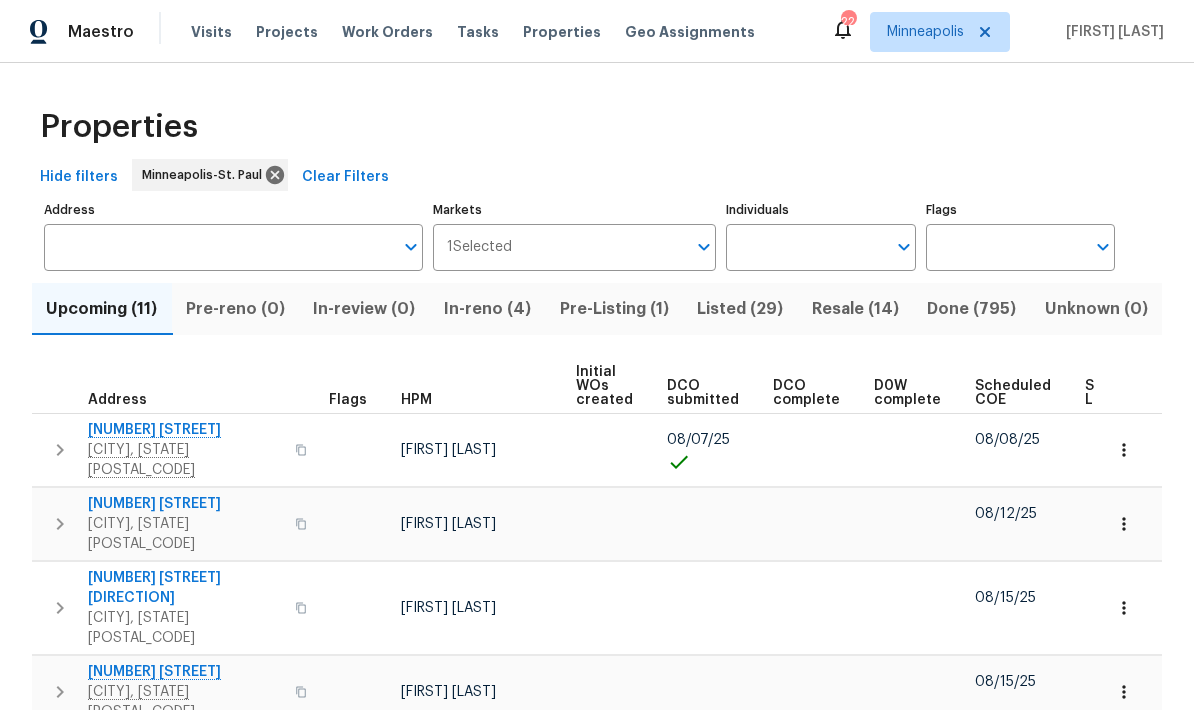 click on "[NUMBER] [STREET]" at bounding box center [185, 430] 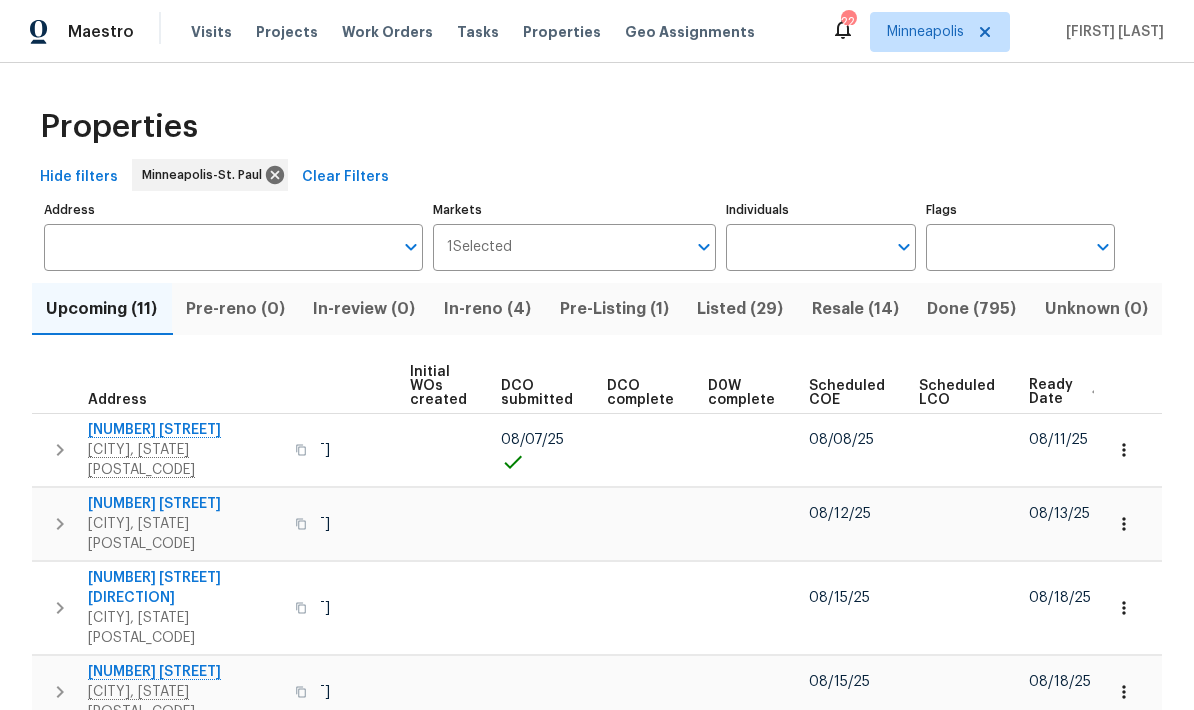 scroll, scrollTop: 0, scrollLeft: 165, axis: horizontal 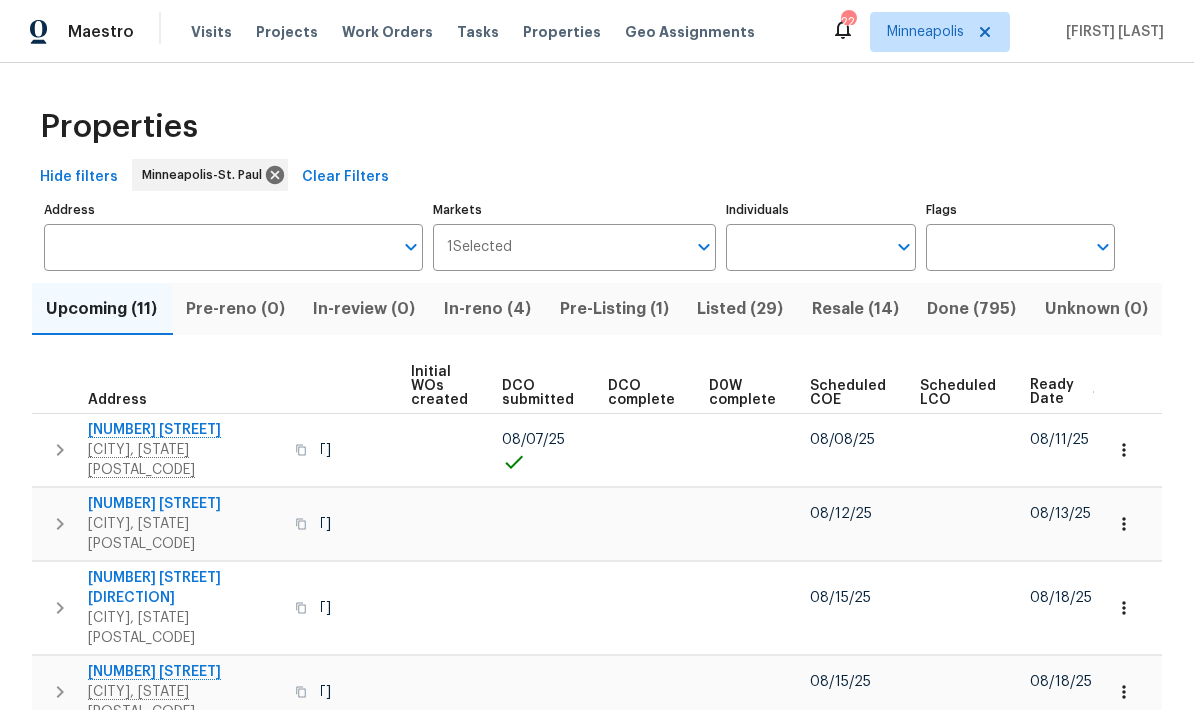 click 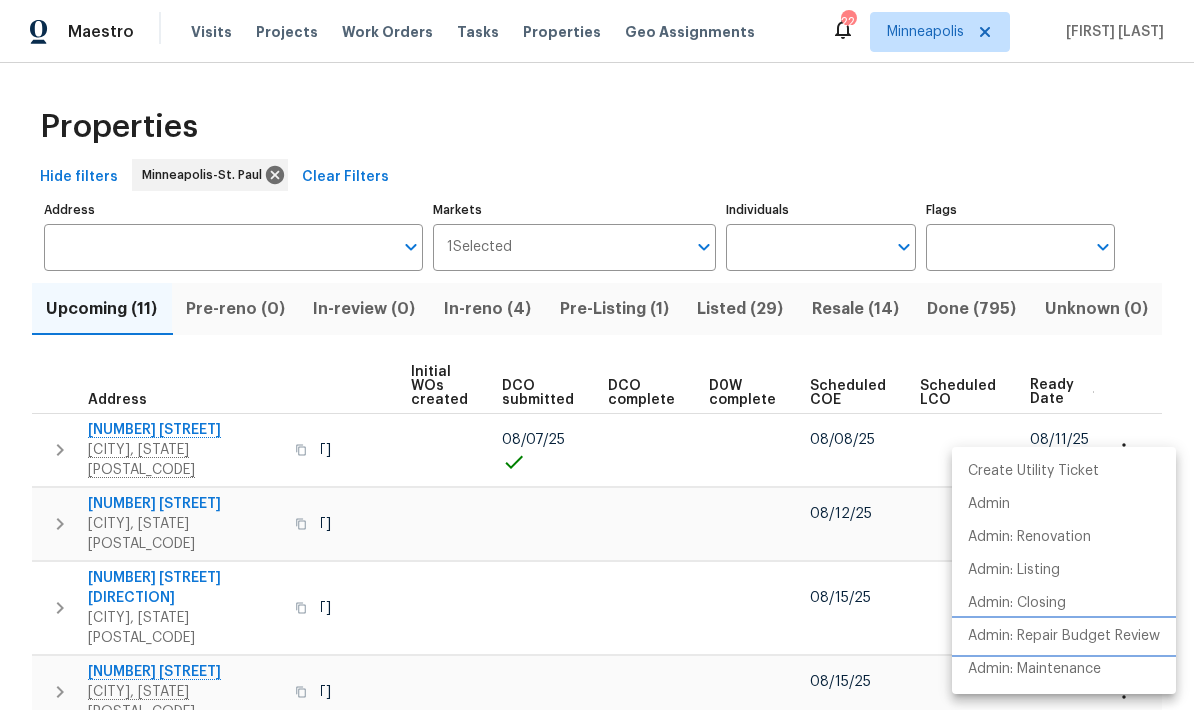 click on "Admin: Repair Budget Review" at bounding box center (1064, 636) 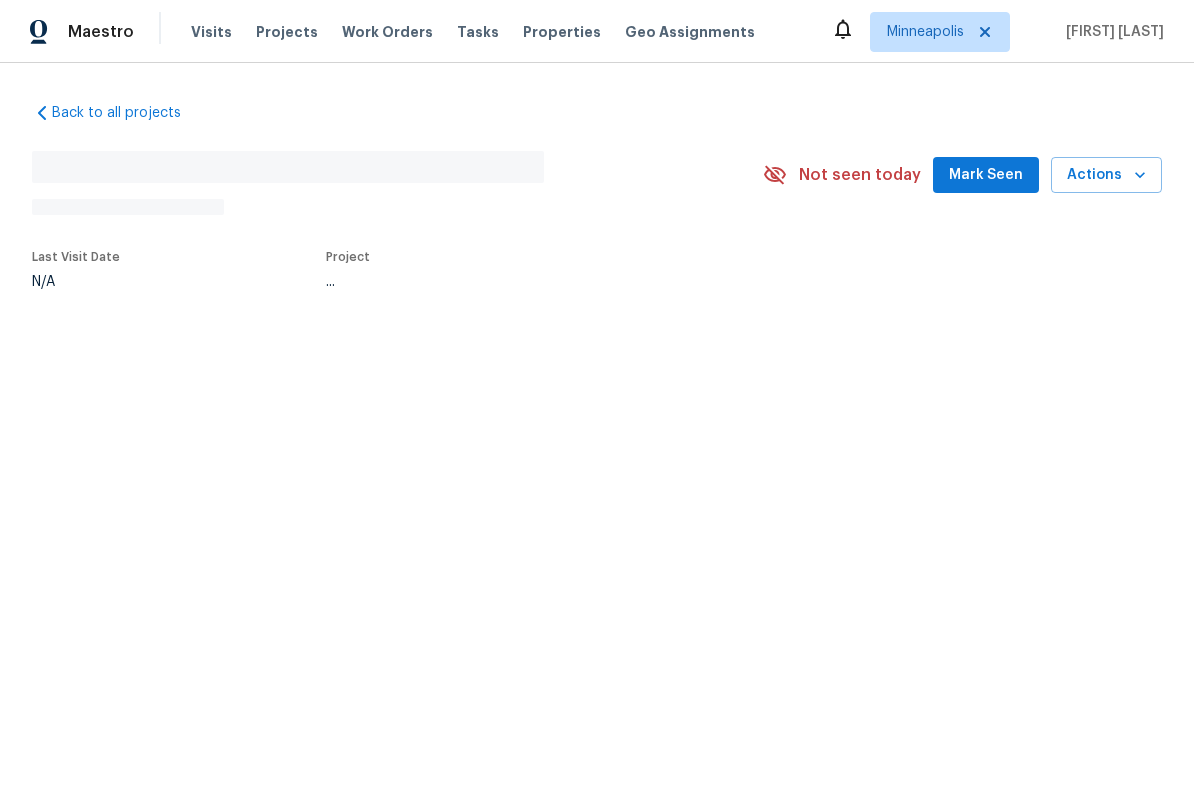 scroll, scrollTop: 0, scrollLeft: 0, axis: both 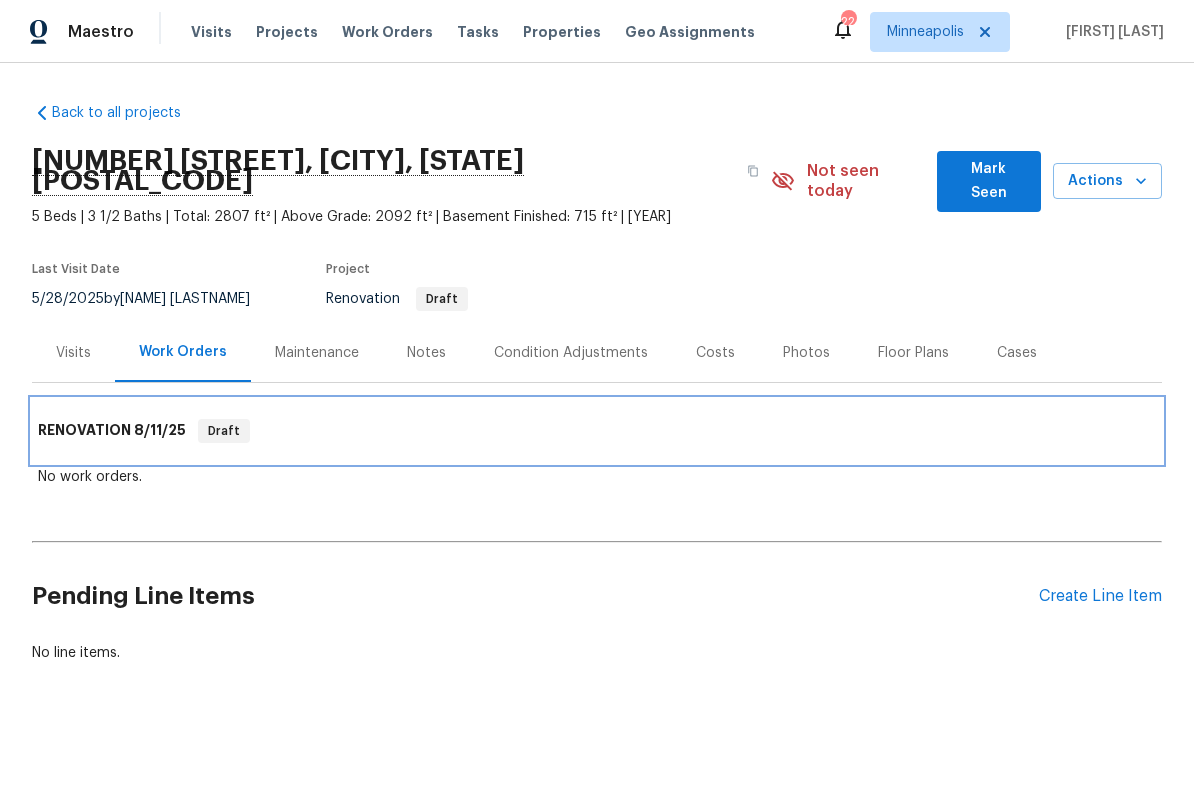 click on "RENOVATION   [DATE]" at bounding box center (112, 431) 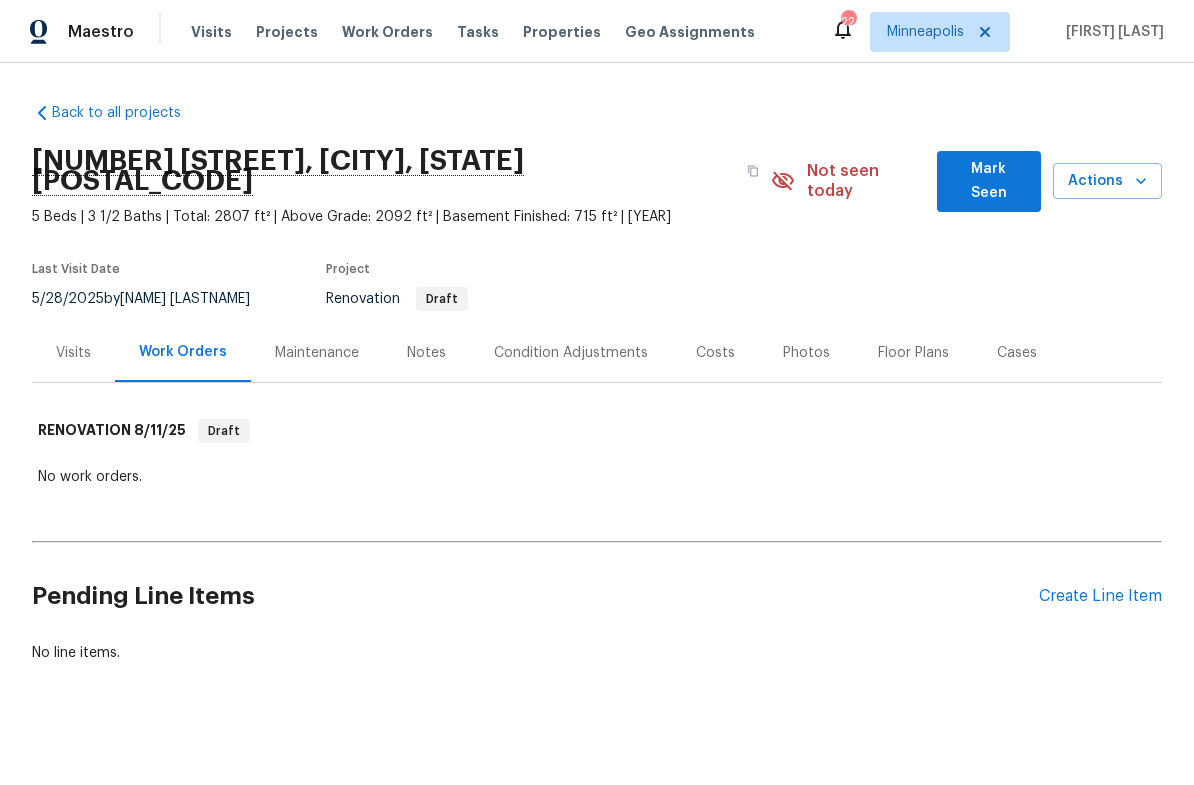 click on "Notes" at bounding box center [426, 353] 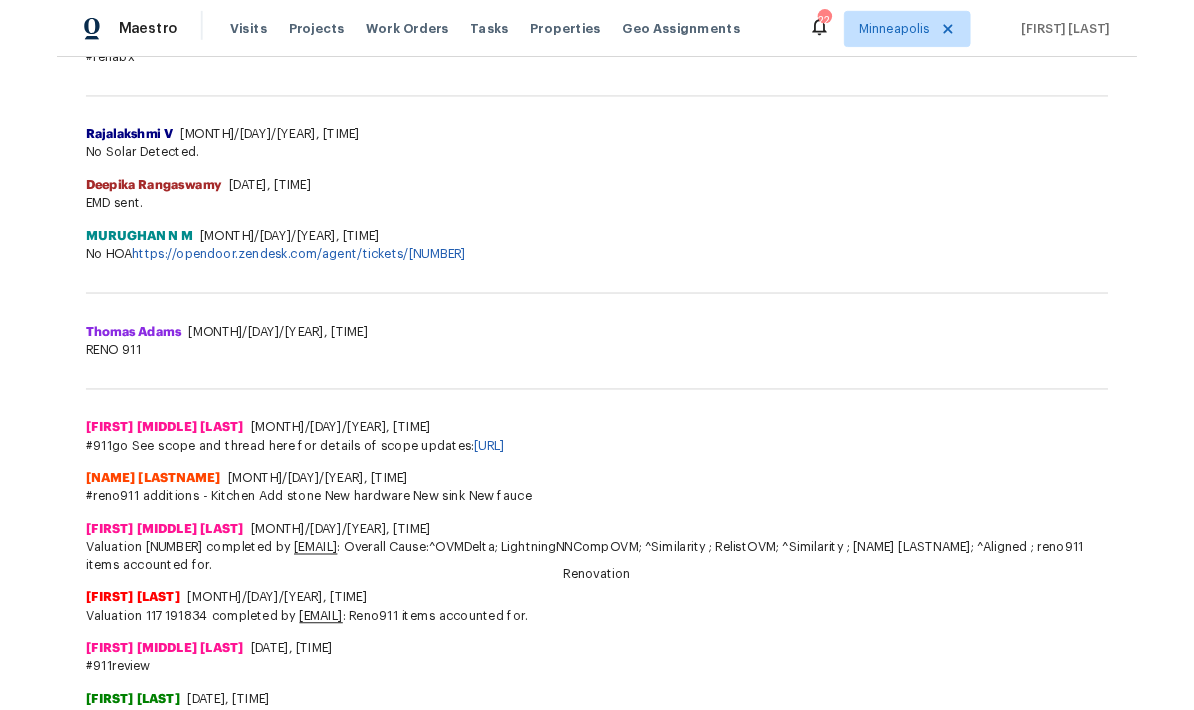 scroll, scrollTop: 992, scrollLeft: 0, axis: vertical 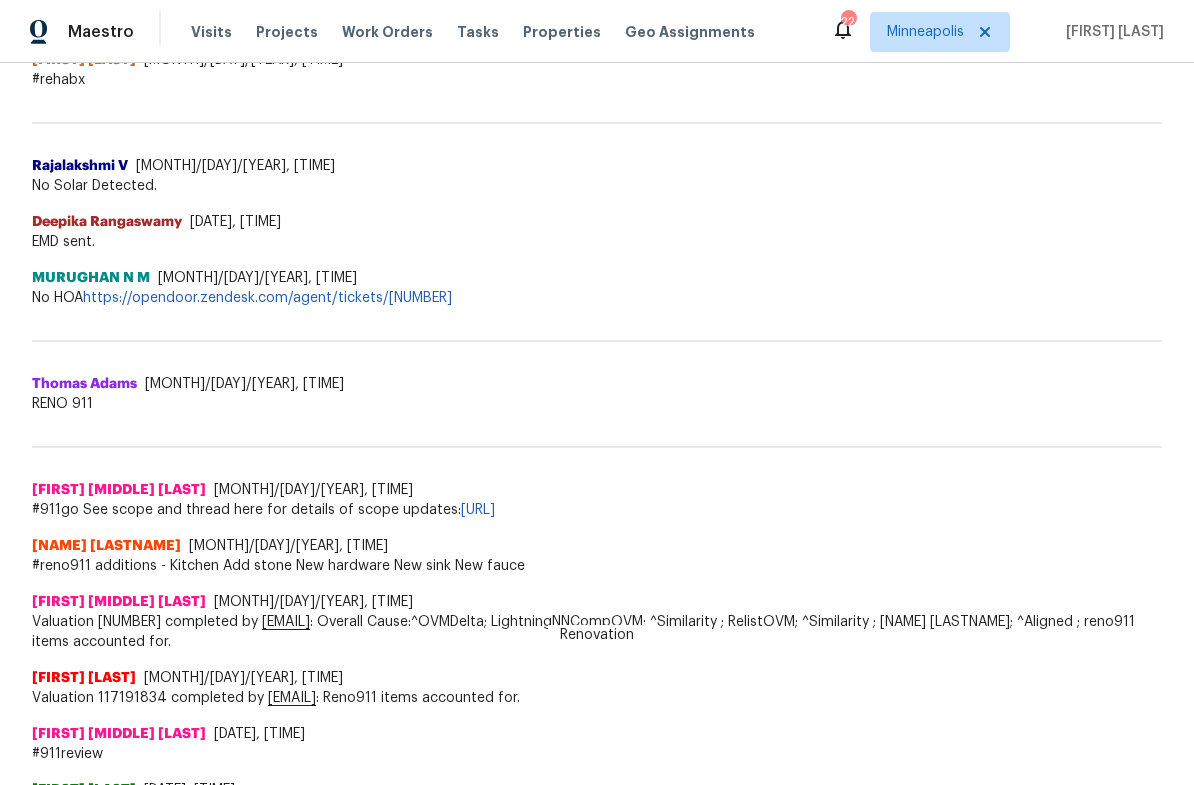 click on "[URL]" at bounding box center [478, 510] 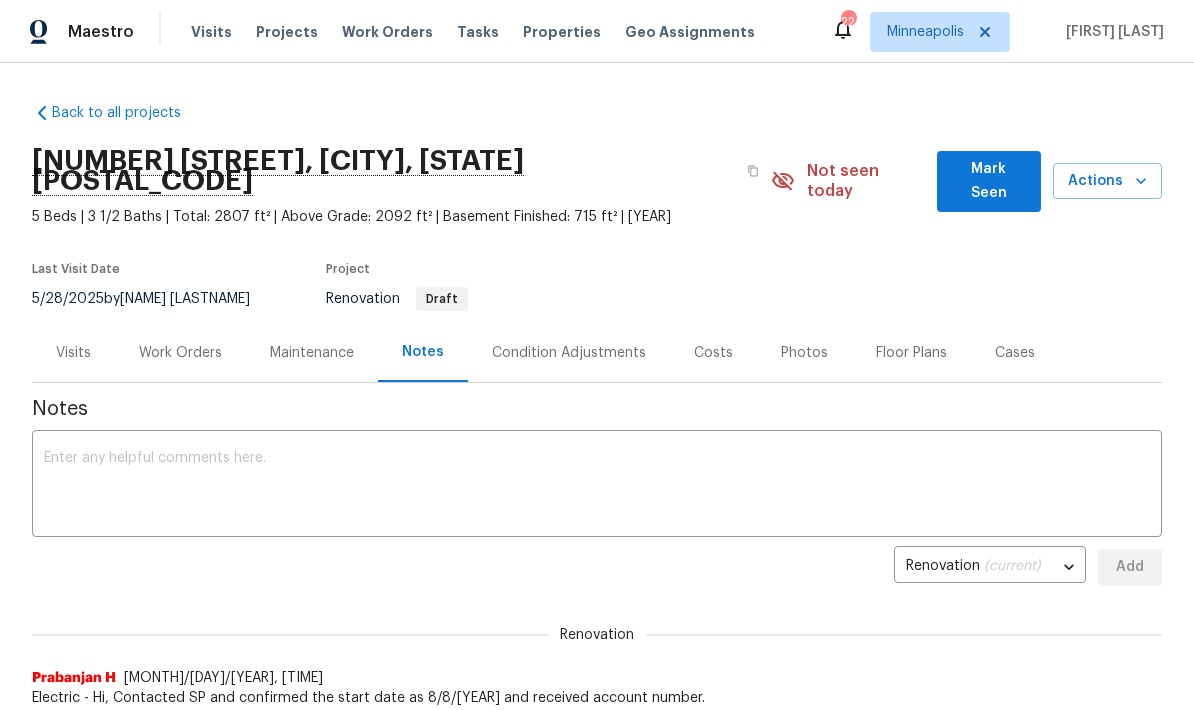 scroll, scrollTop: 0, scrollLeft: 0, axis: both 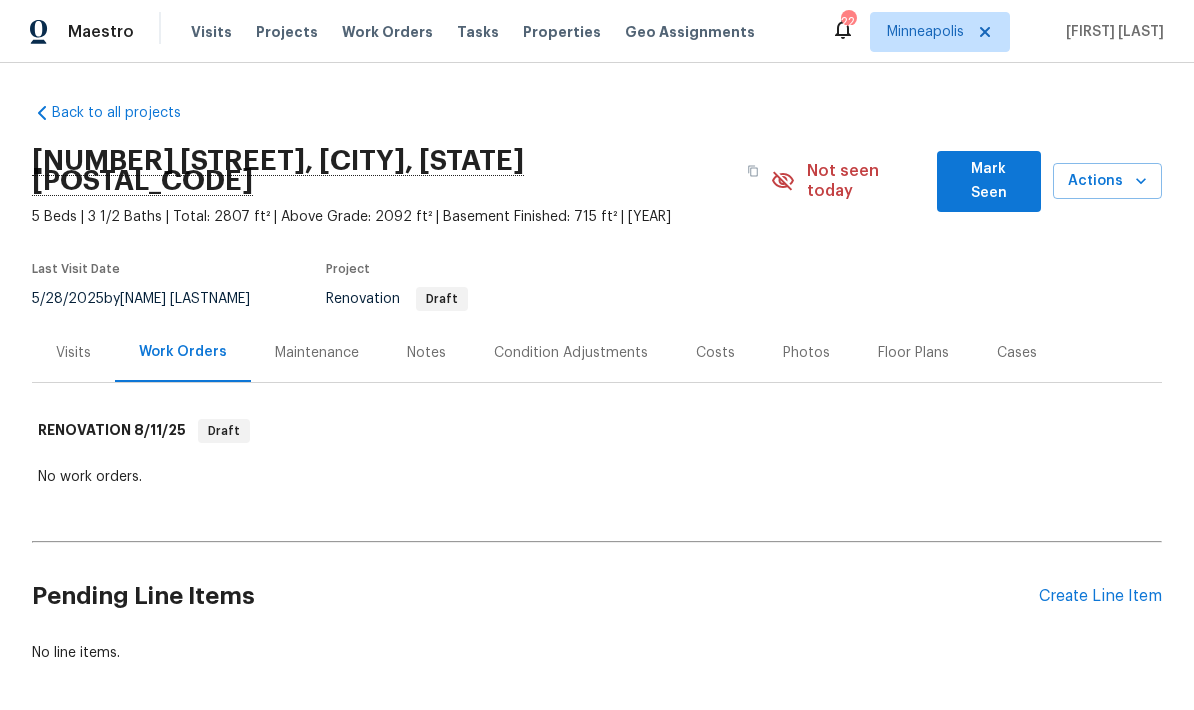 click on "Notes" at bounding box center (426, 353) 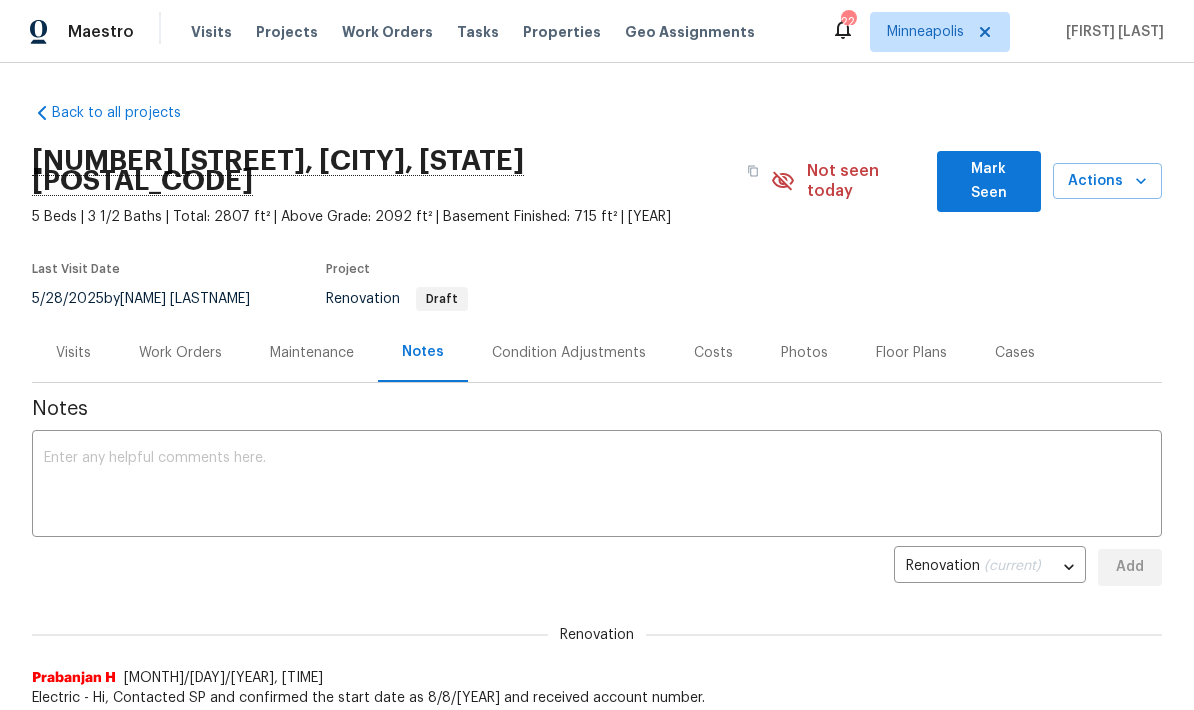 scroll, scrollTop: 0, scrollLeft: 0, axis: both 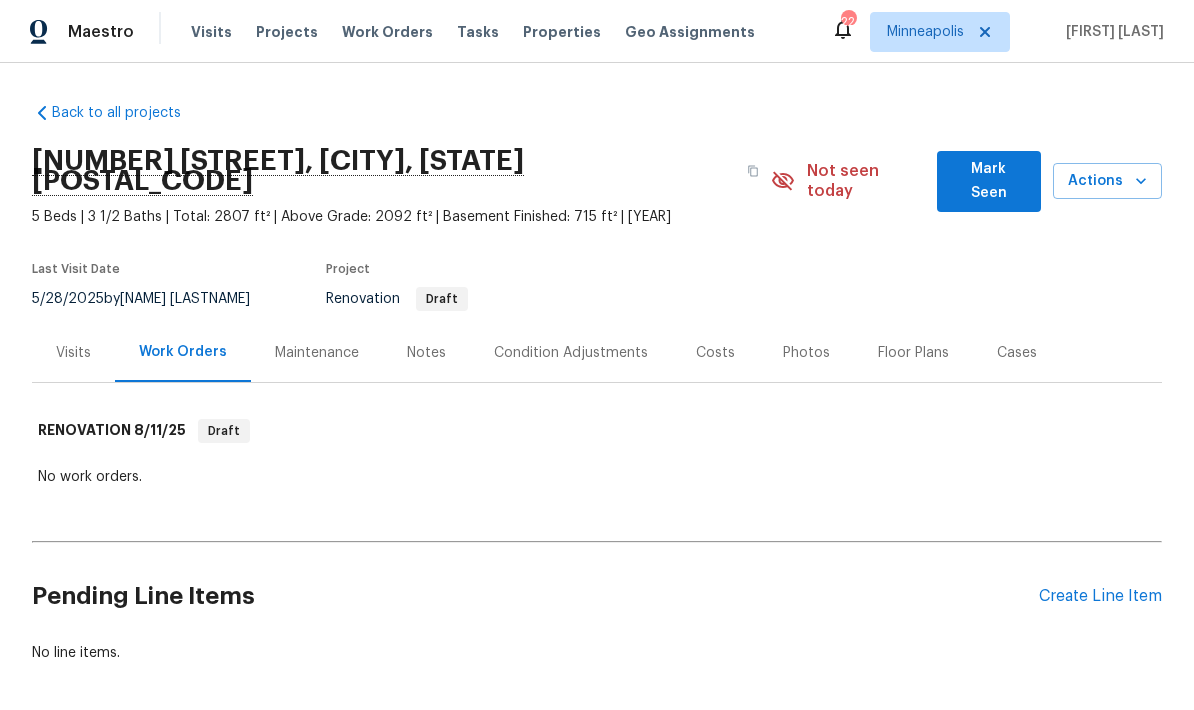 click on "Create Line Item" at bounding box center [1100, 596] 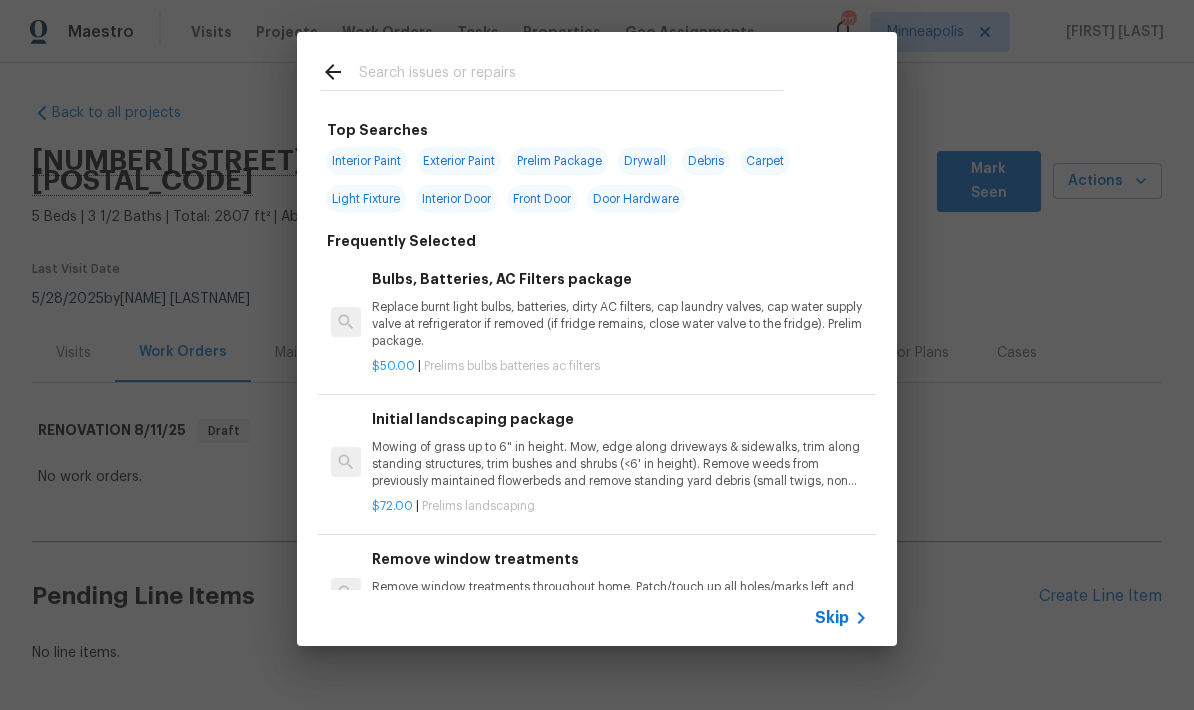 click at bounding box center (571, 75) 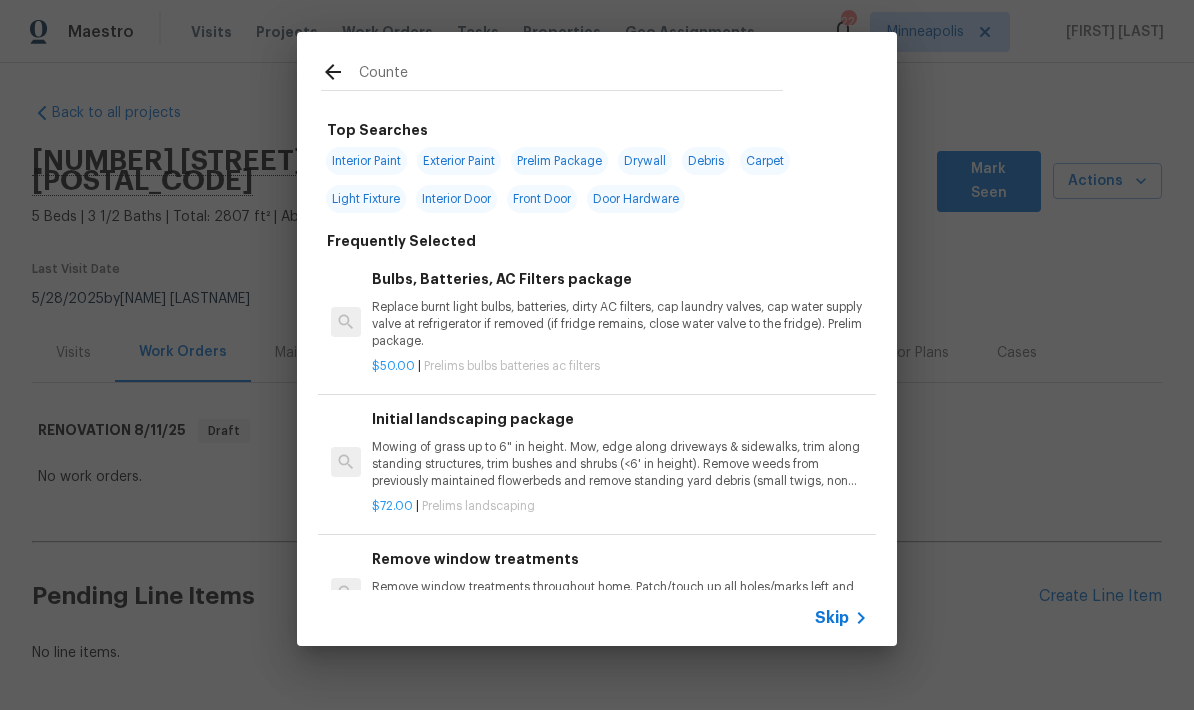 type on "Counter" 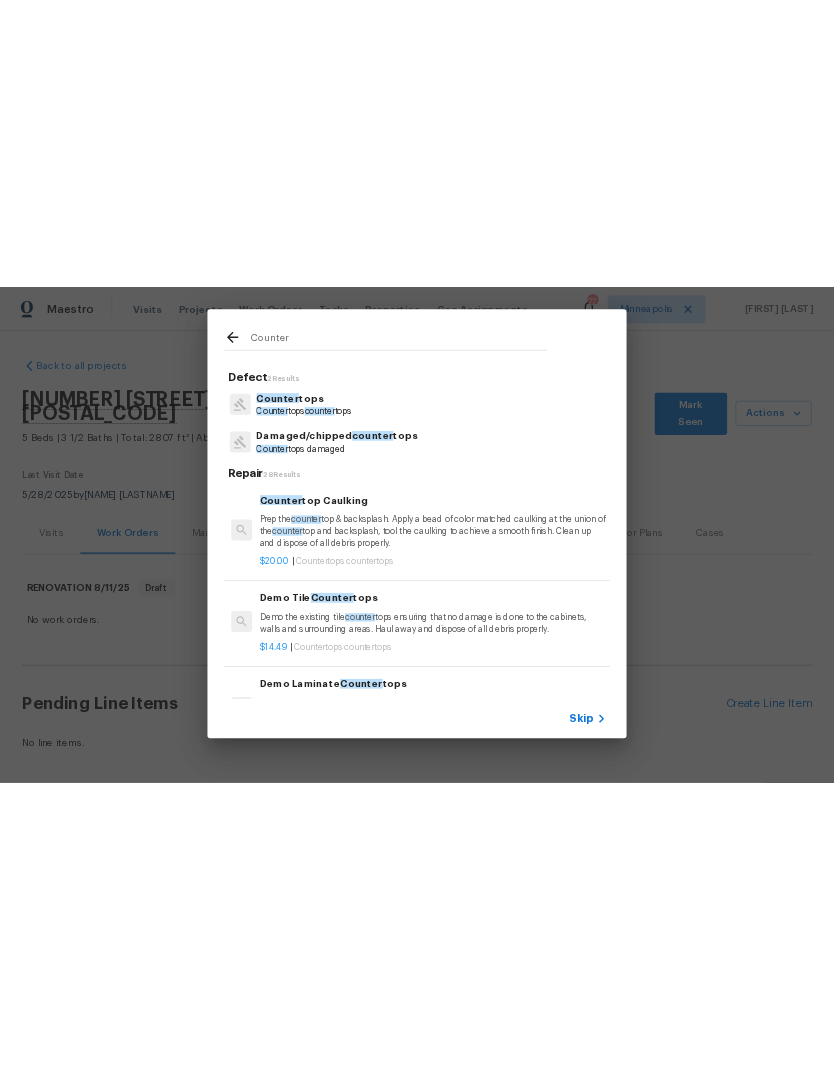 scroll, scrollTop: 0, scrollLeft: 0, axis: both 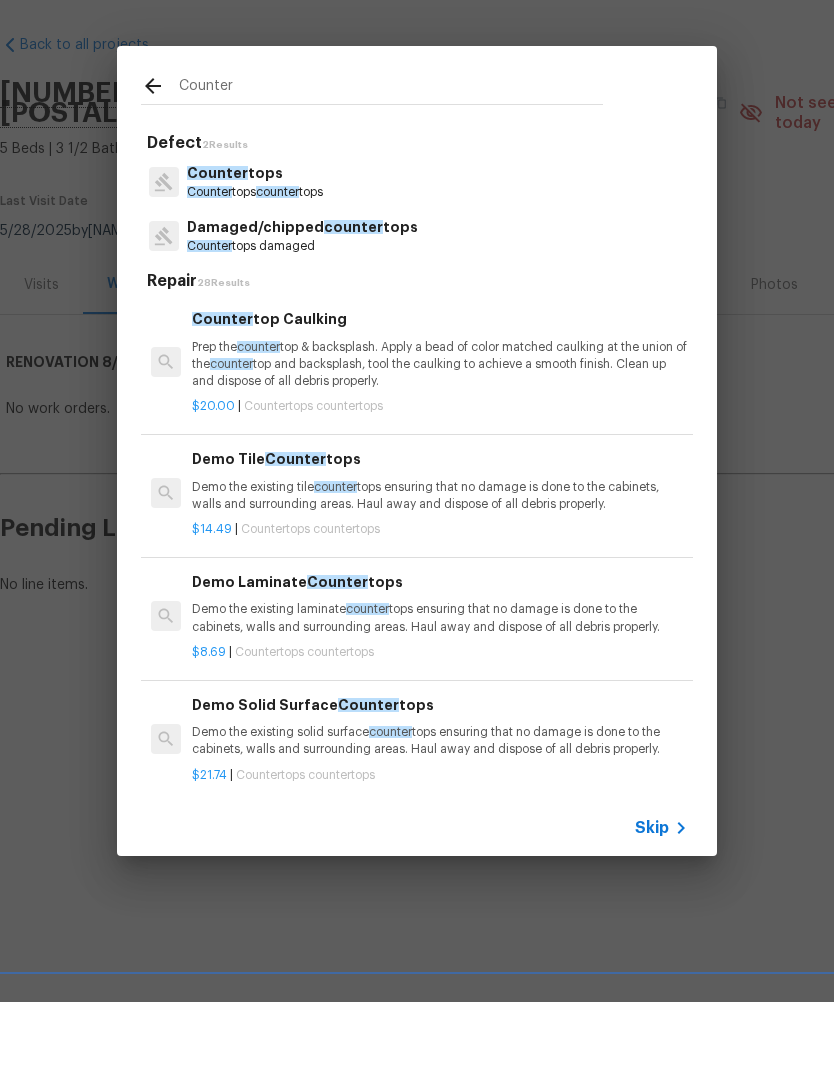click on "Counter" at bounding box center [209, 260] 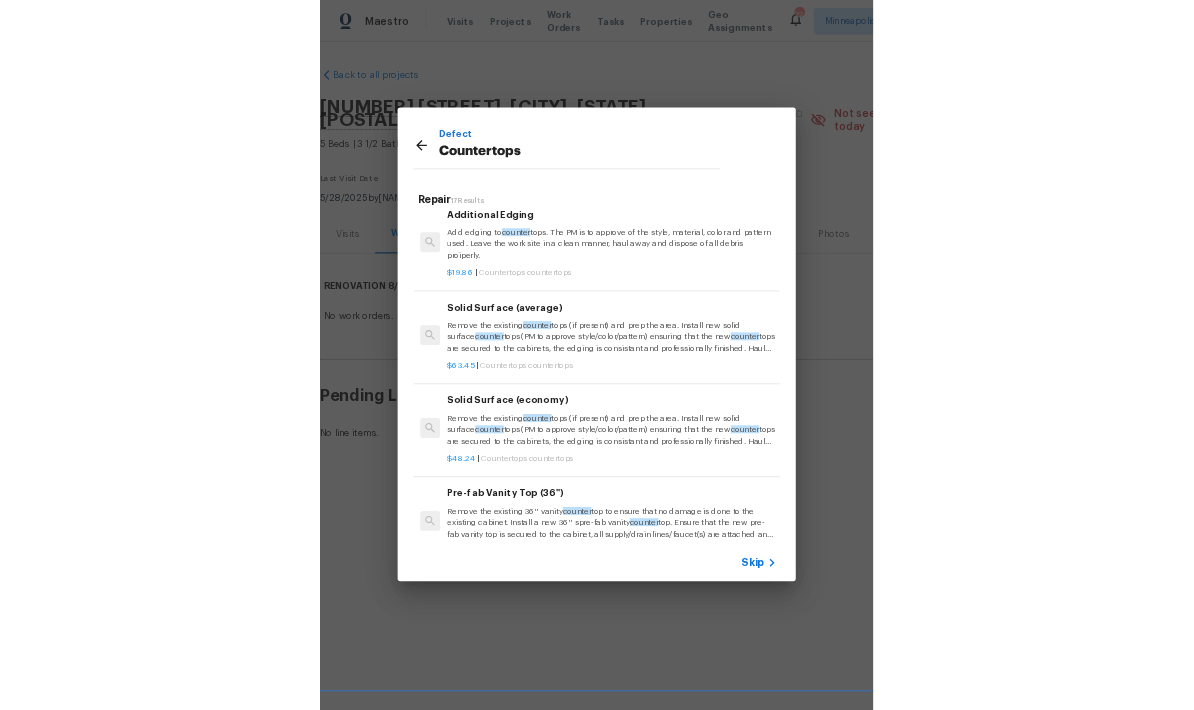 scroll, scrollTop: 649, scrollLeft: 0, axis: vertical 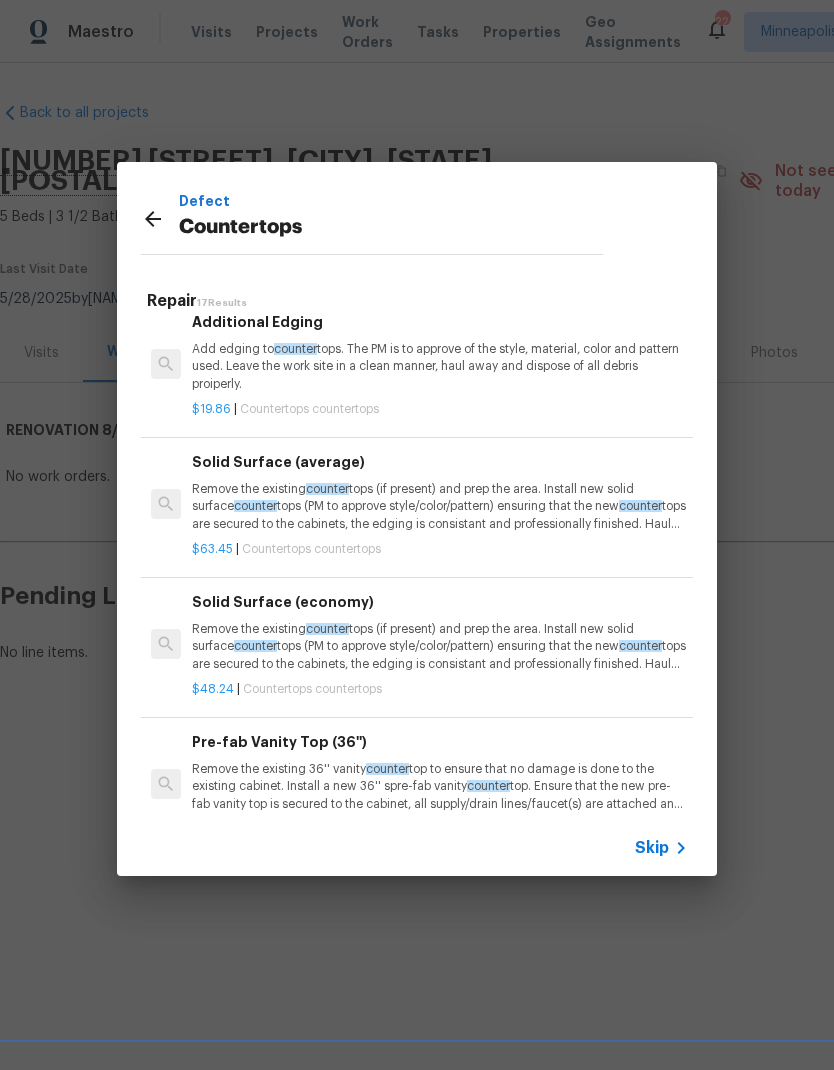 click on "Remove the existing  counter tops (if present) and prep the area. Install new solid surface  counter tops (PM to approve style/color/pattern) ensuring that the new  counter tops are secured to the cabinets, the edging is consistant and professionally finished. Haul away and dispose of all debris properly. (AVERAGE)" at bounding box center [440, 506] 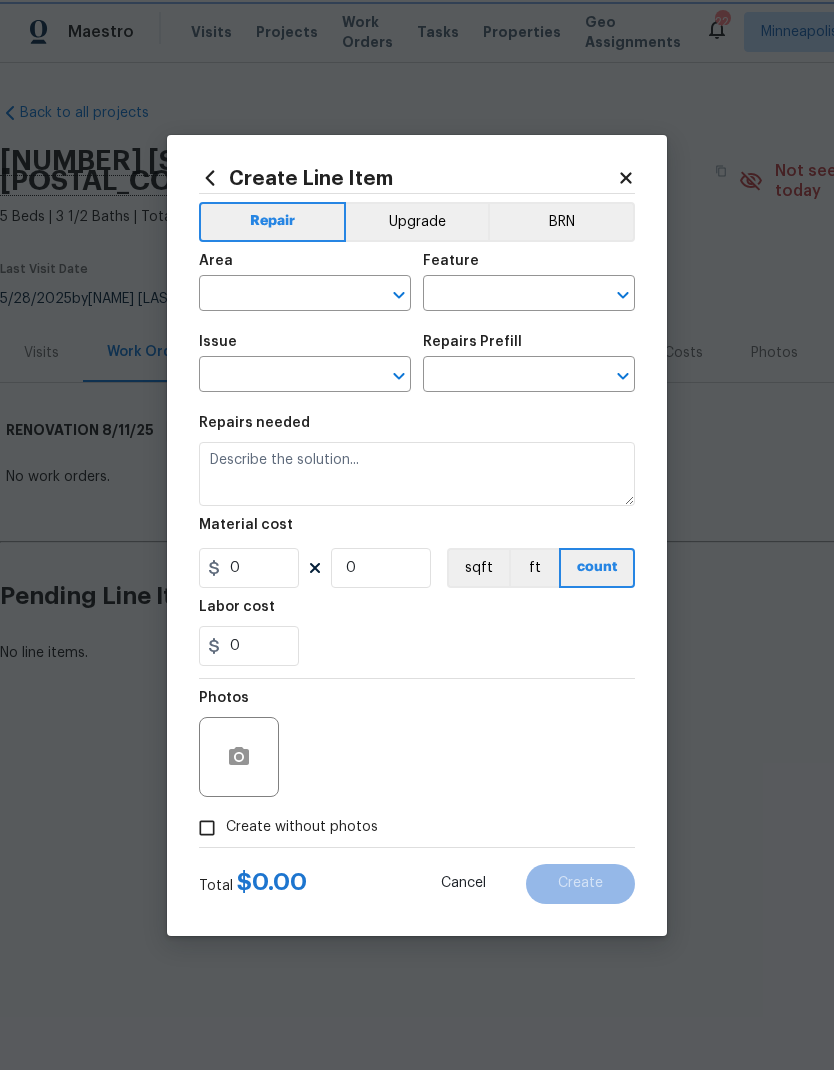 type on "Countertops" 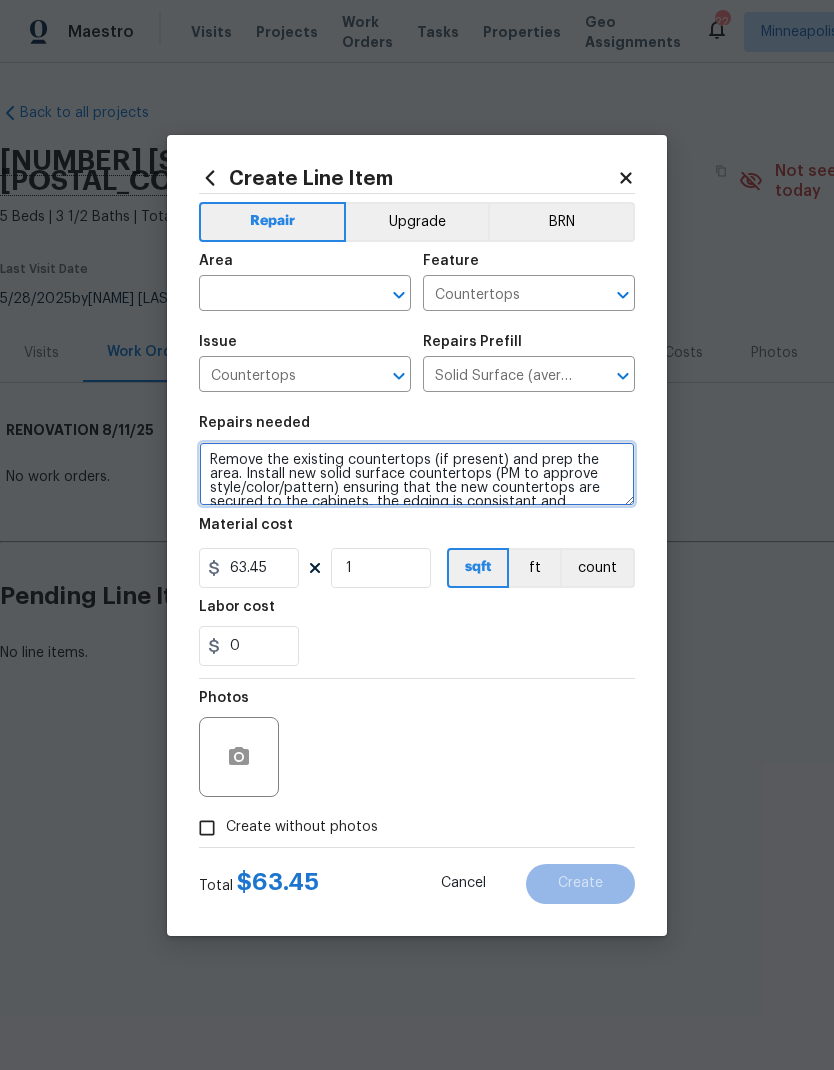 click on "Remove the existing countertops (if present) and prep the area. Install new solid surface countertops (PM to approve style/color/pattern) ensuring that the new countertops are secured to the cabinets, the edging is consistant and professionally finished. Haul away and dispose of all debris properly. (AVERAGE)" at bounding box center (417, 474) 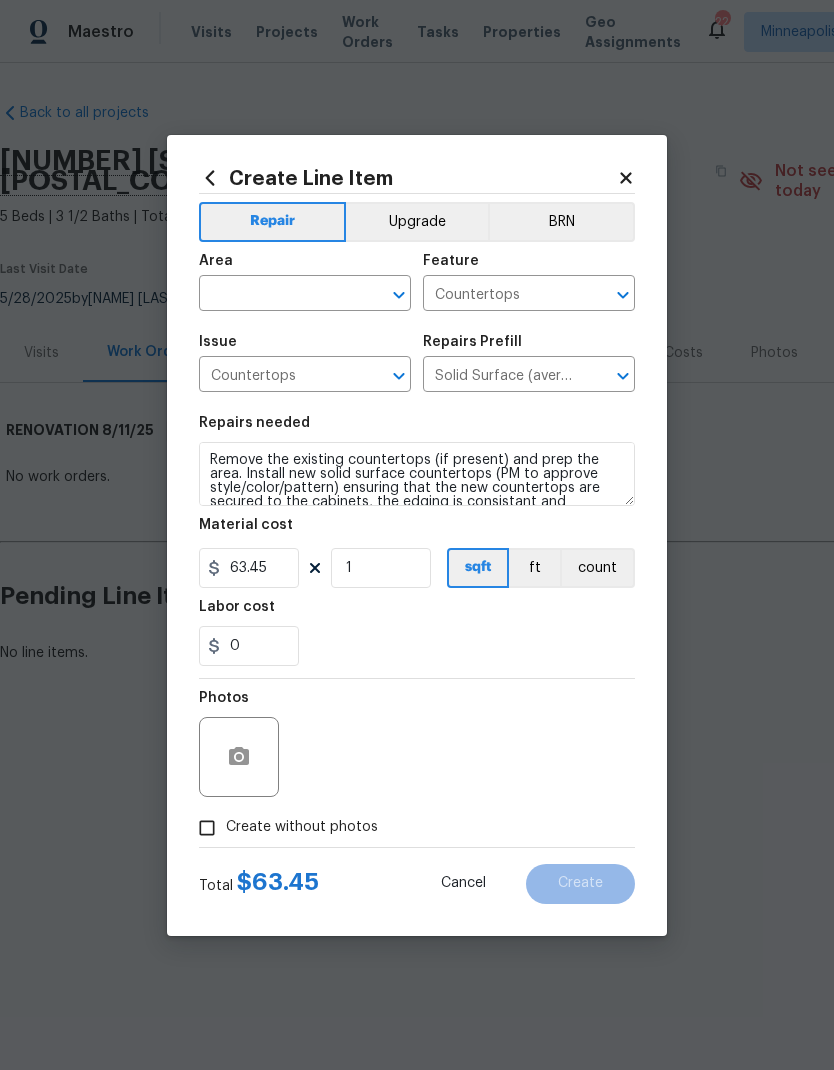 click at bounding box center (277, 295) 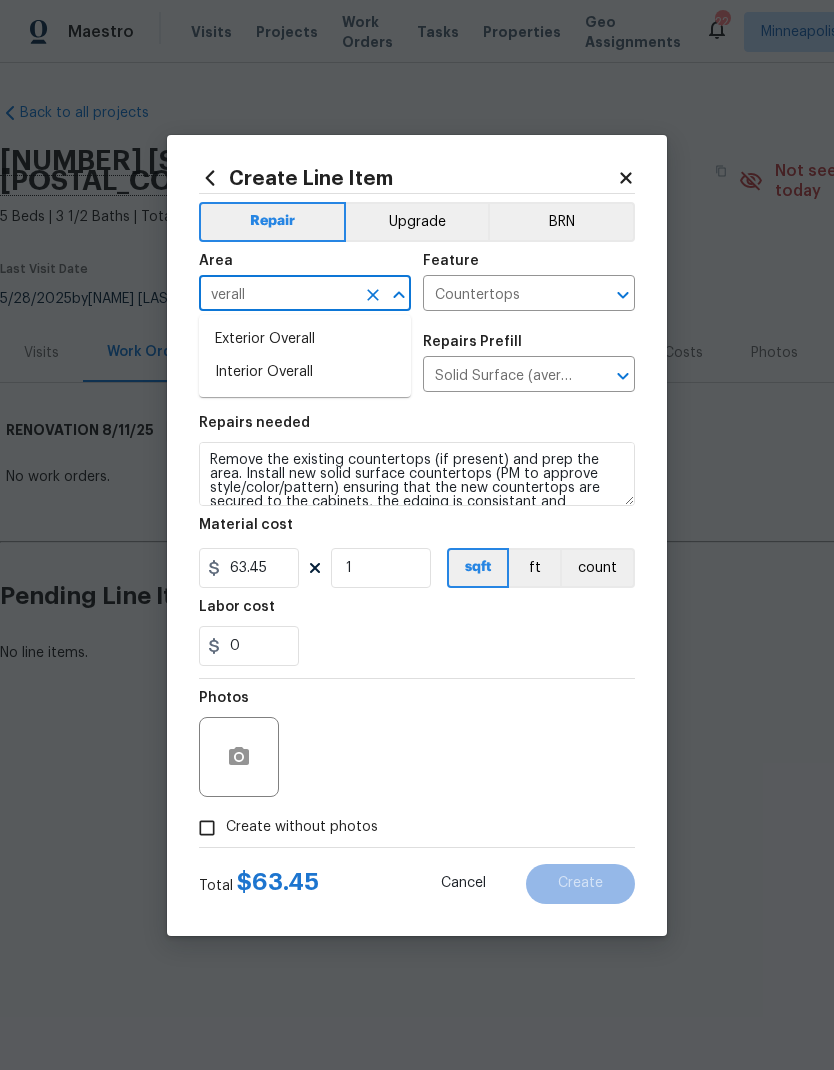 click on "Interior Overall" at bounding box center (305, 372) 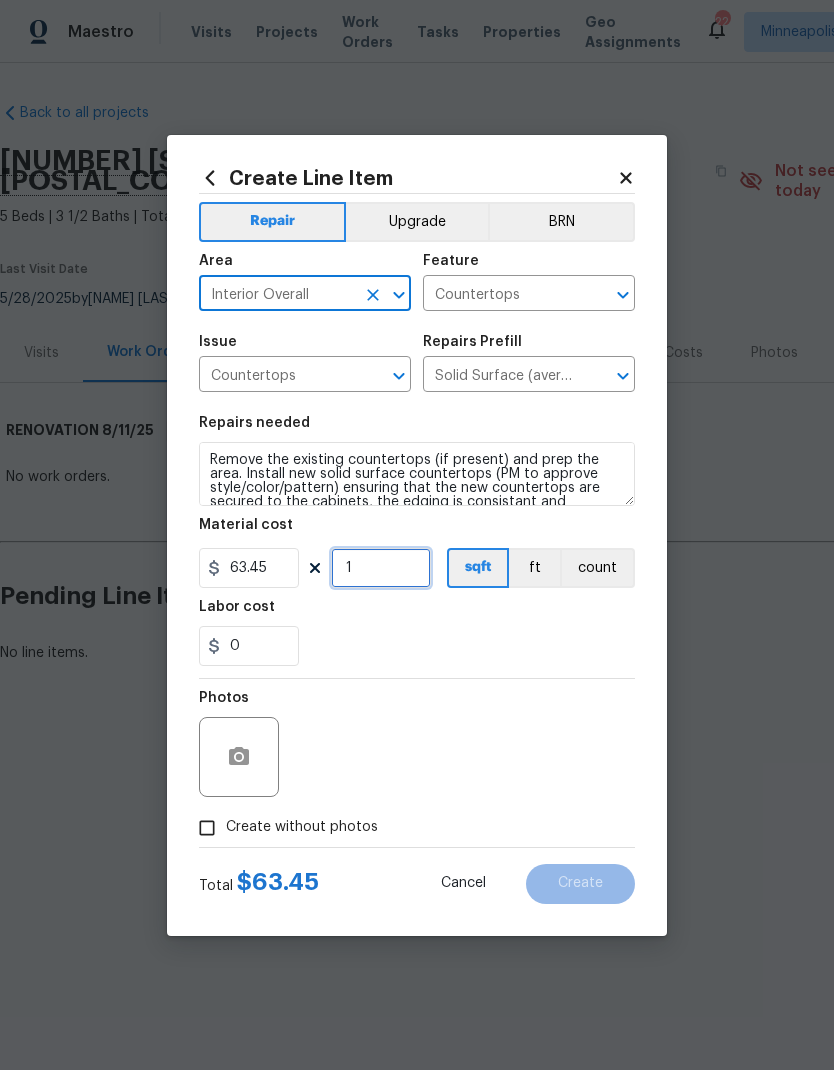 click on "1" at bounding box center (381, 568) 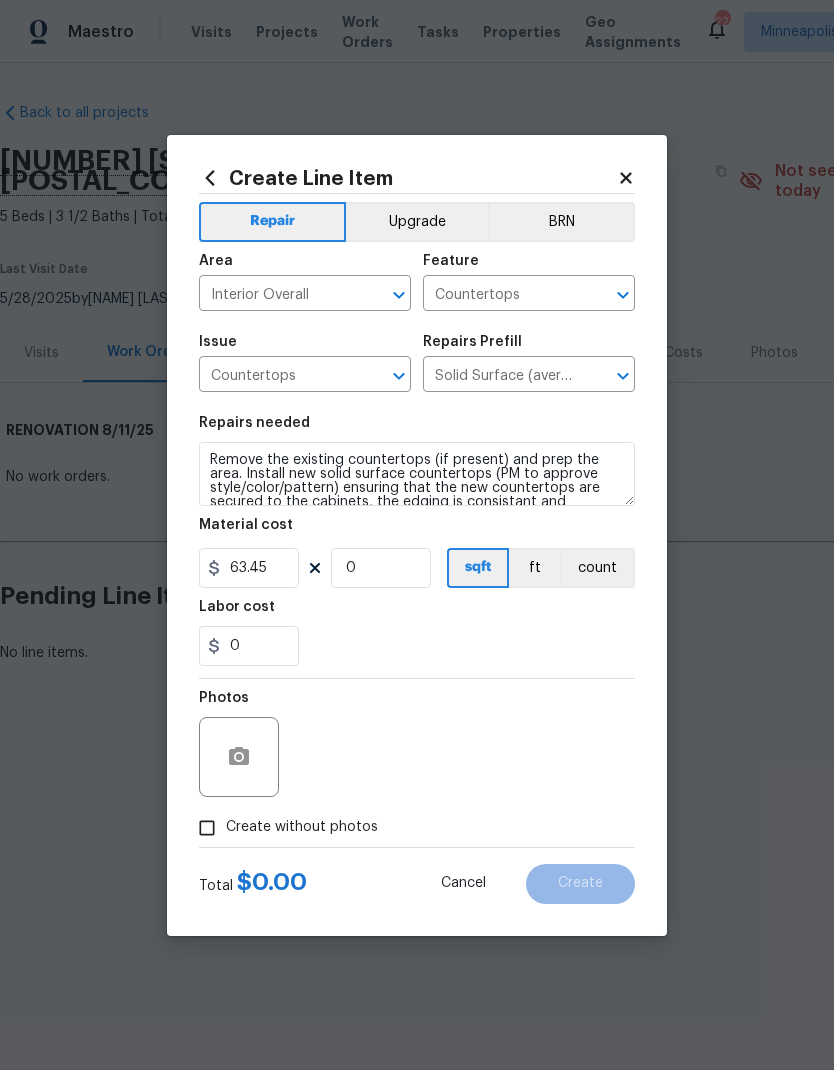 click on "Upgrade" at bounding box center [417, 222] 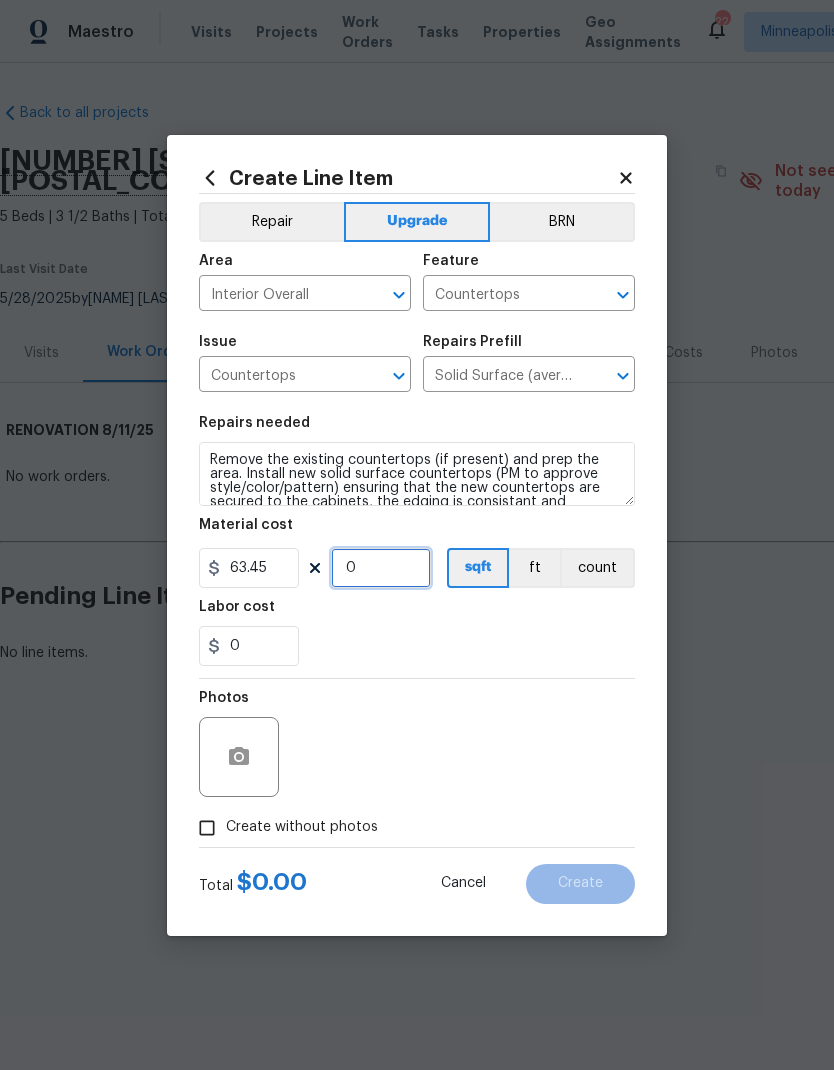 click on "0" at bounding box center (381, 568) 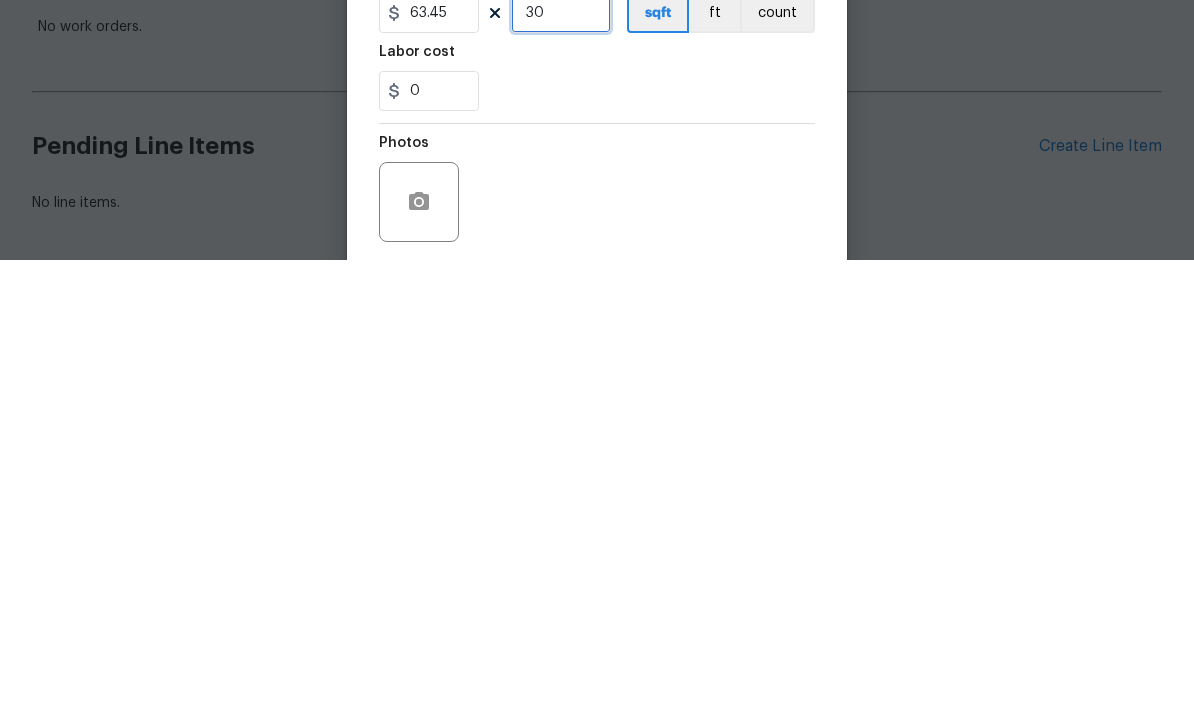 type on "30" 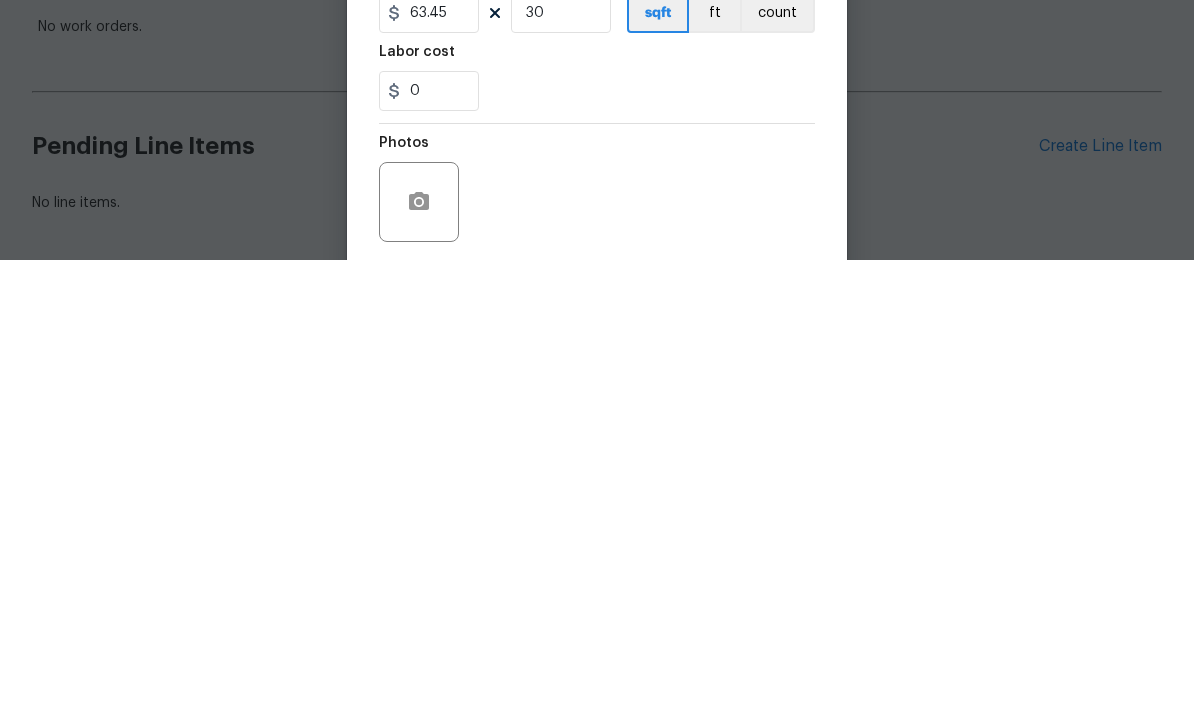 click on "Photos" at bounding box center (597, 639) 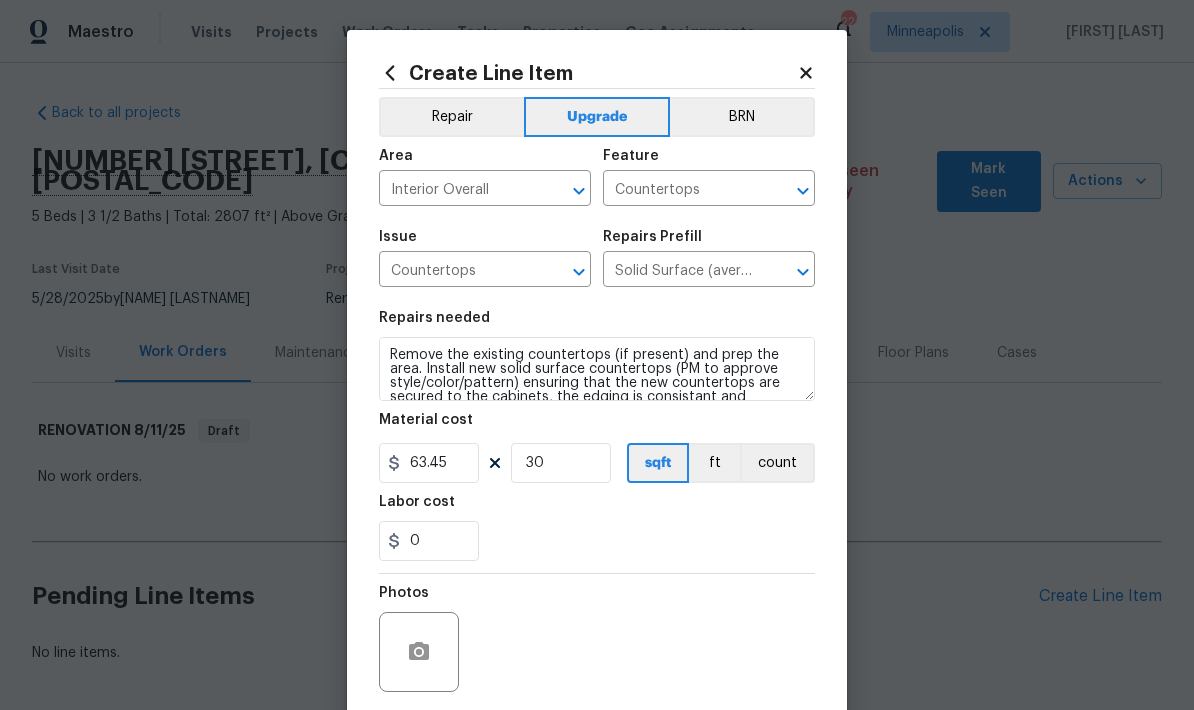 scroll, scrollTop: 0, scrollLeft: 0, axis: both 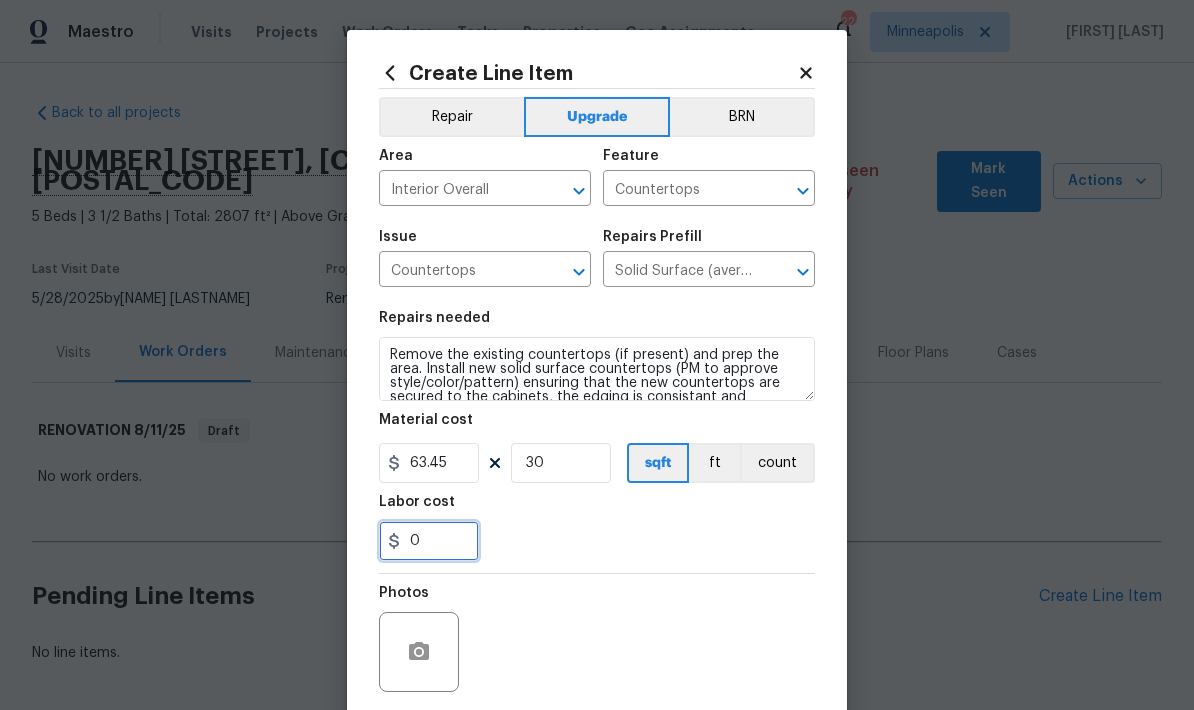 click on "0" at bounding box center (429, 541) 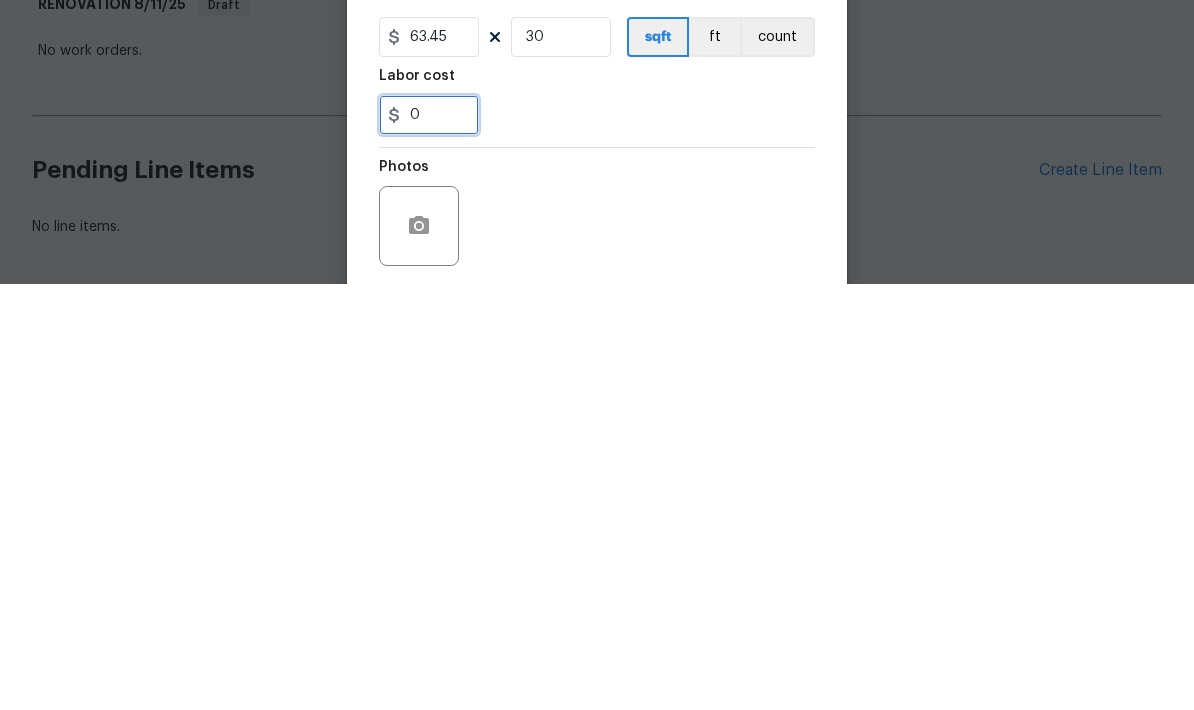 type on "2" 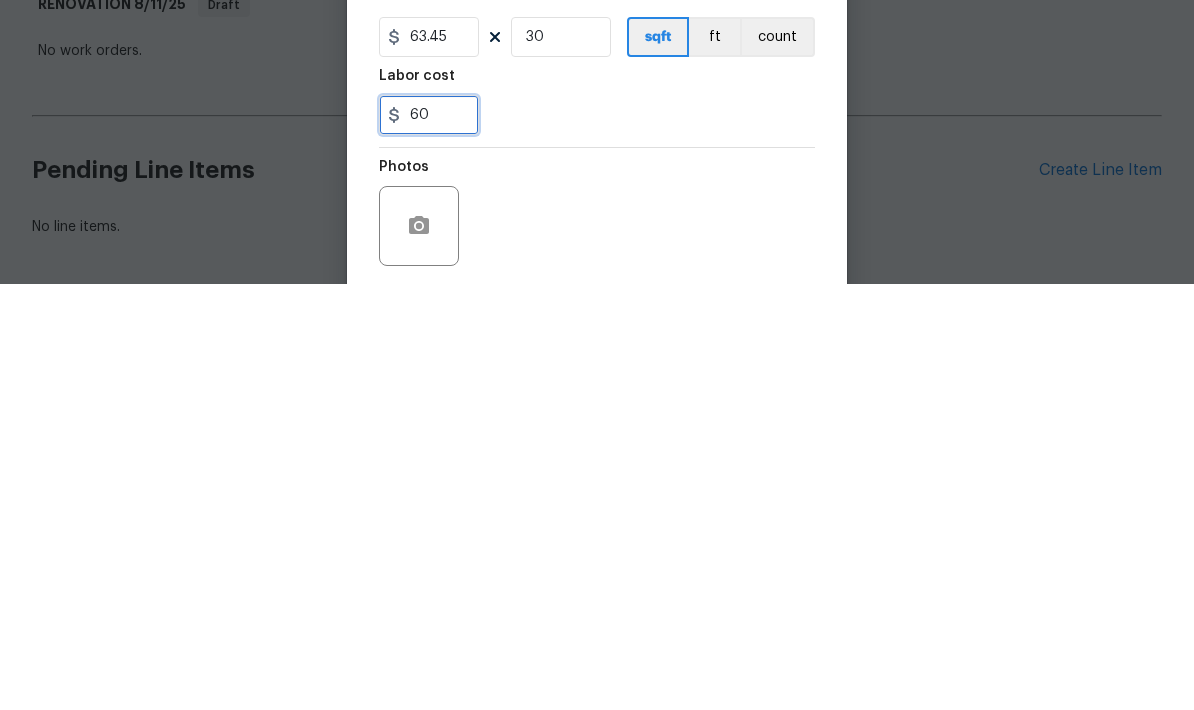 type on "6" 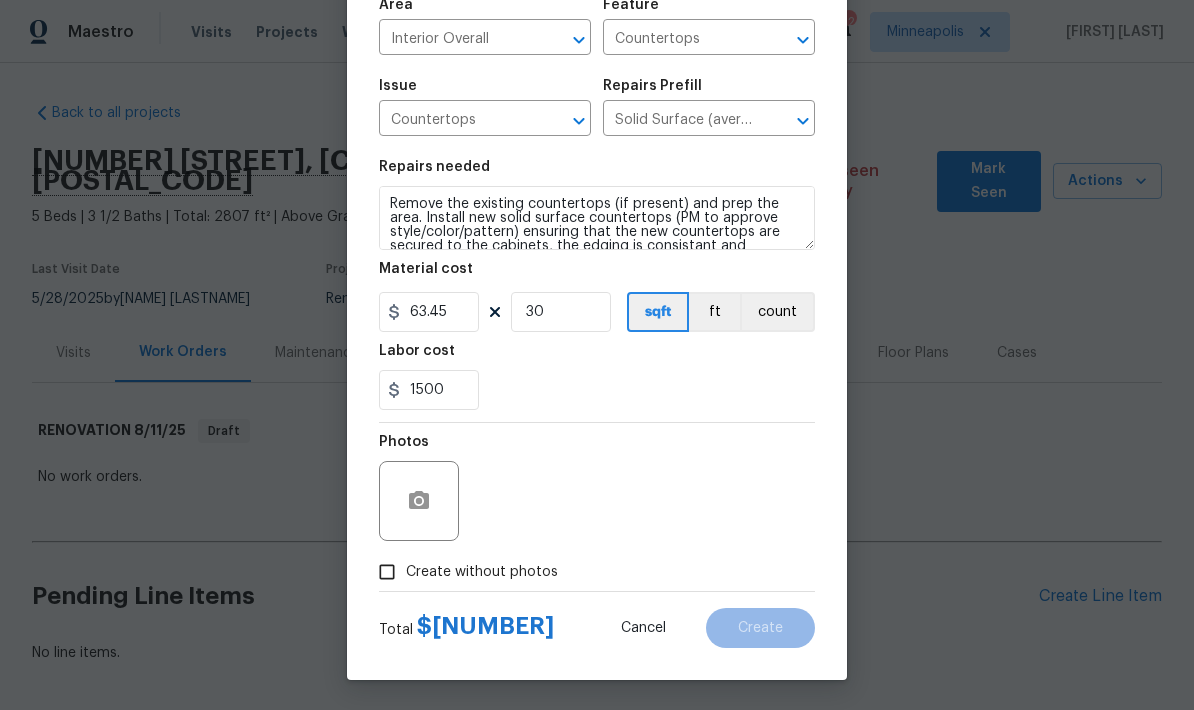 scroll, scrollTop: 155, scrollLeft: 0, axis: vertical 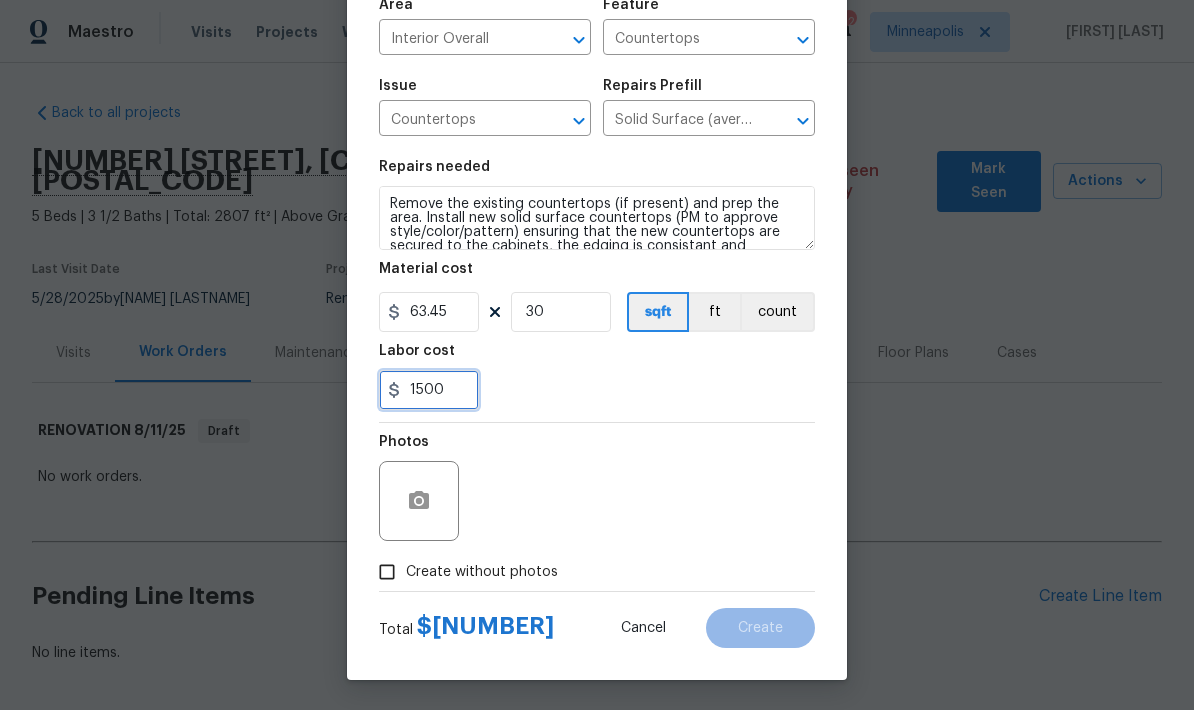 type on "1500" 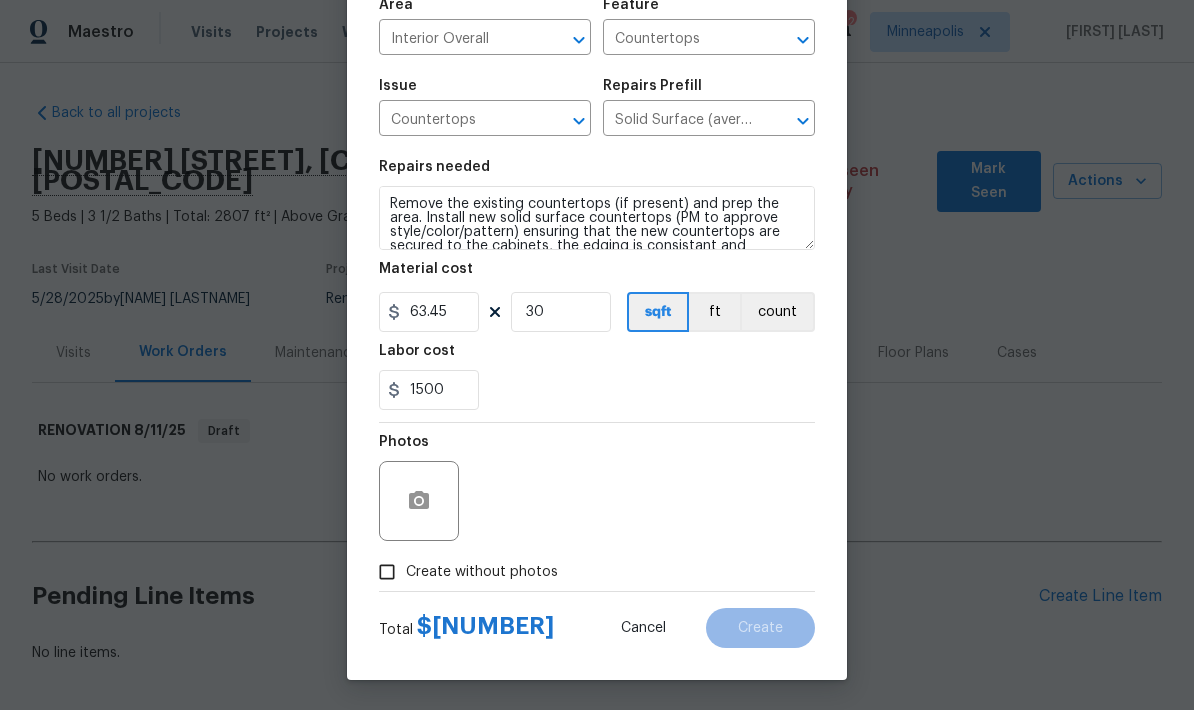 click on "Photos" at bounding box center (597, 488) 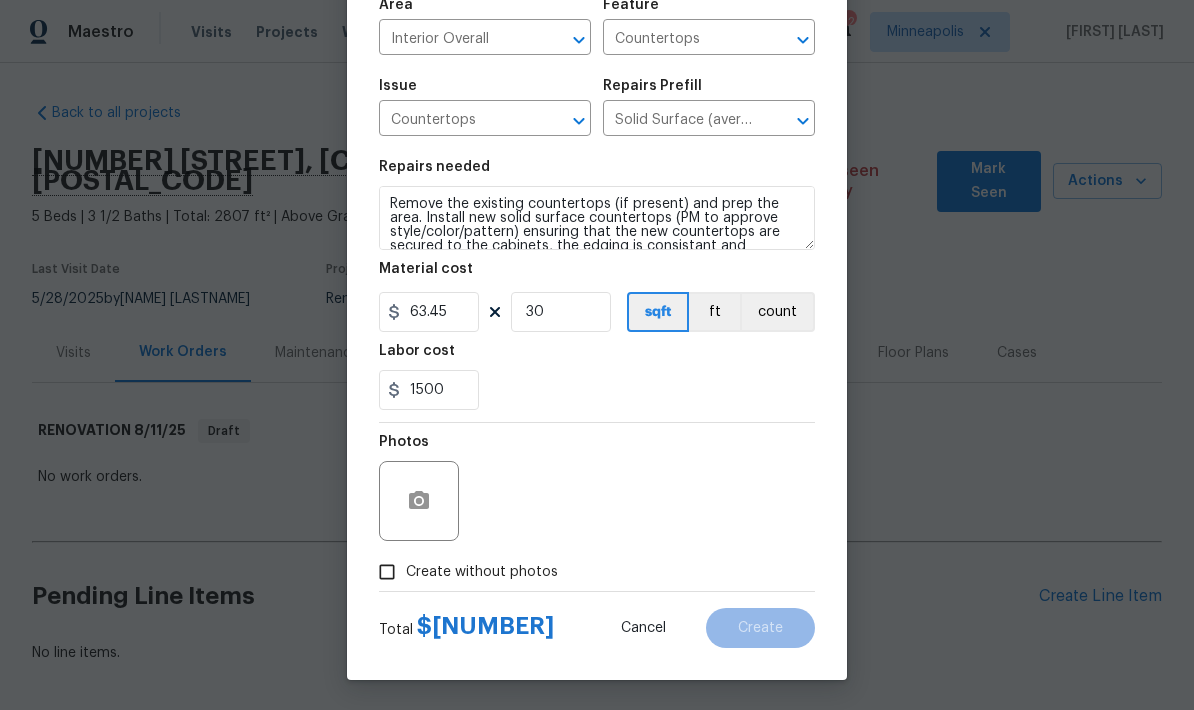 click on "Create without photos" at bounding box center [387, 572] 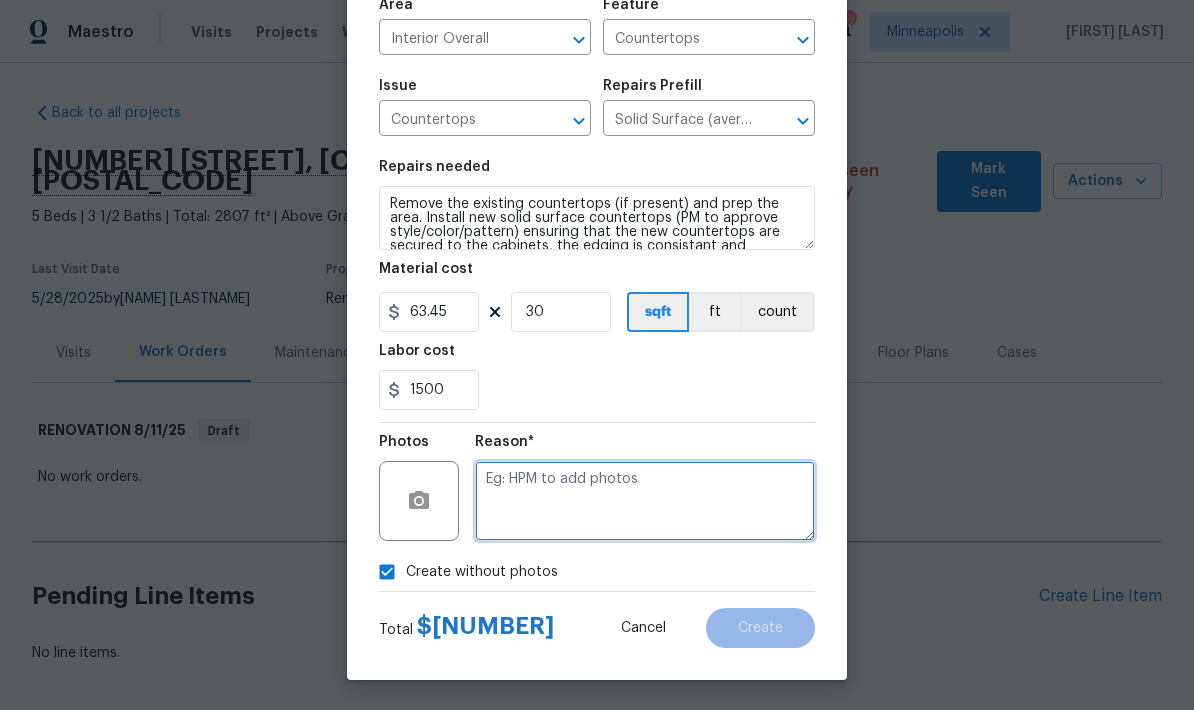 click at bounding box center (645, 501) 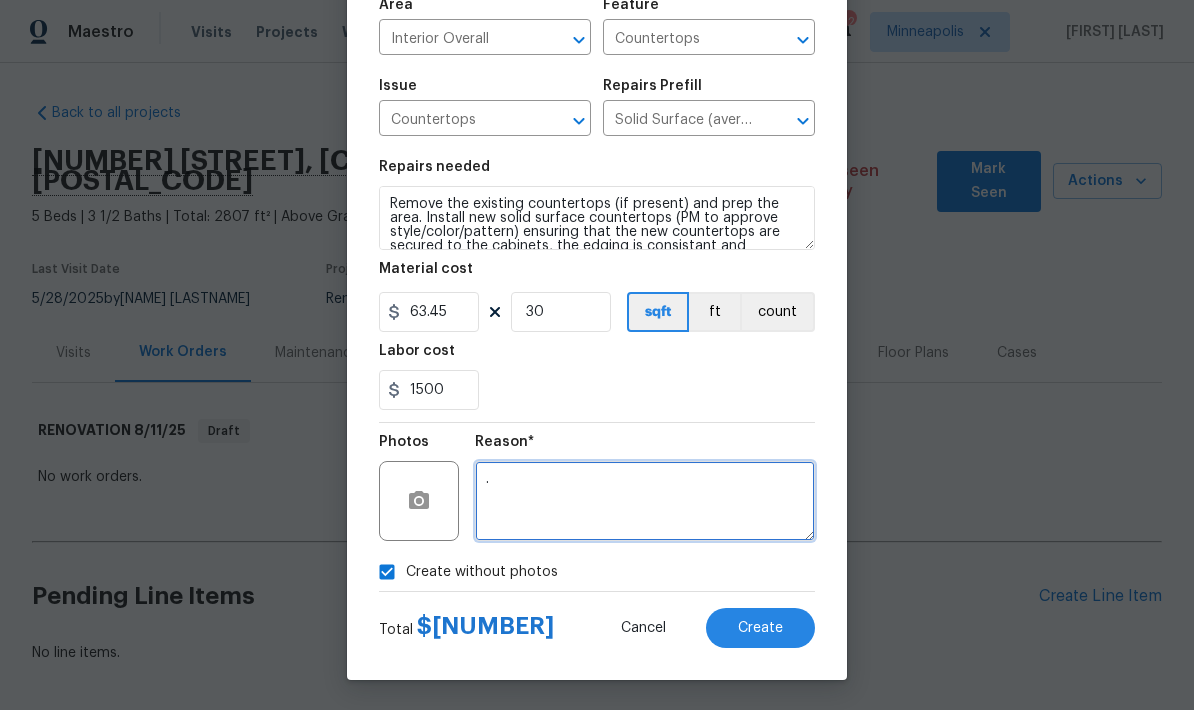 type on "." 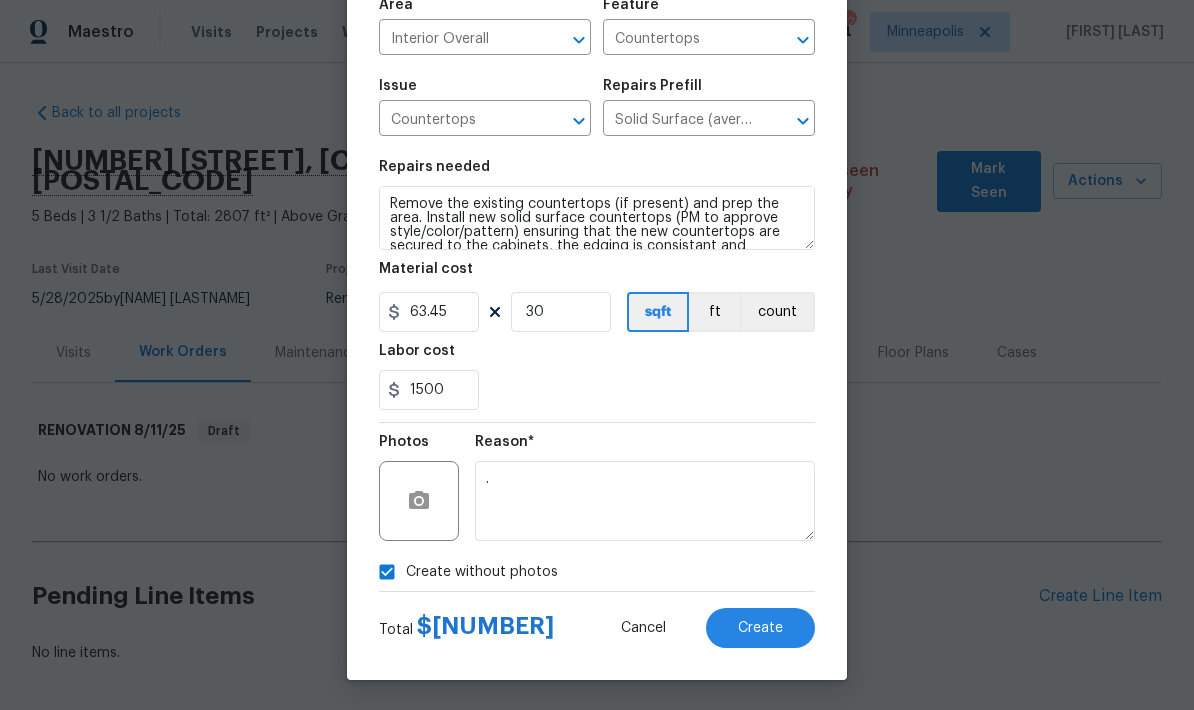 click on "Create" at bounding box center (760, 628) 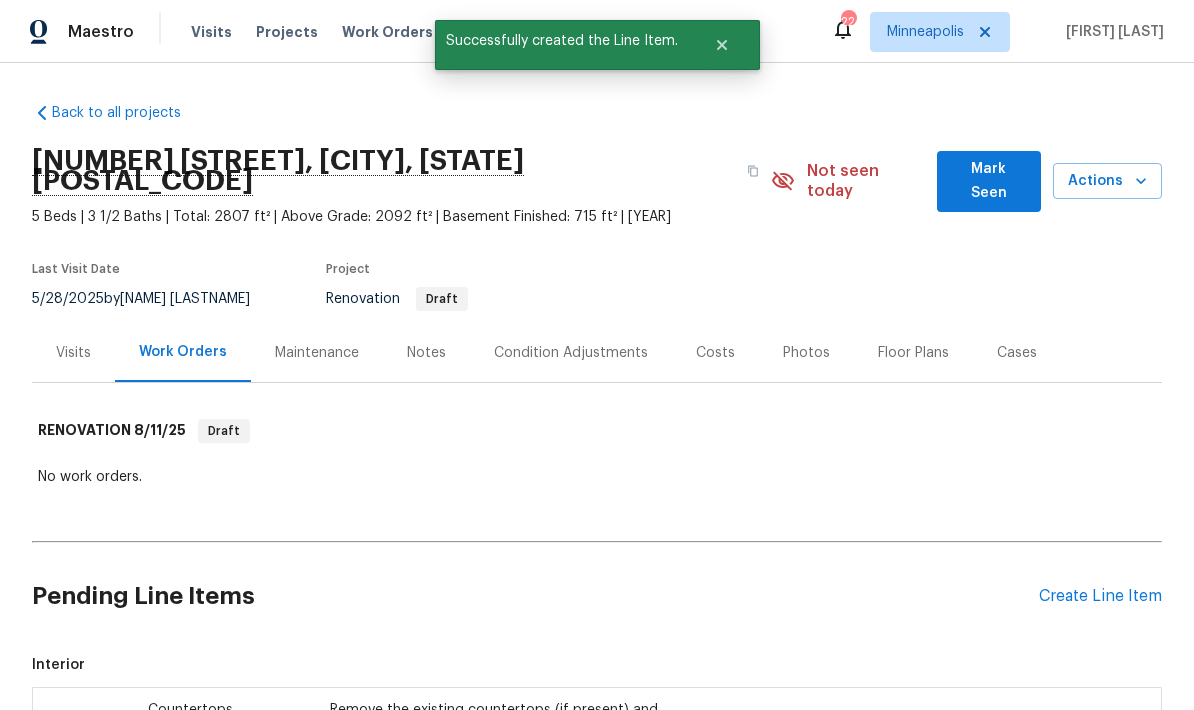 click on "Condition Adjustments" at bounding box center (571, 353) 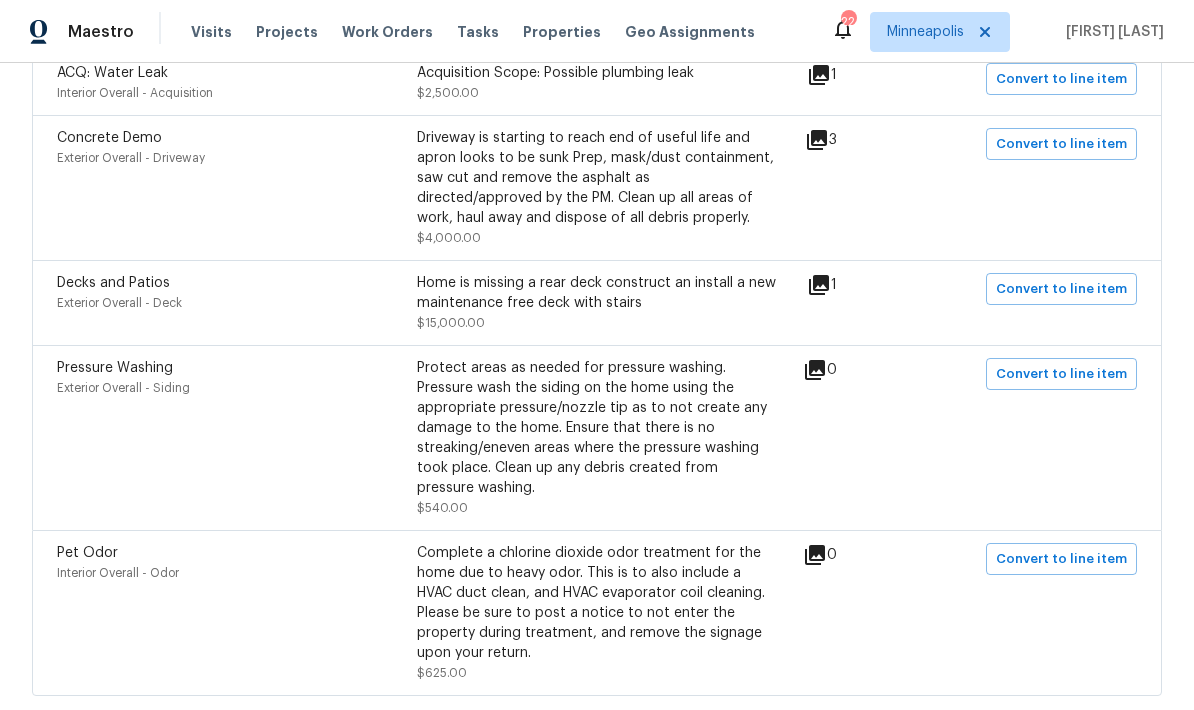 scroll, scrollTop: 1396, scrollLeft: 0, axis: vertical 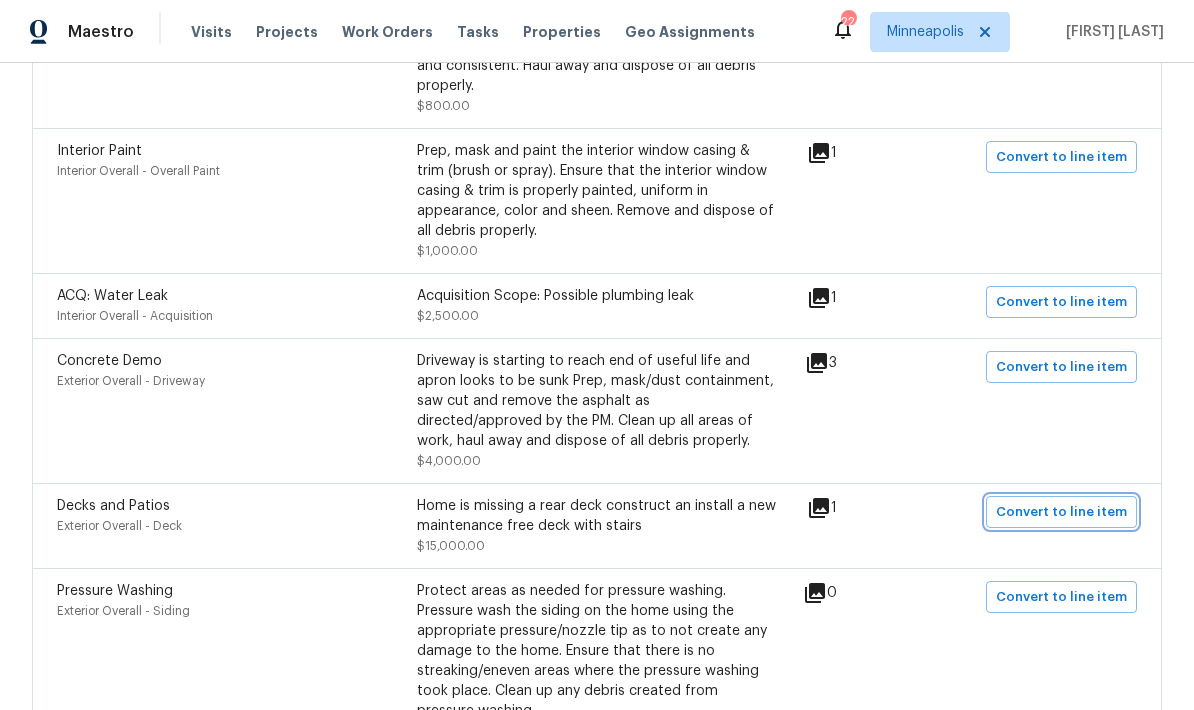 click on "Convert to line item" at bounding box center [1061, 512] 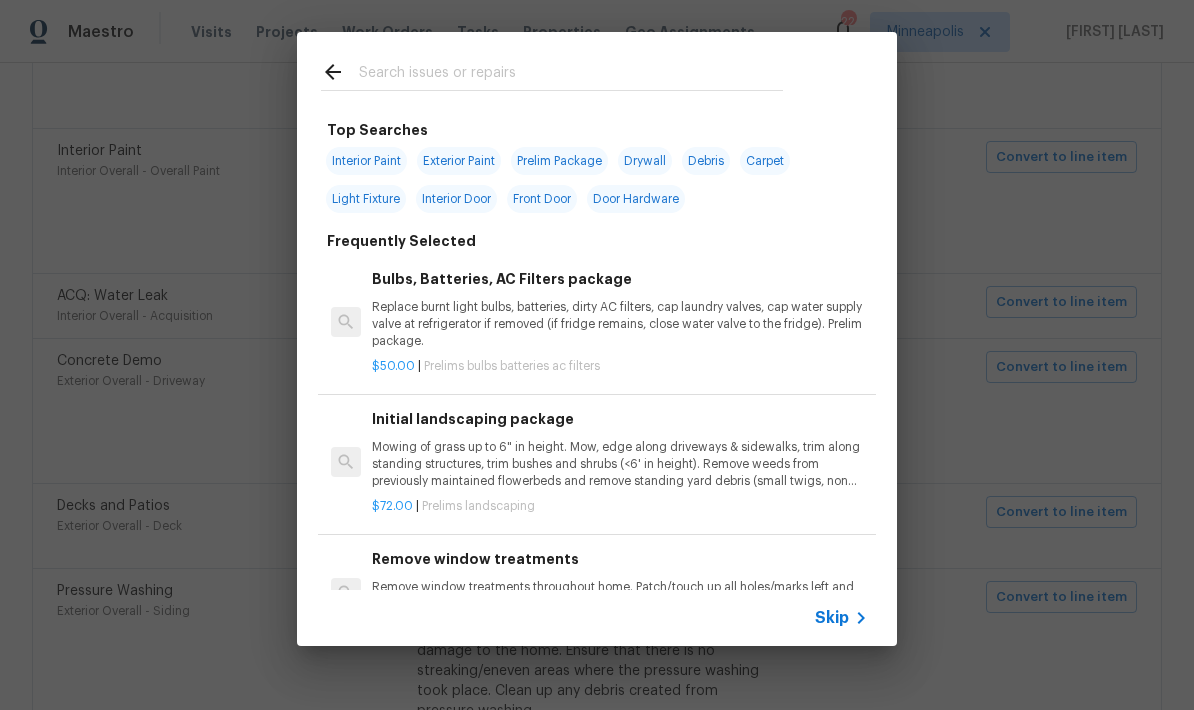 click at bounding box center (571, 75) 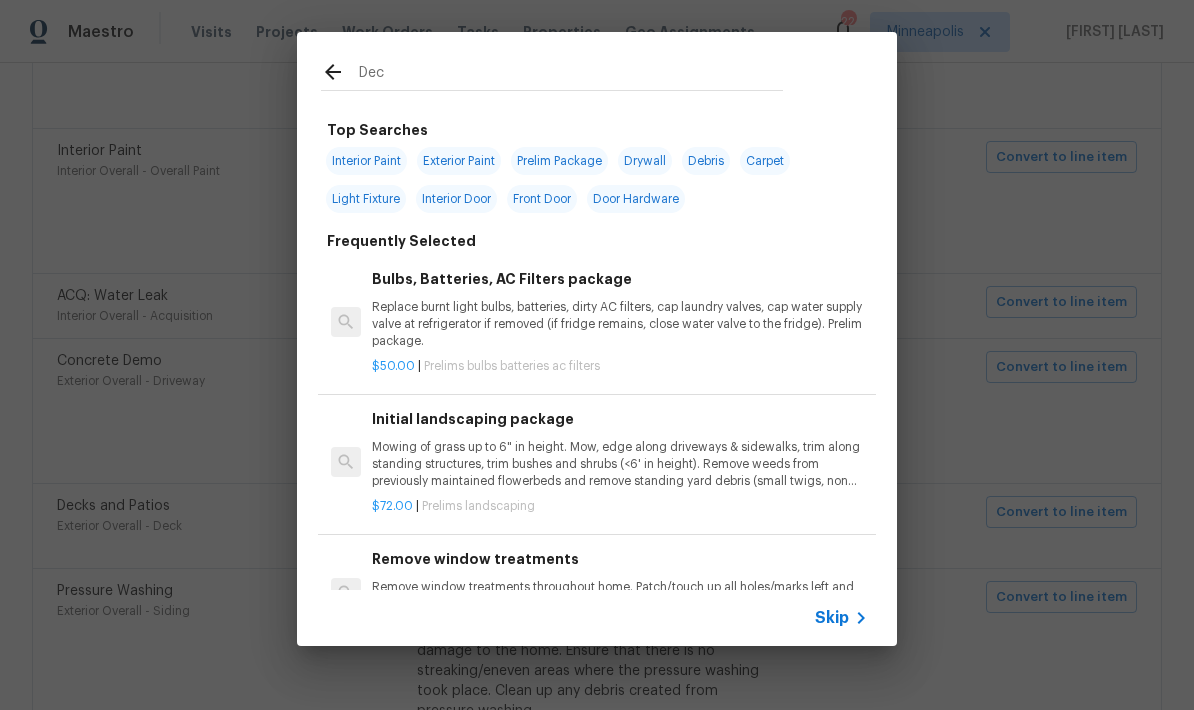 type on "Deck" 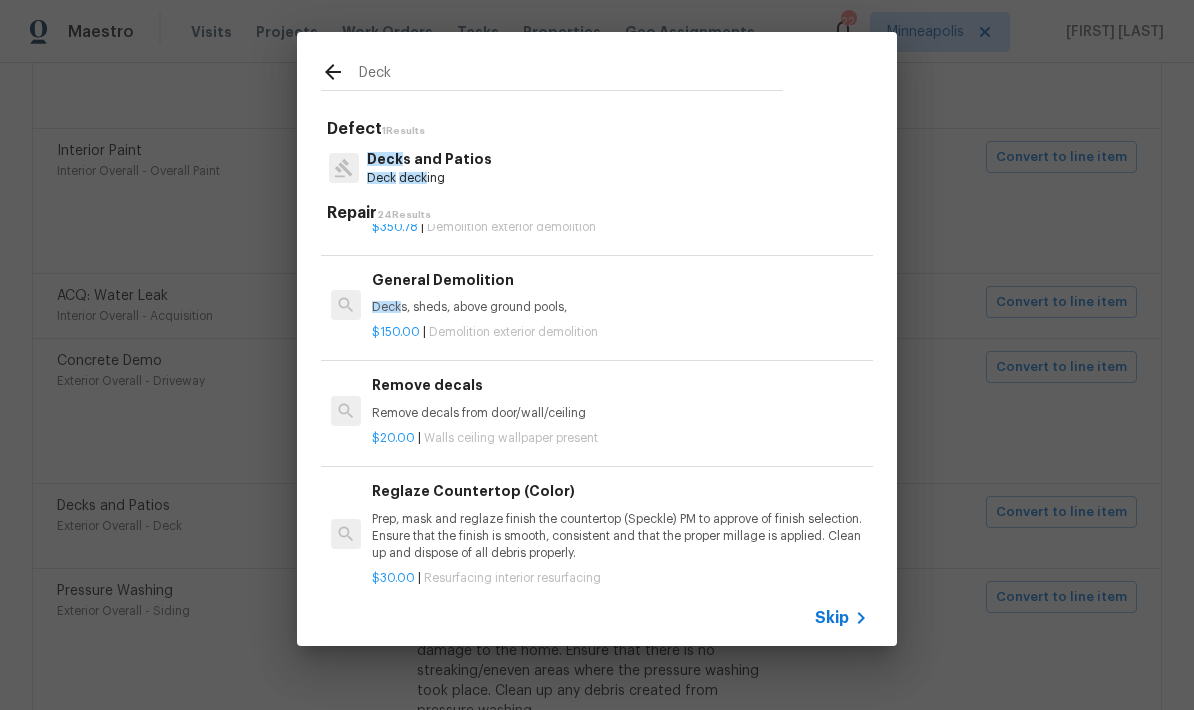 scroll, scrollTop: 2686, scrollLeft: 0, axis: vertical 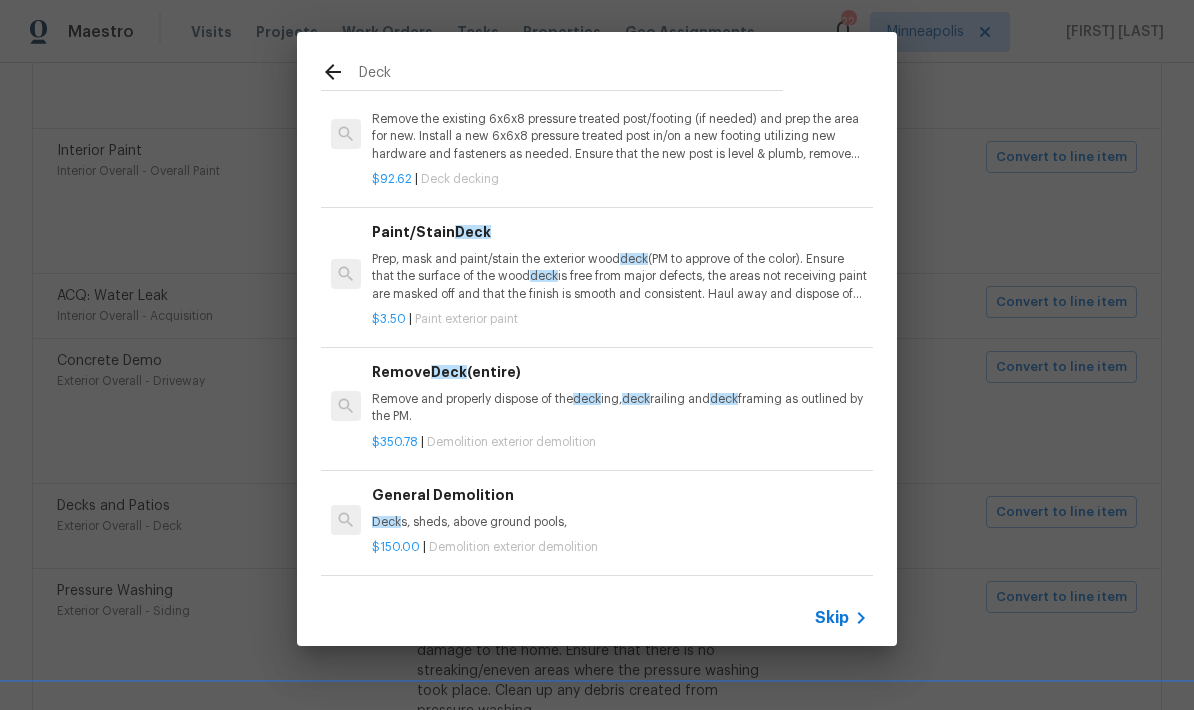 click on "Skip" at bounding box center [832, 618] 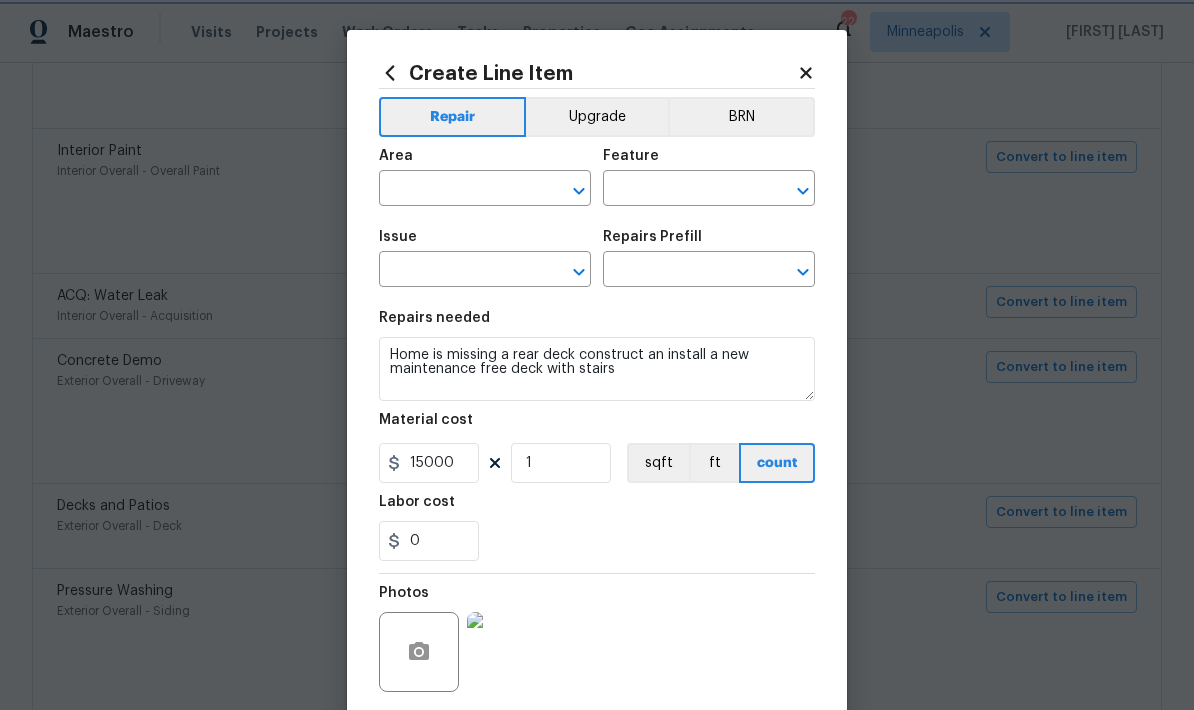 type on "Exterior Overall" 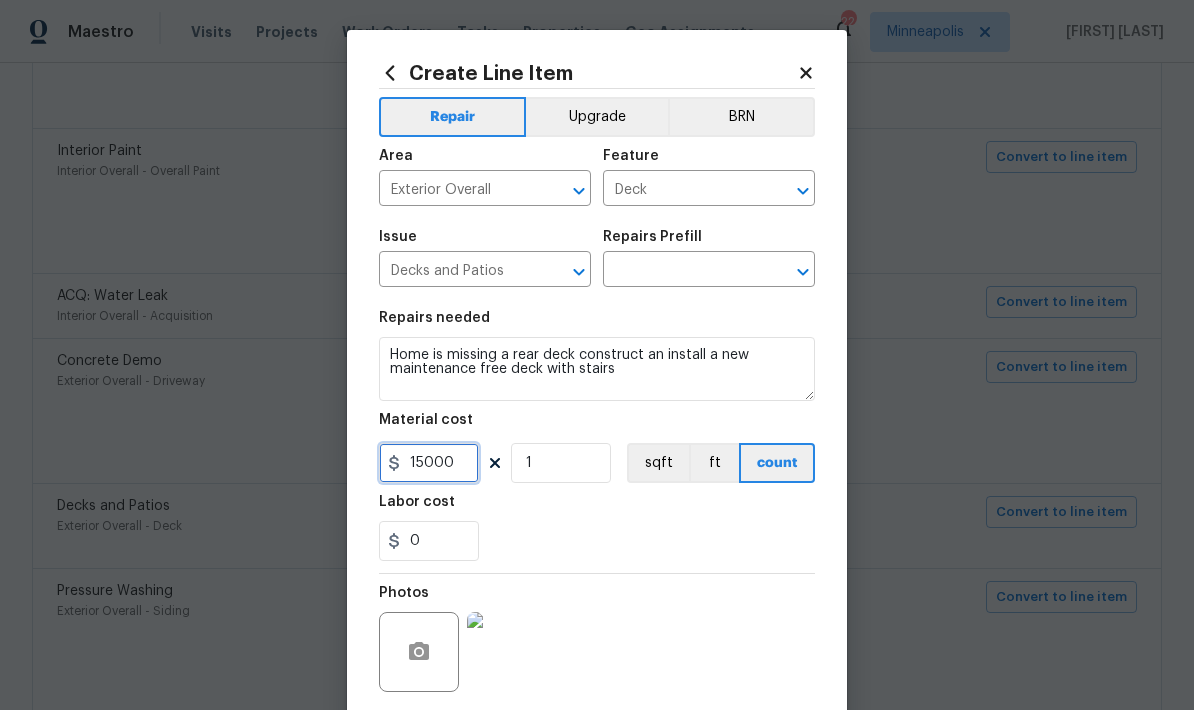 click on "15000" at bounding box center (429, 463) 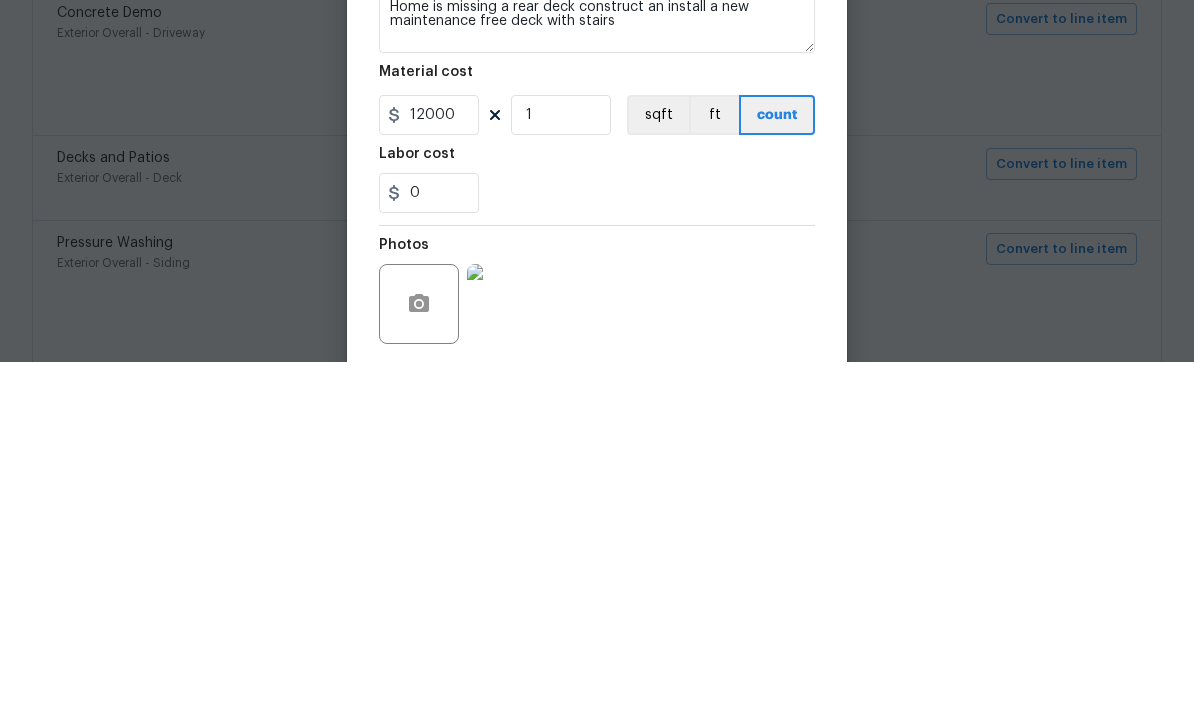 scroll, scrollTop: 80, scrollLeft: 0, axis: vertical 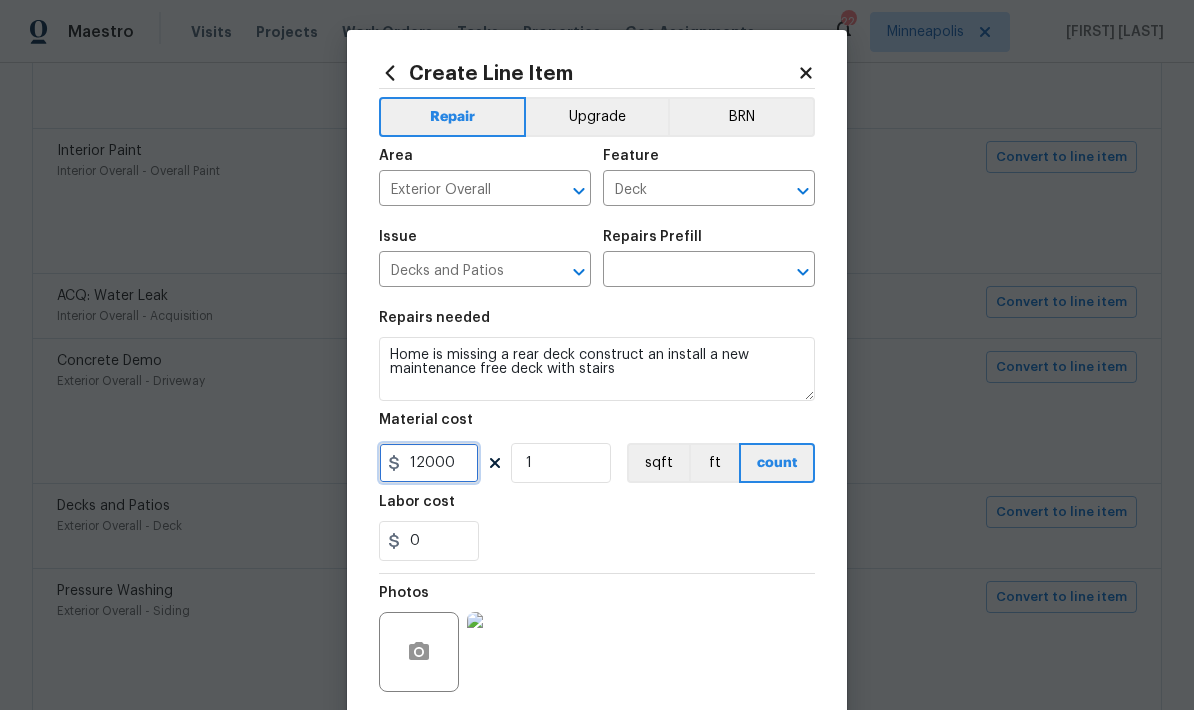 click on "12000" at bounding box center [429, 463] 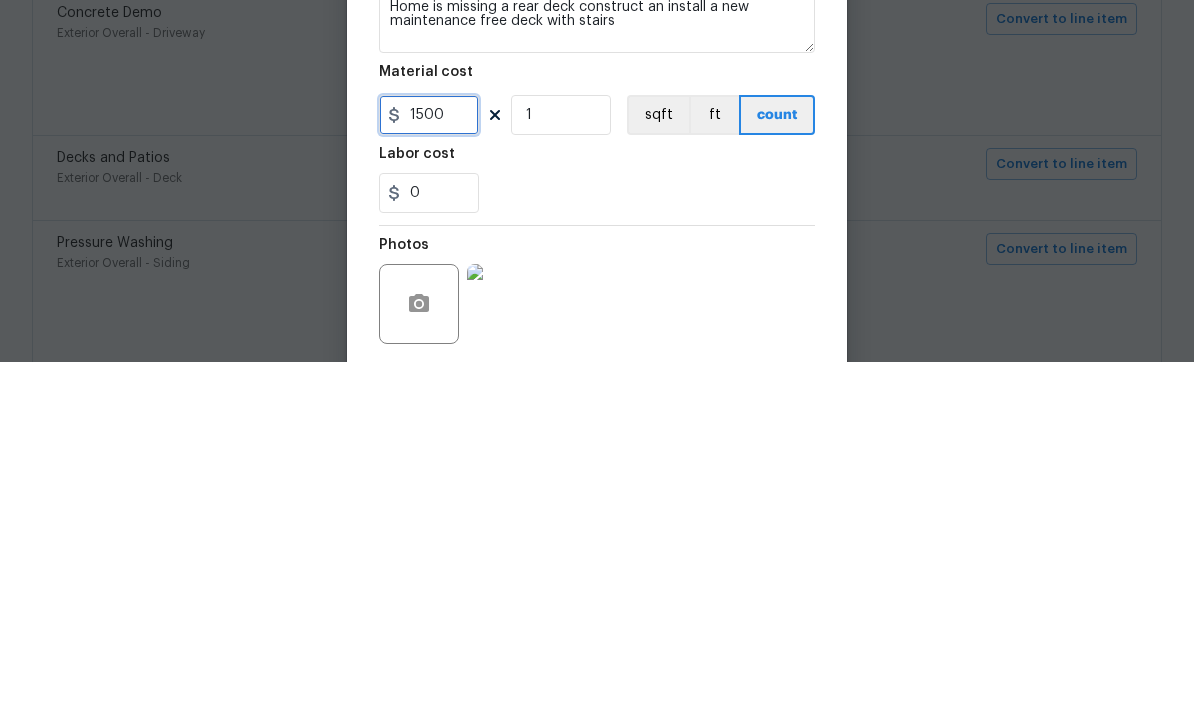 type on "15000" 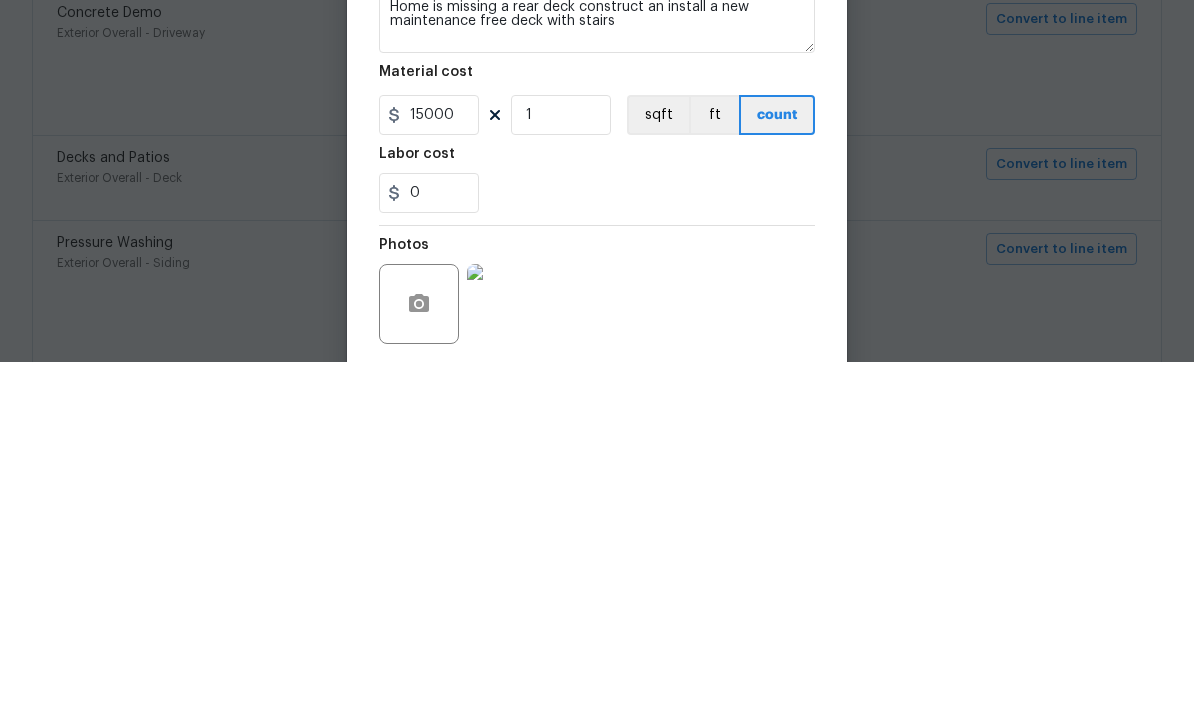click on "0" at bounding box center (597, 541) 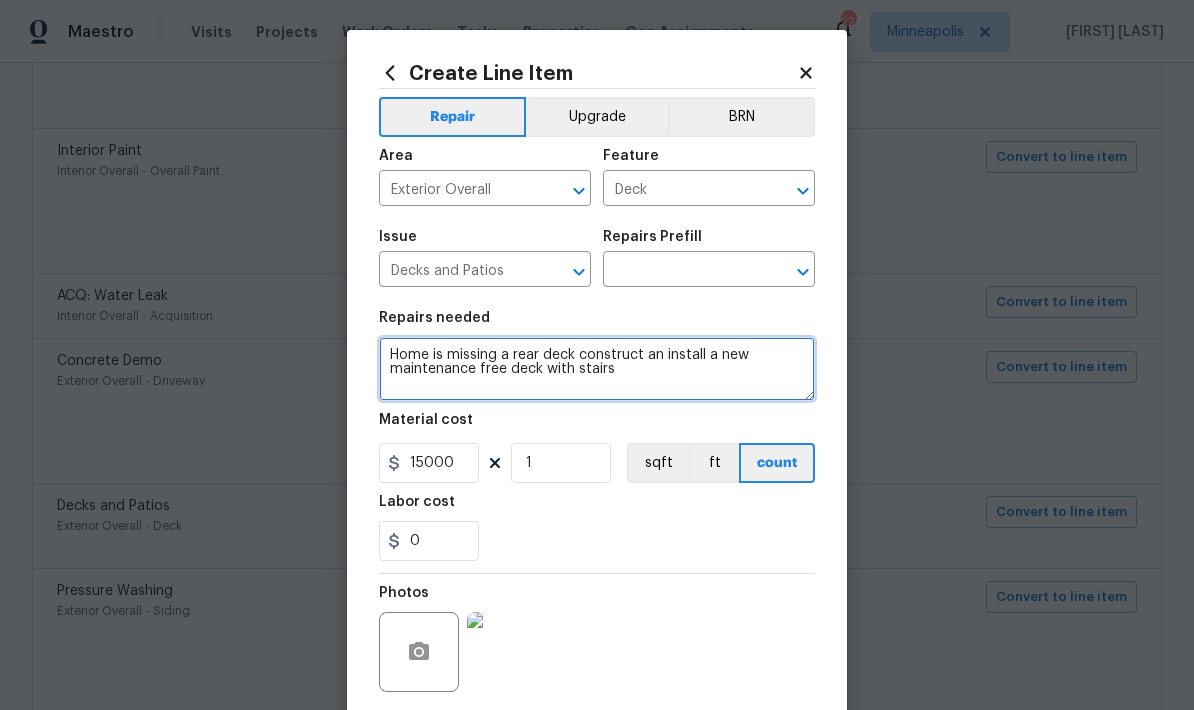 click on "Home is missing a rear deck construct an install a new maintenance free deck with stairs" at bounding box center (597, 369) 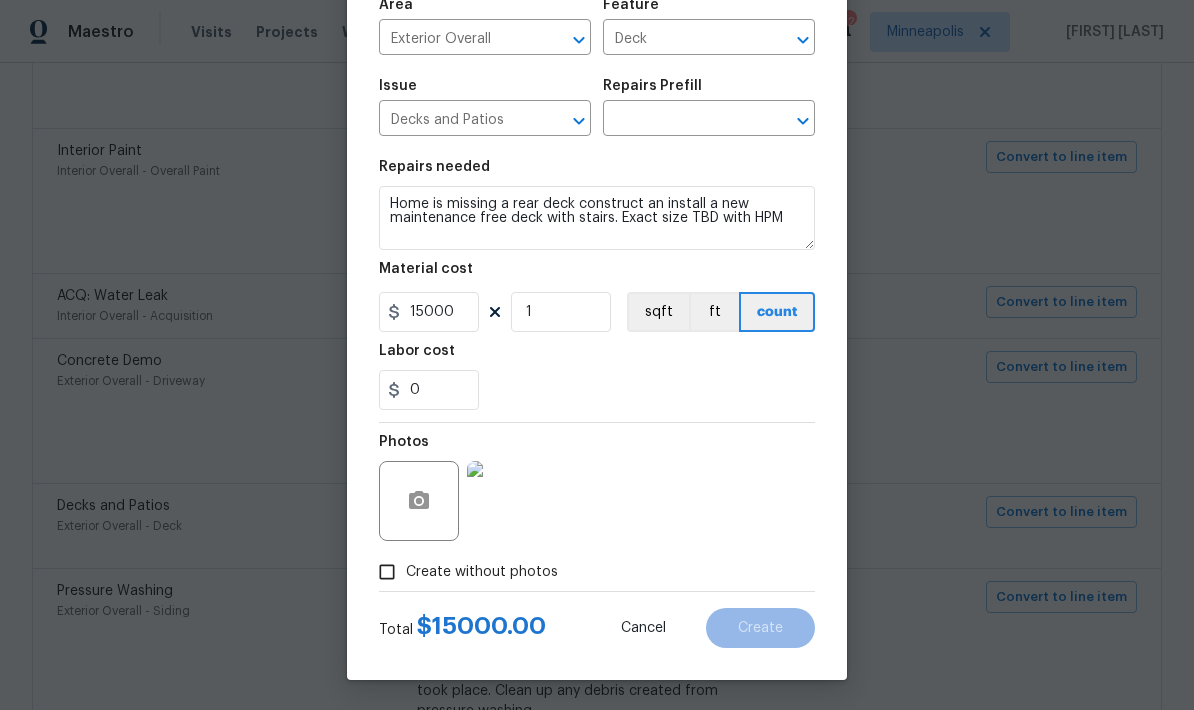 scroll, scrollTop: 155, scrollLeft: 0, axis: vertical 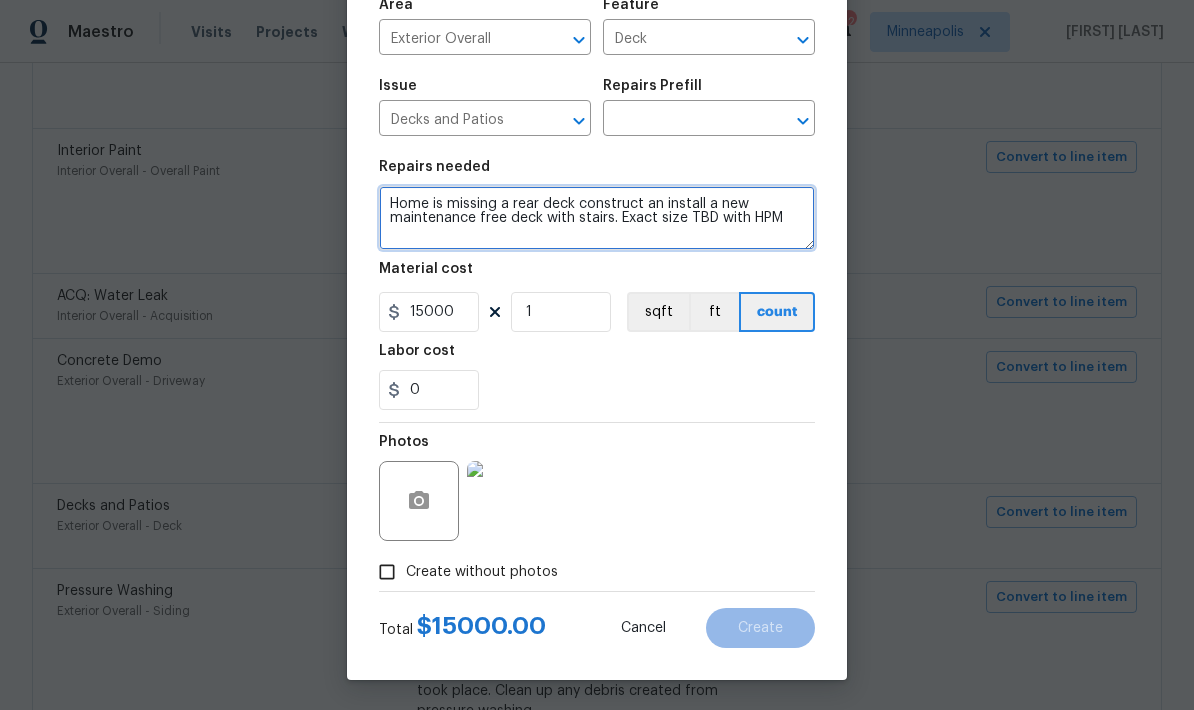 type on "Home is missing a rear deck construct an install a new maintenance free deck with stairs. Exact size TBD with HPM" 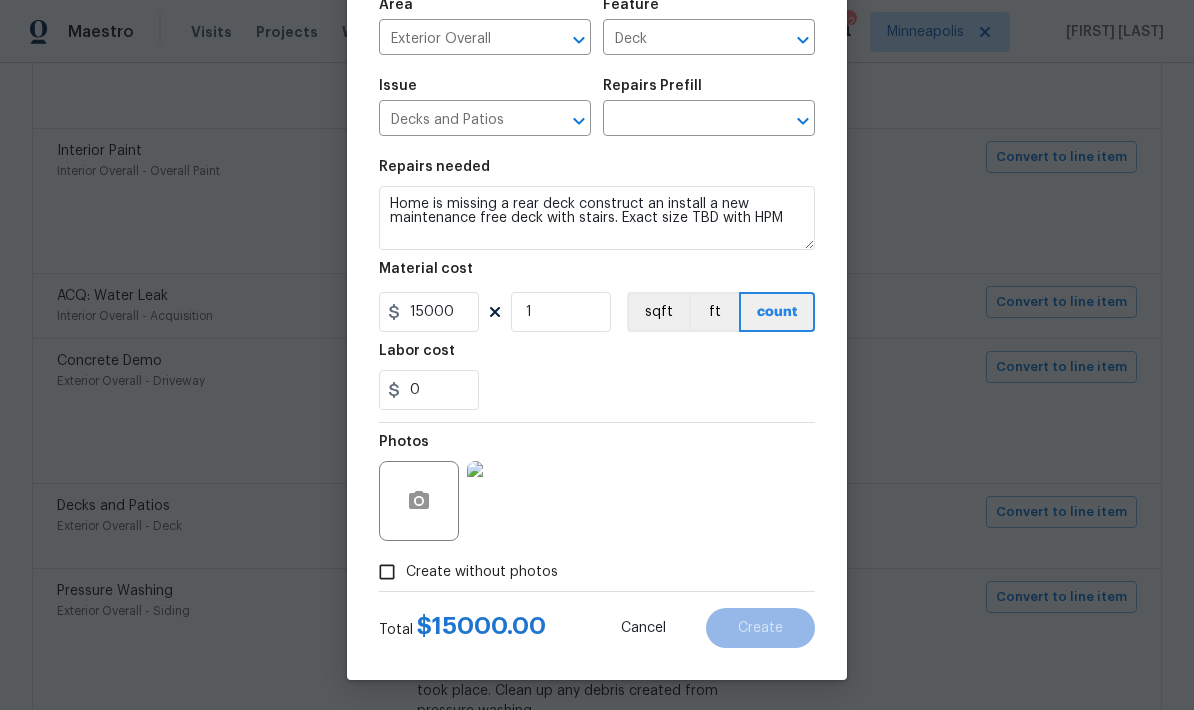 click at bounding box center [681, 120] 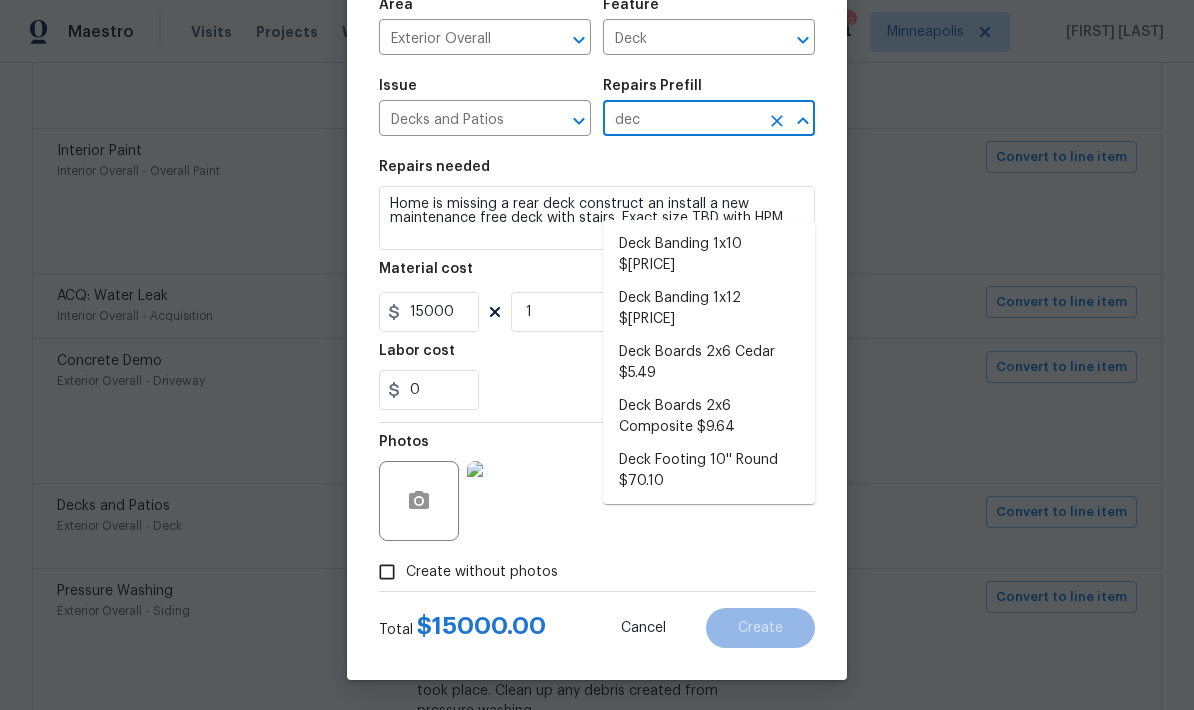 type on "dec" 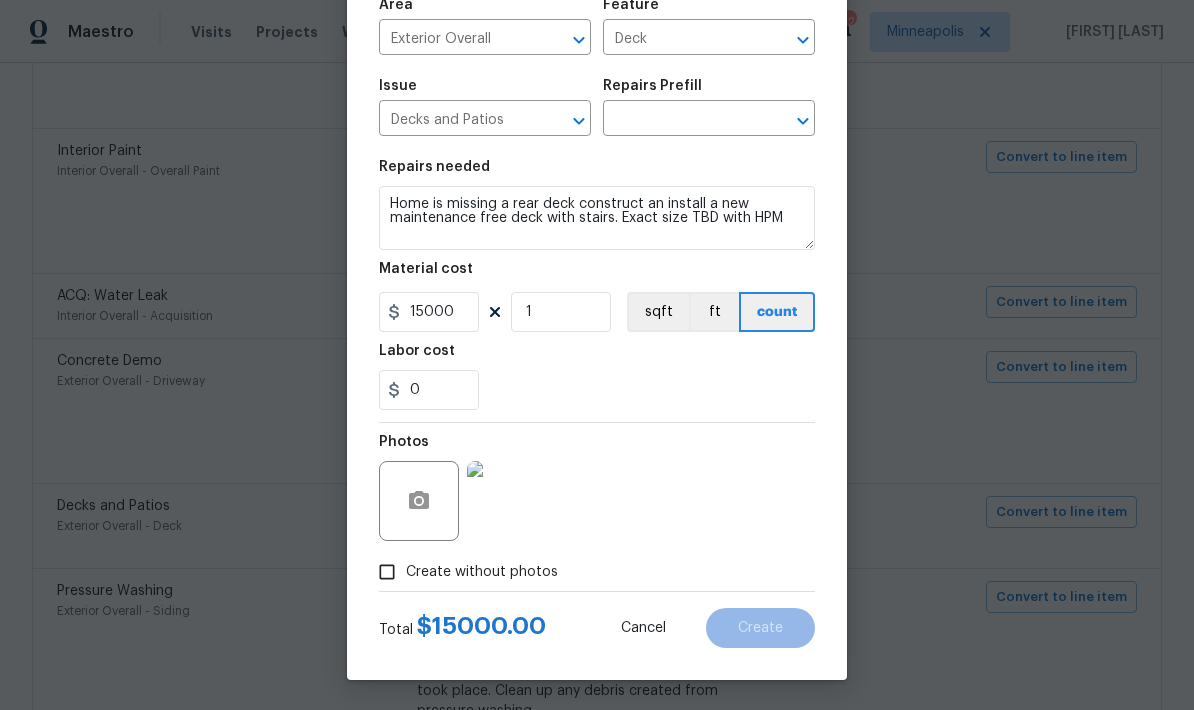 click at bounding box center (681, 120) 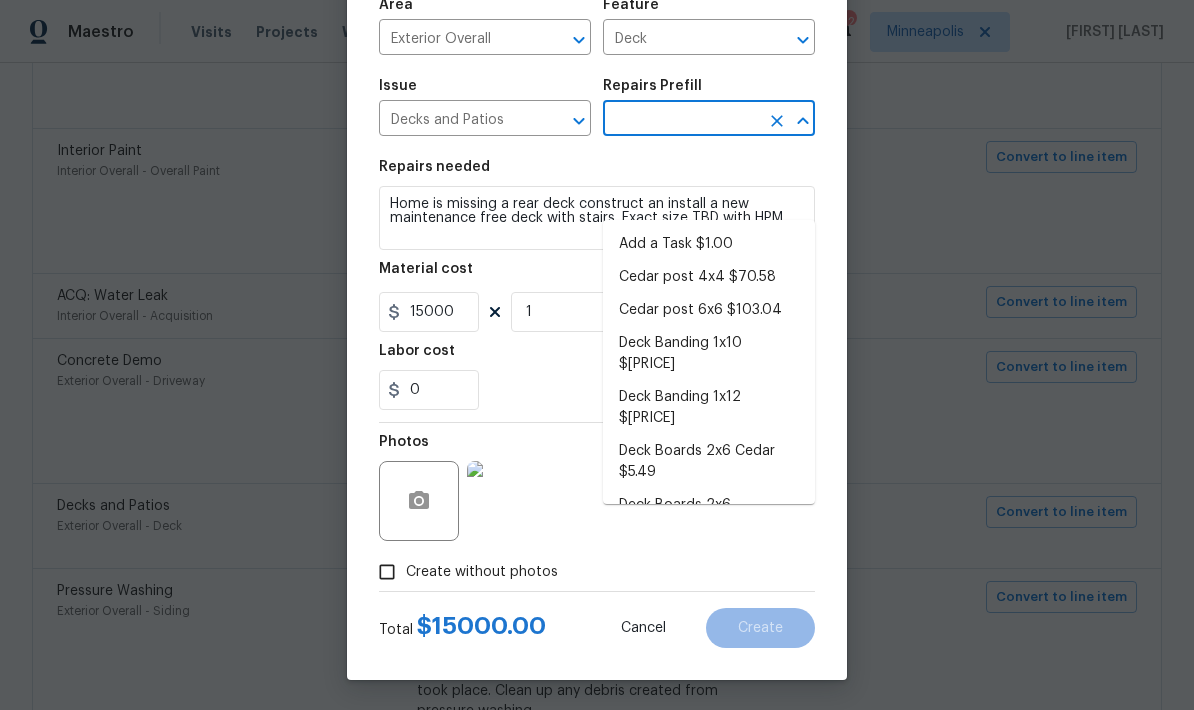 scroll, scrollTop: 0, scrollLeft: 0, axis: both 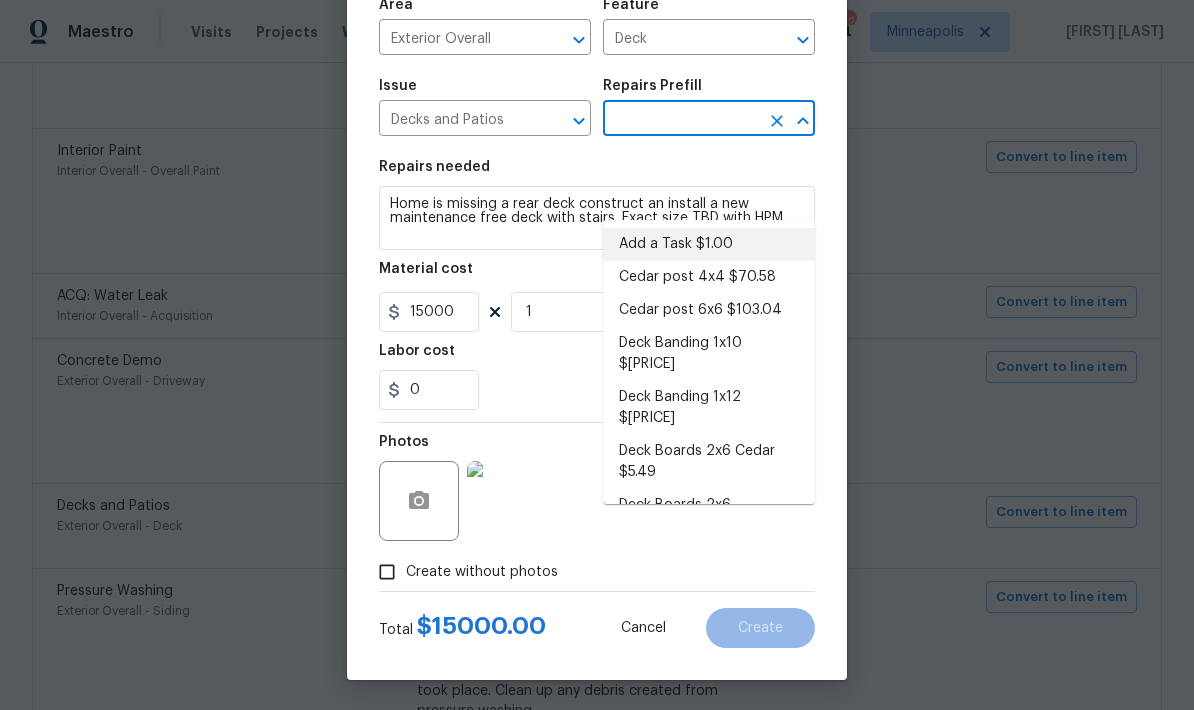 click on "Add a Task $1.00" at bounding box center [709, 244] 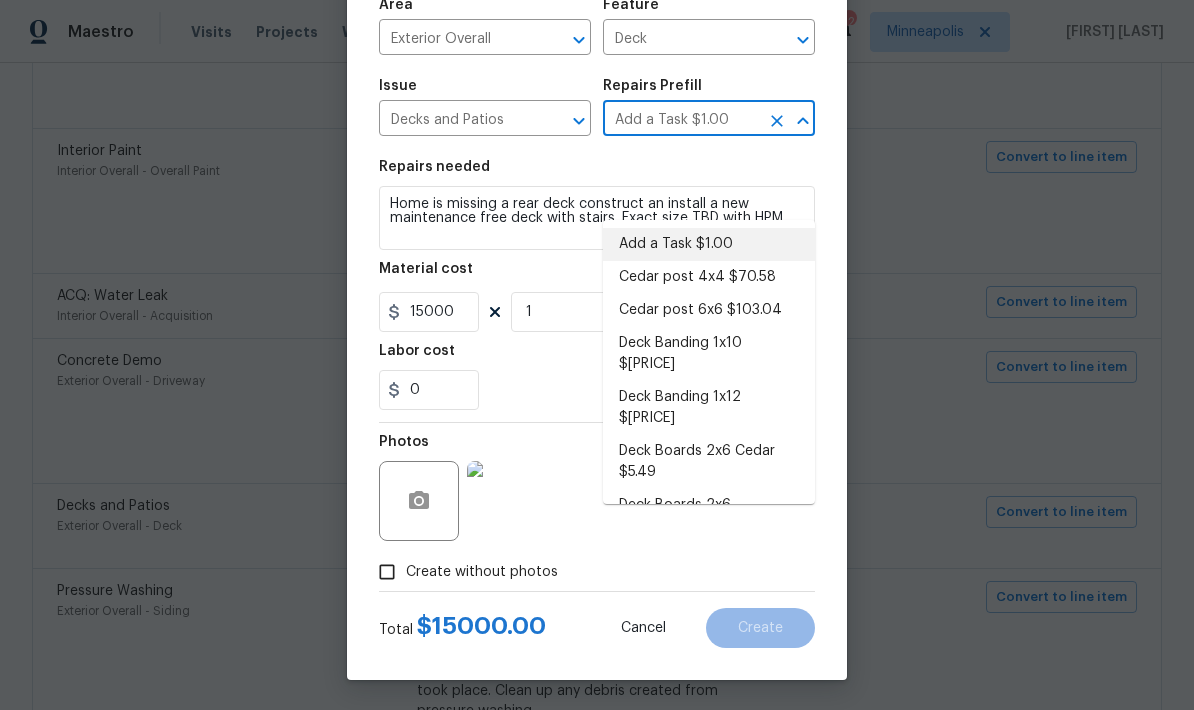 type 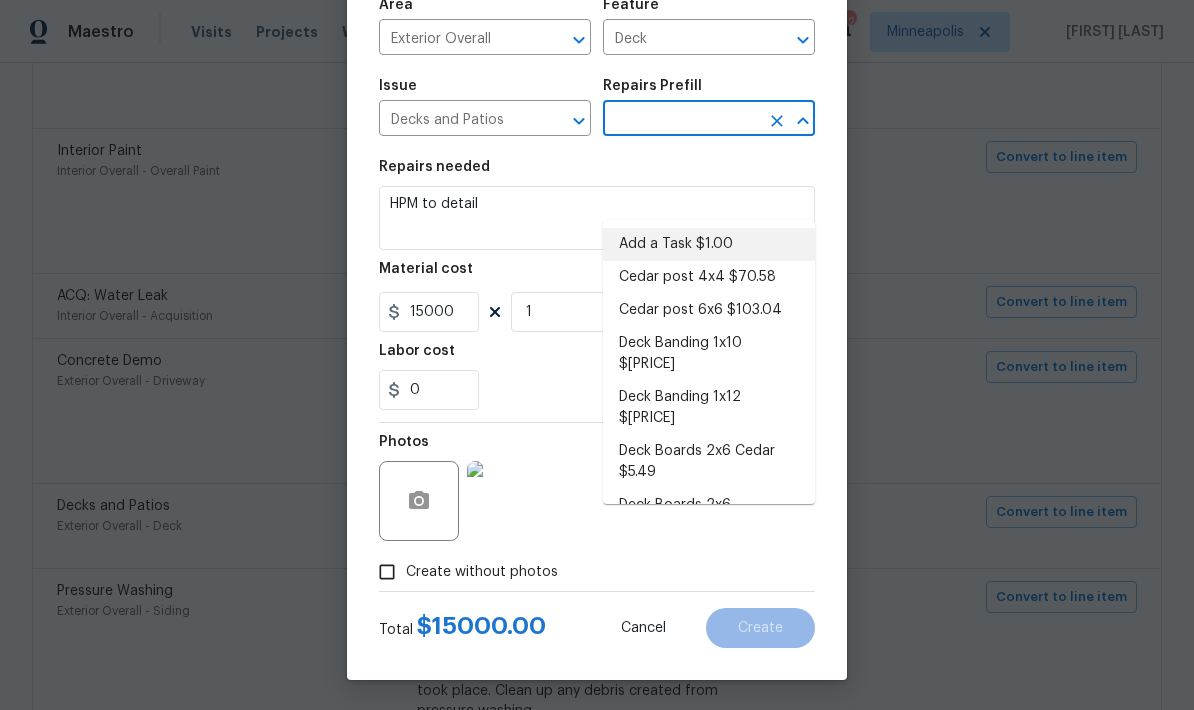 type on "Add a Task $1.00" 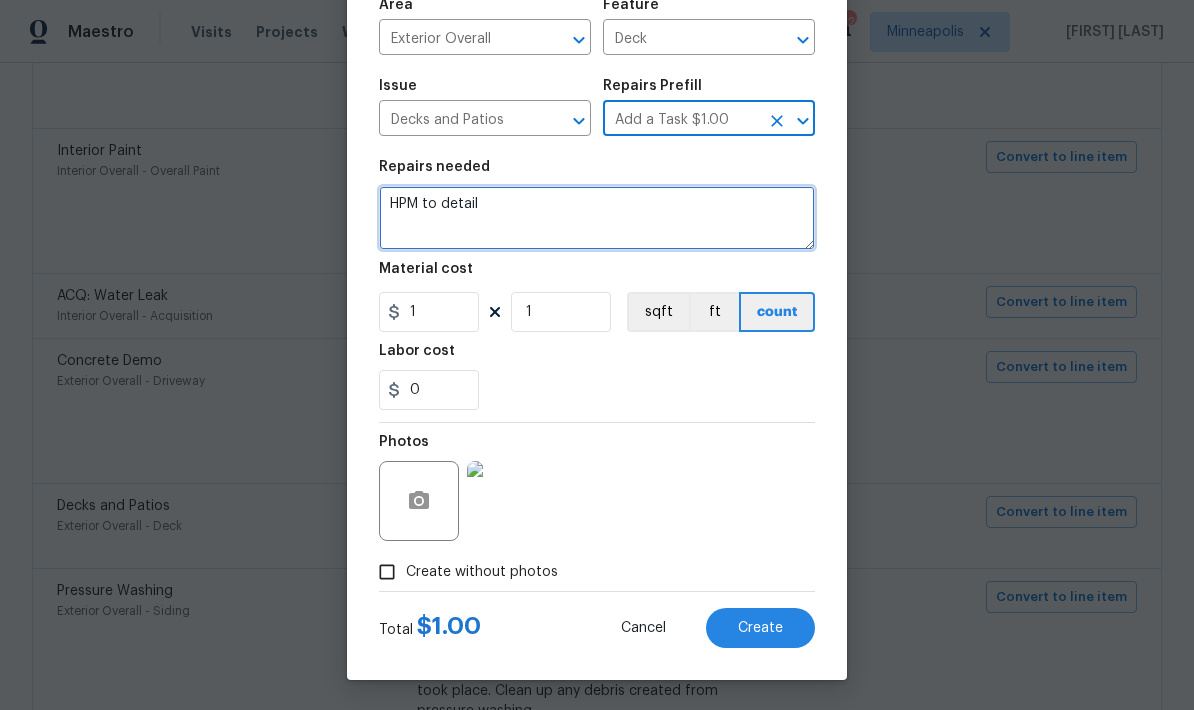 click on "HPM to detail" at bounding box center [597, 218] 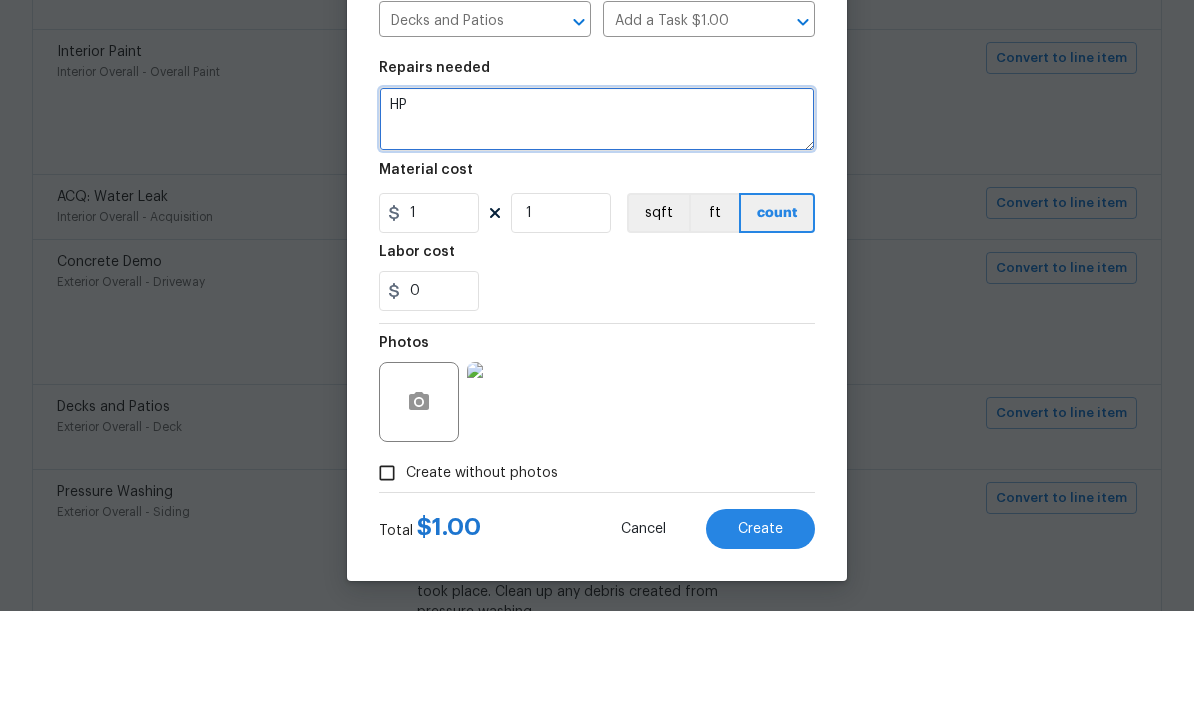 type on "H" 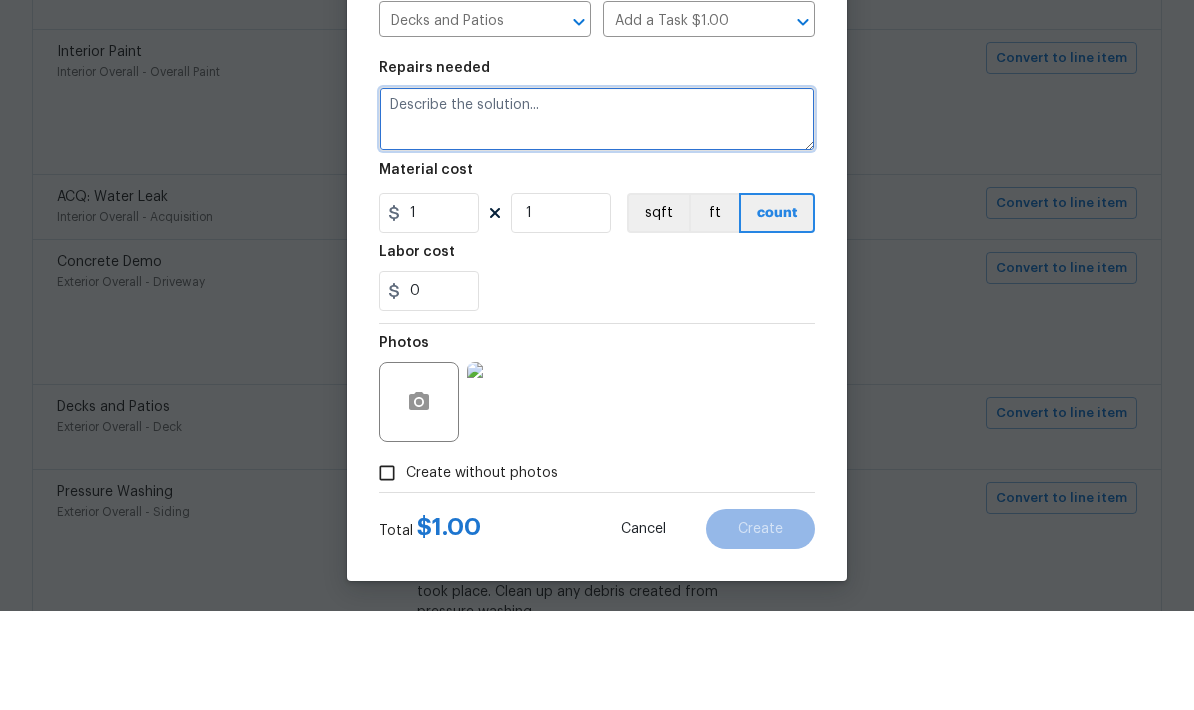 paste on "Home is missing a rear deck construct an install a new maintenance free deck with stairs. Exact size TBD with HPM" 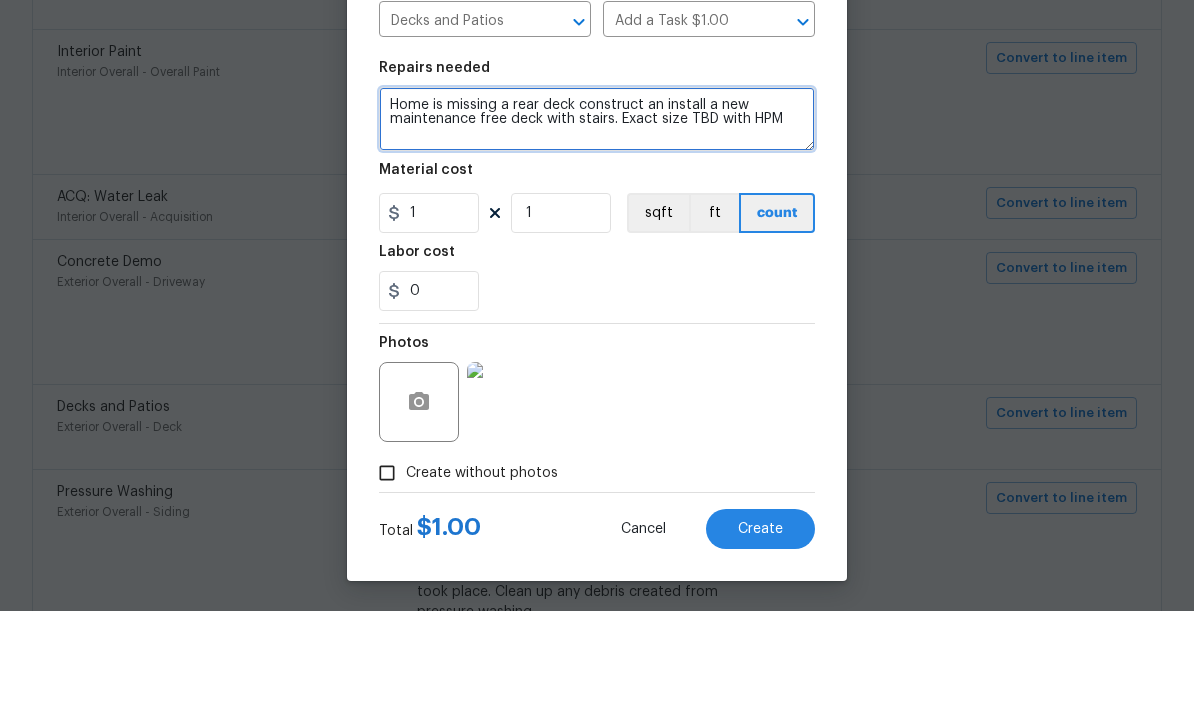 type on "Home is missing a rear deck construct an install a new maintenance free deck with stairs. Exact size TBD with HPM" 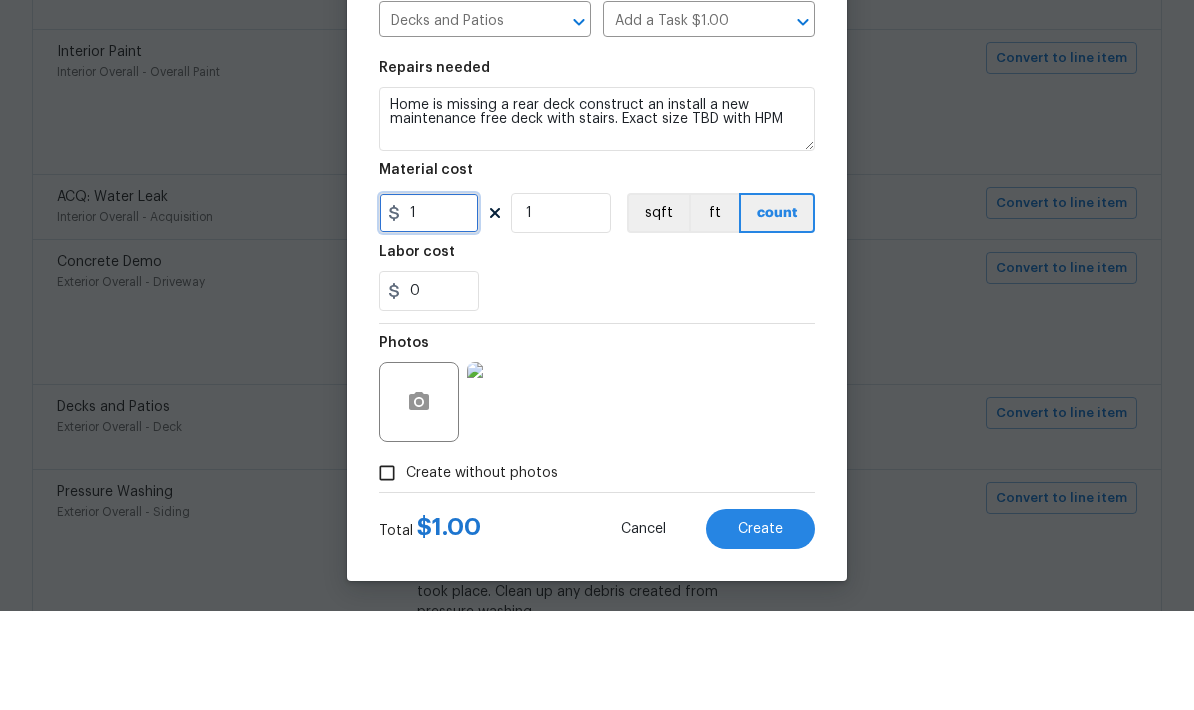 click on "1" at bounding box center [429, 312] 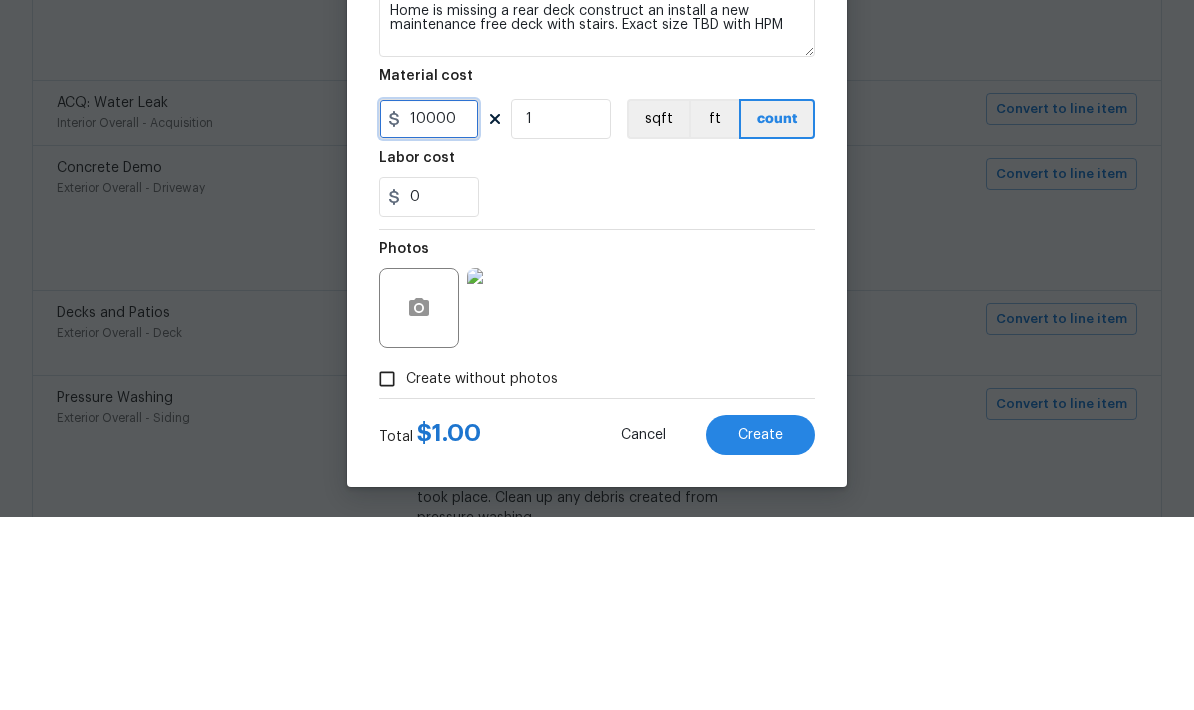 type on "10000" 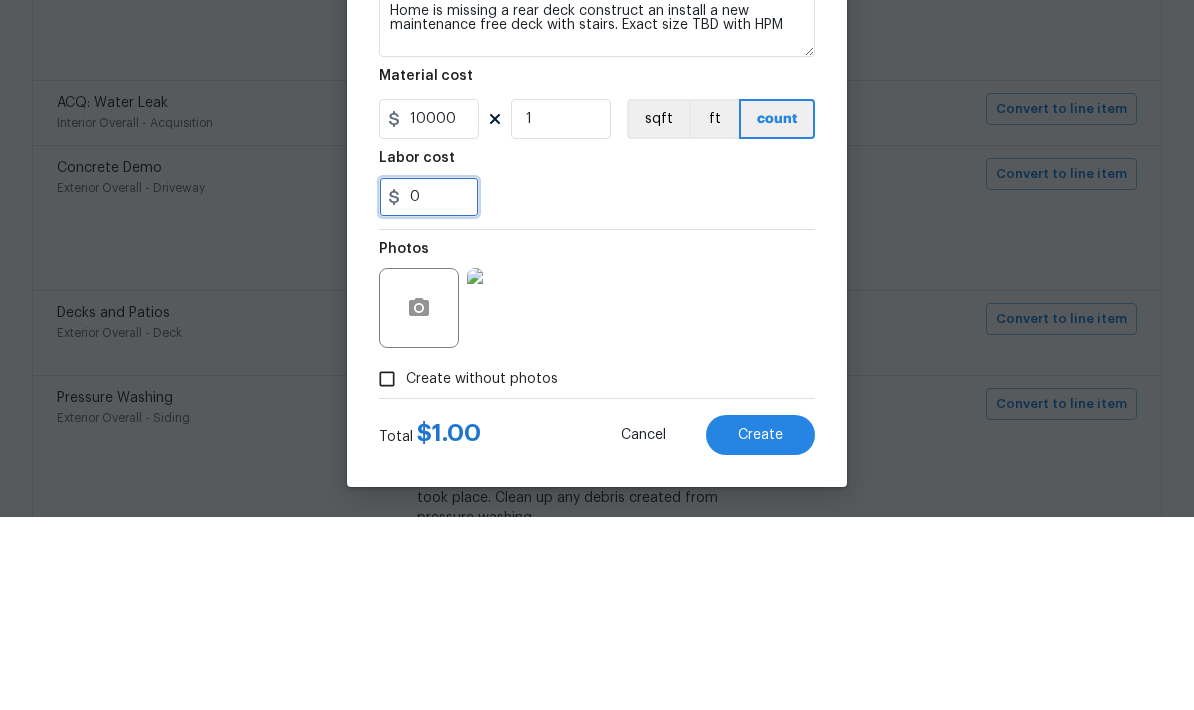 click on "0" at bounding box center (429, 390) 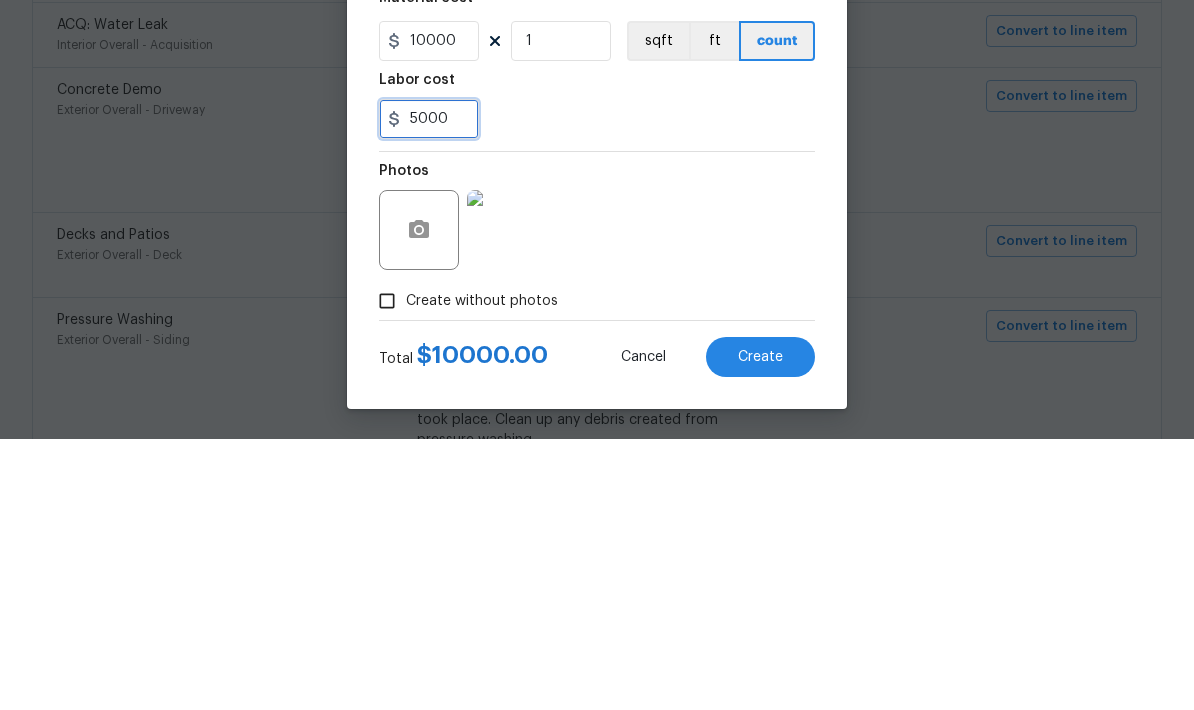 type on "5000" 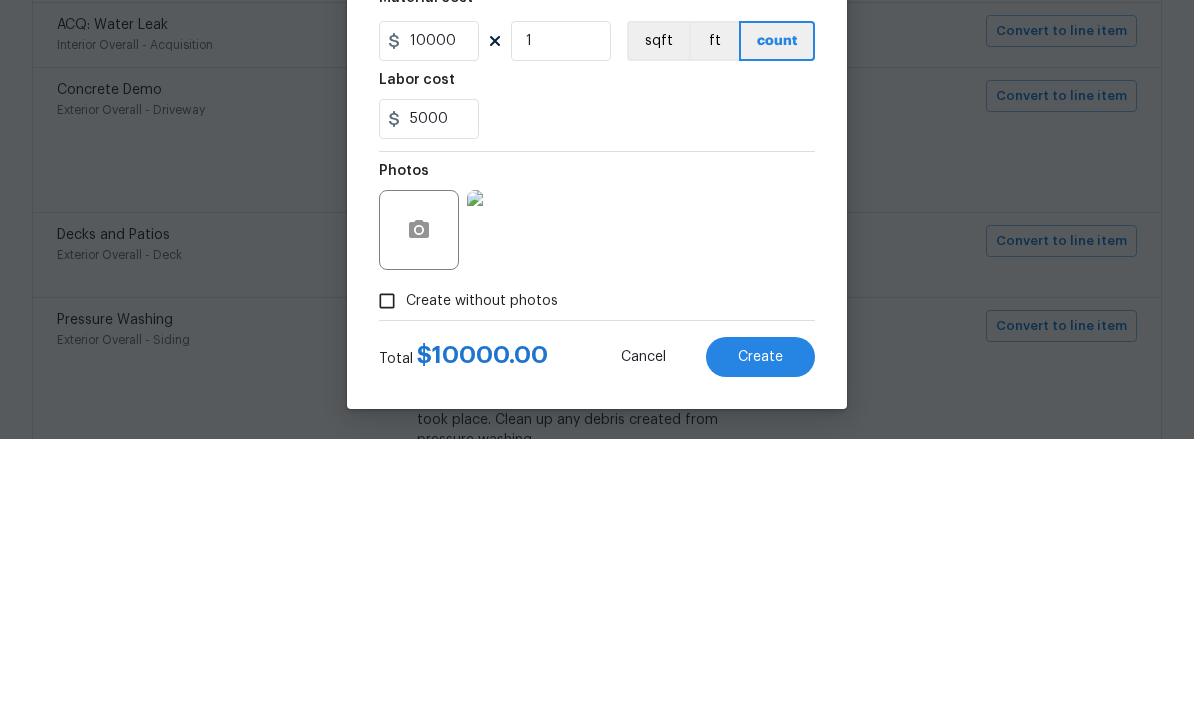 click on "5000" at bounding box center [597, 390] 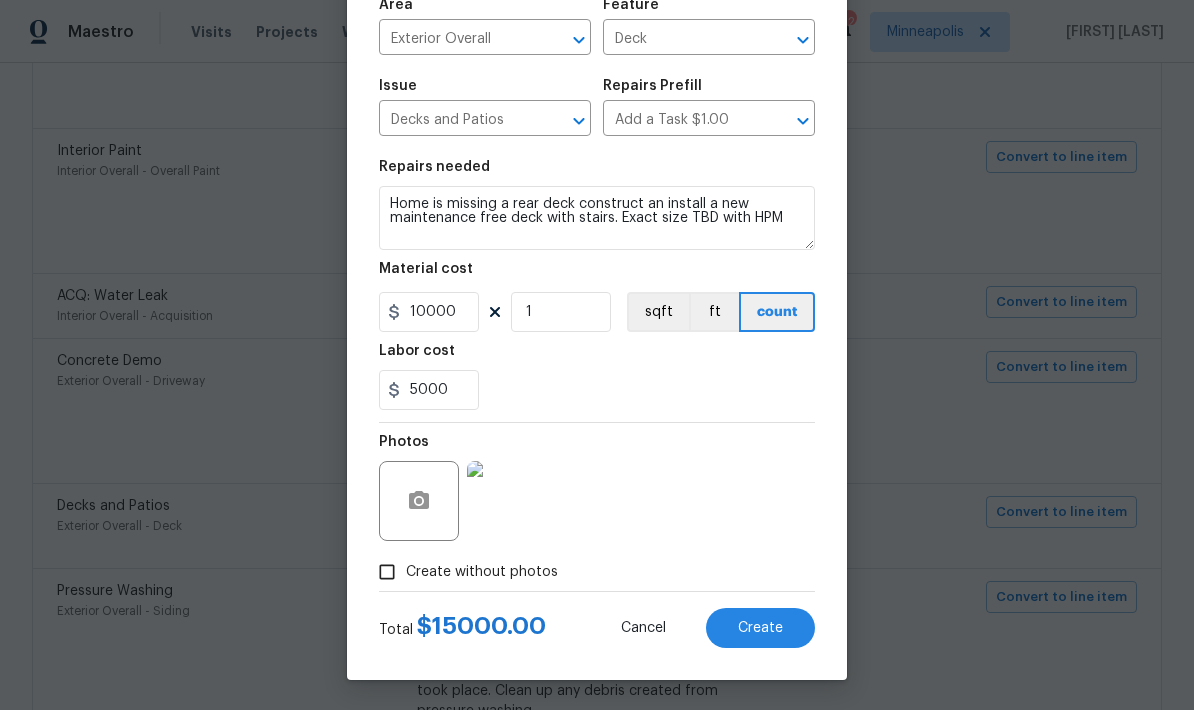 click on "Create" at bounding box center (760, 628) 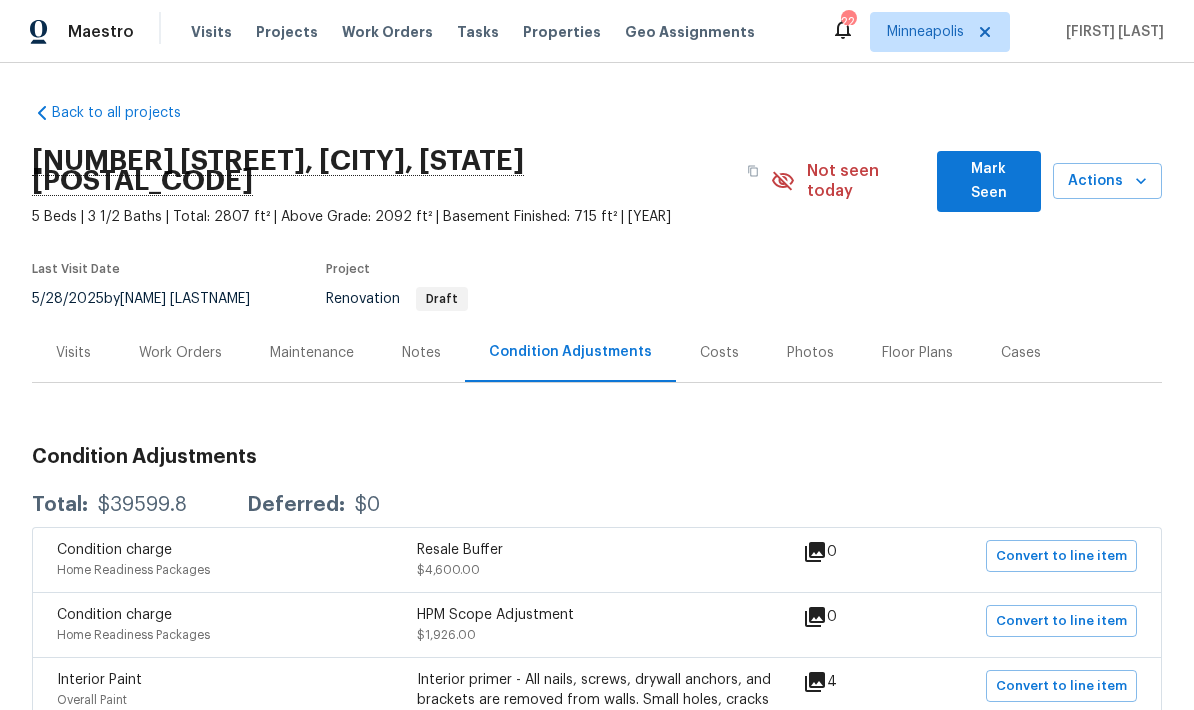 scroll, scrollTop: 0, scrollLeft: 0, axis: both 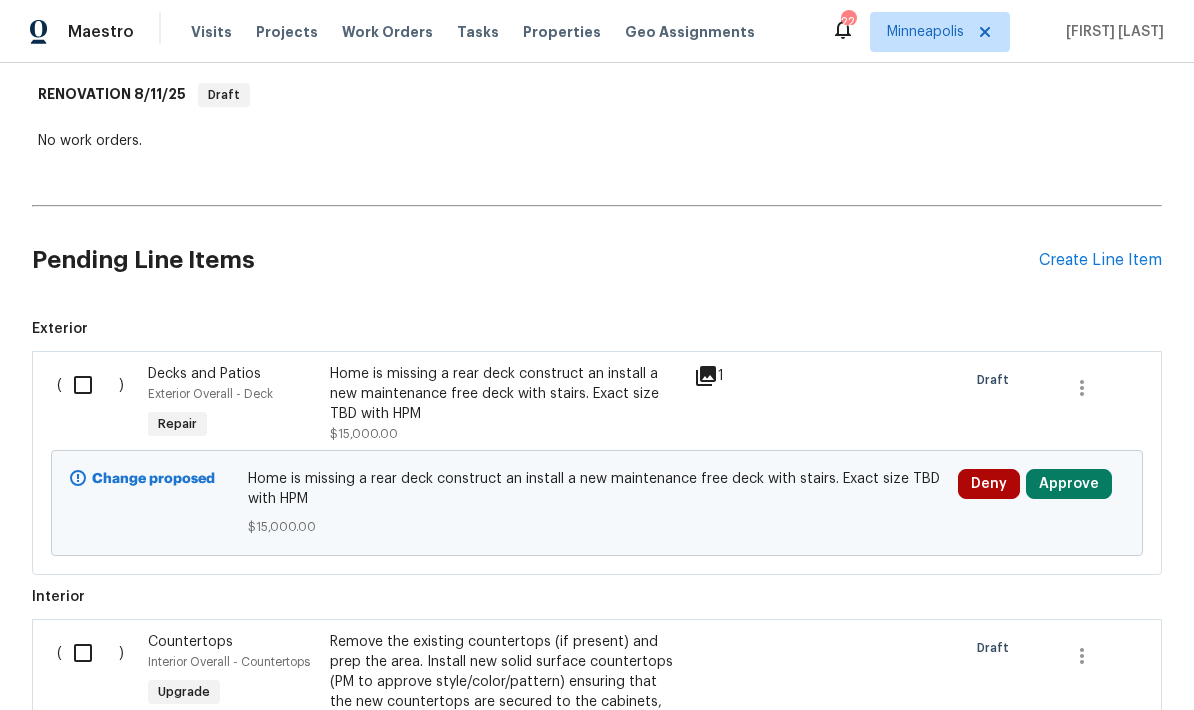 click on "Create Line Item" at bounding box center (1100, 260) 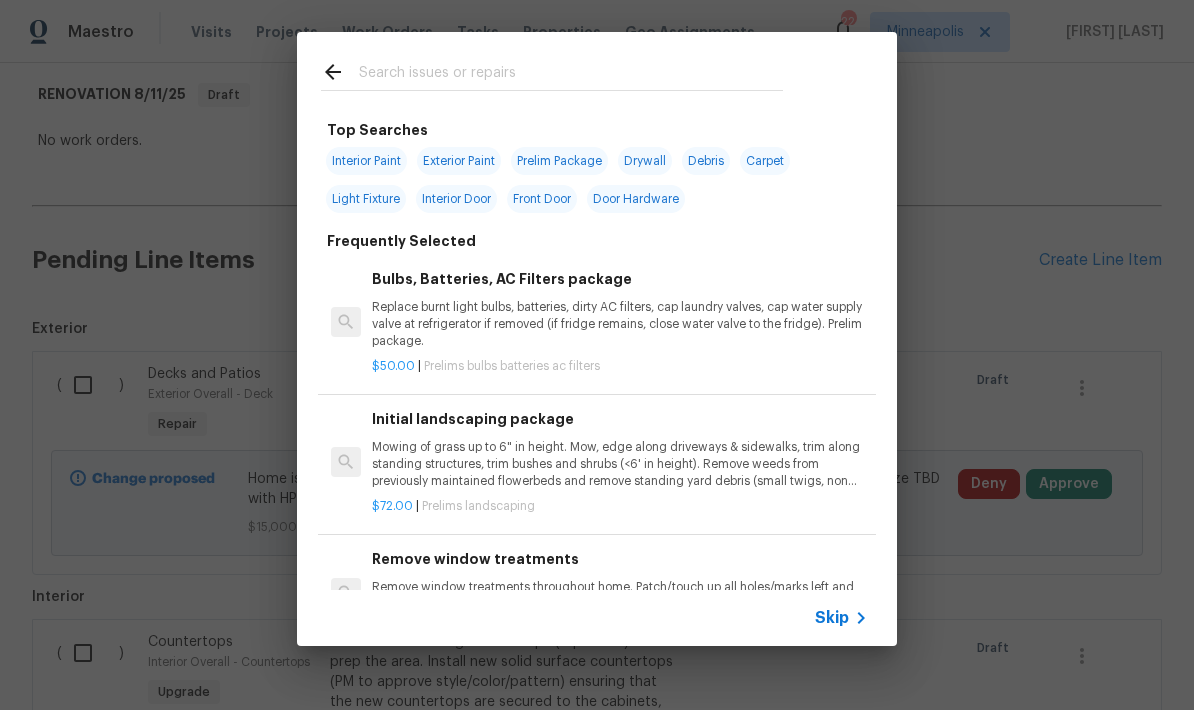click at bounding box center (571, 75) 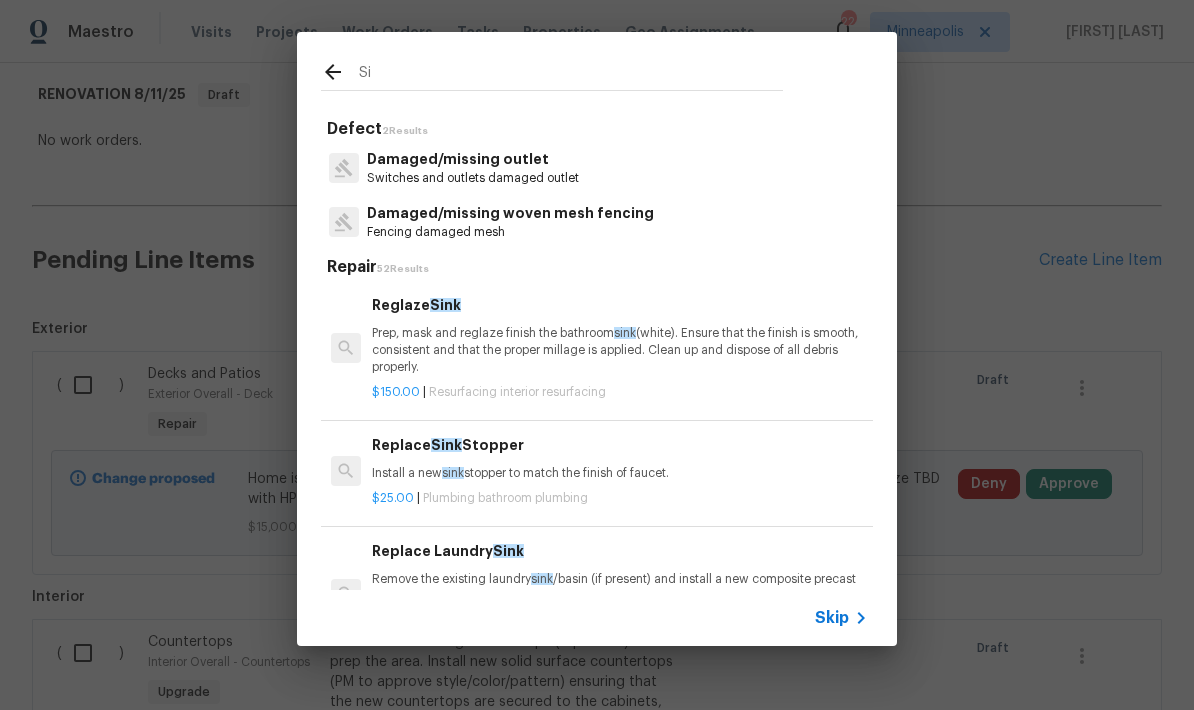 type on "S" 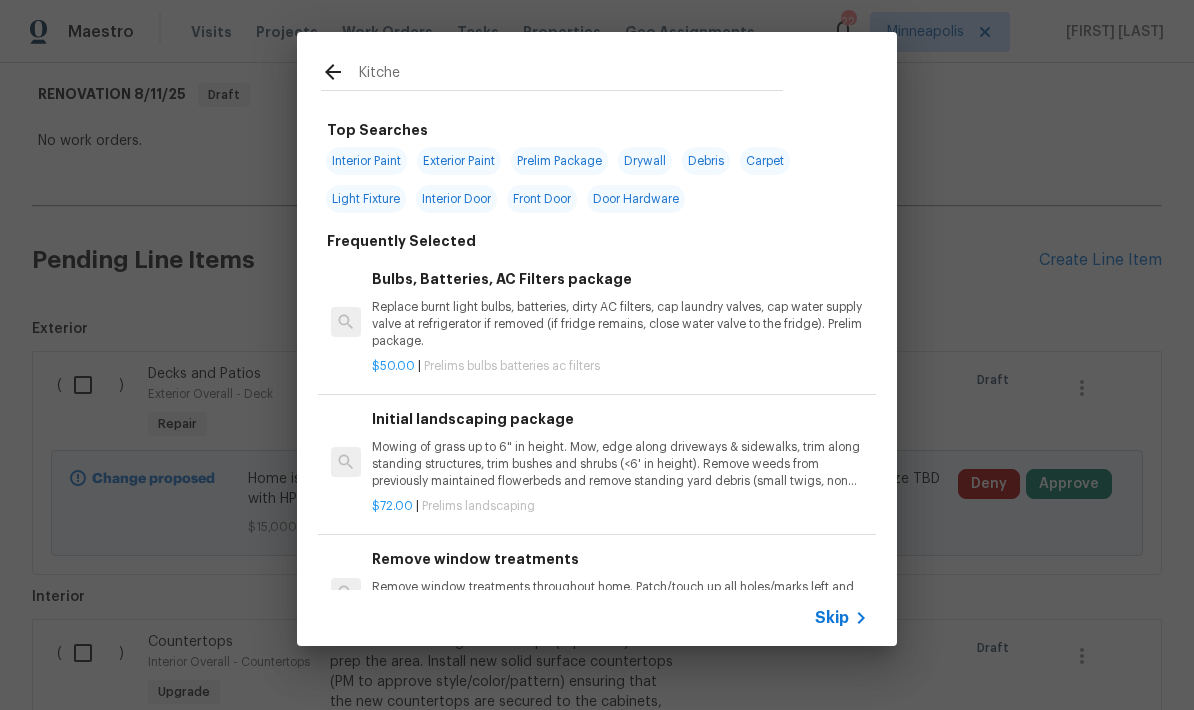 type on "Kitchen" 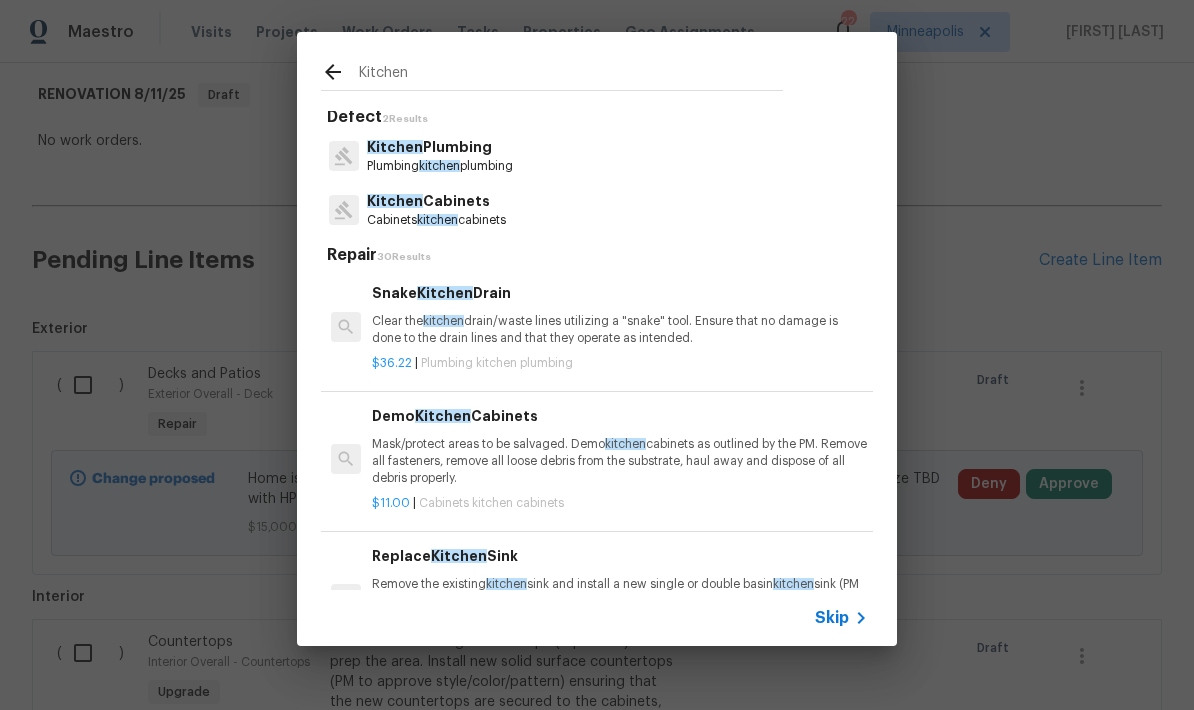 scroll, scrollTop: 9, scrollLeft: 0, axis: vertical 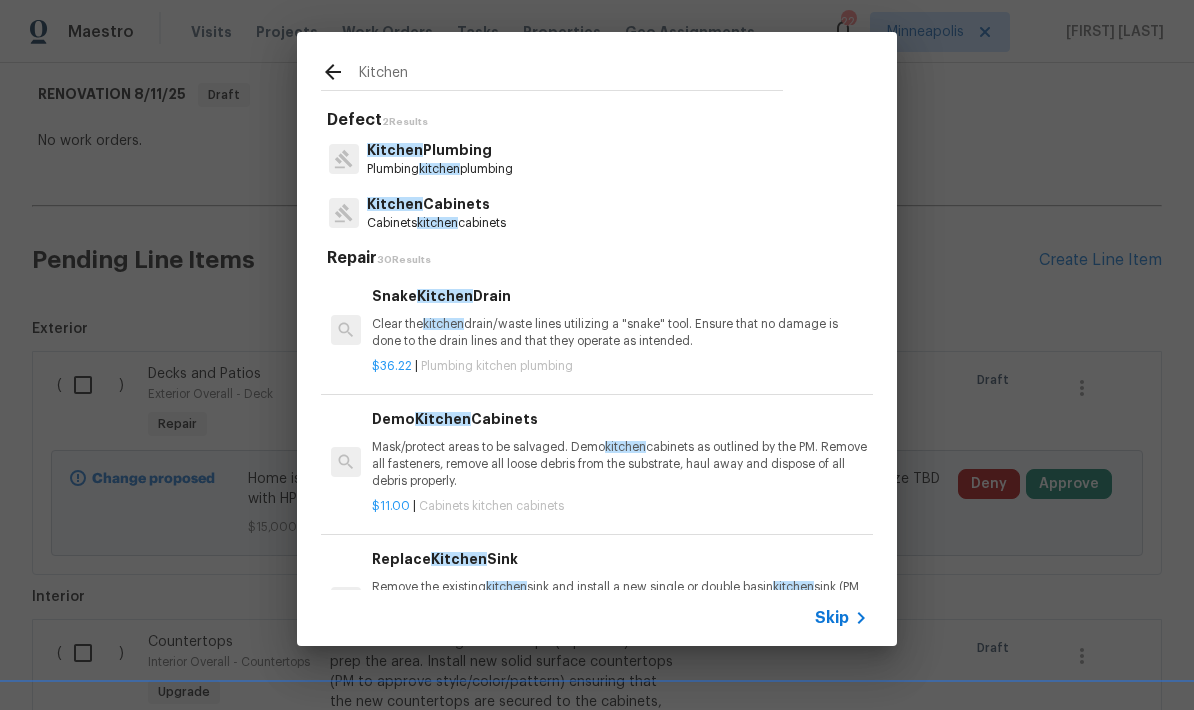 click on "Kitchen" at bounding box center (395, 150) 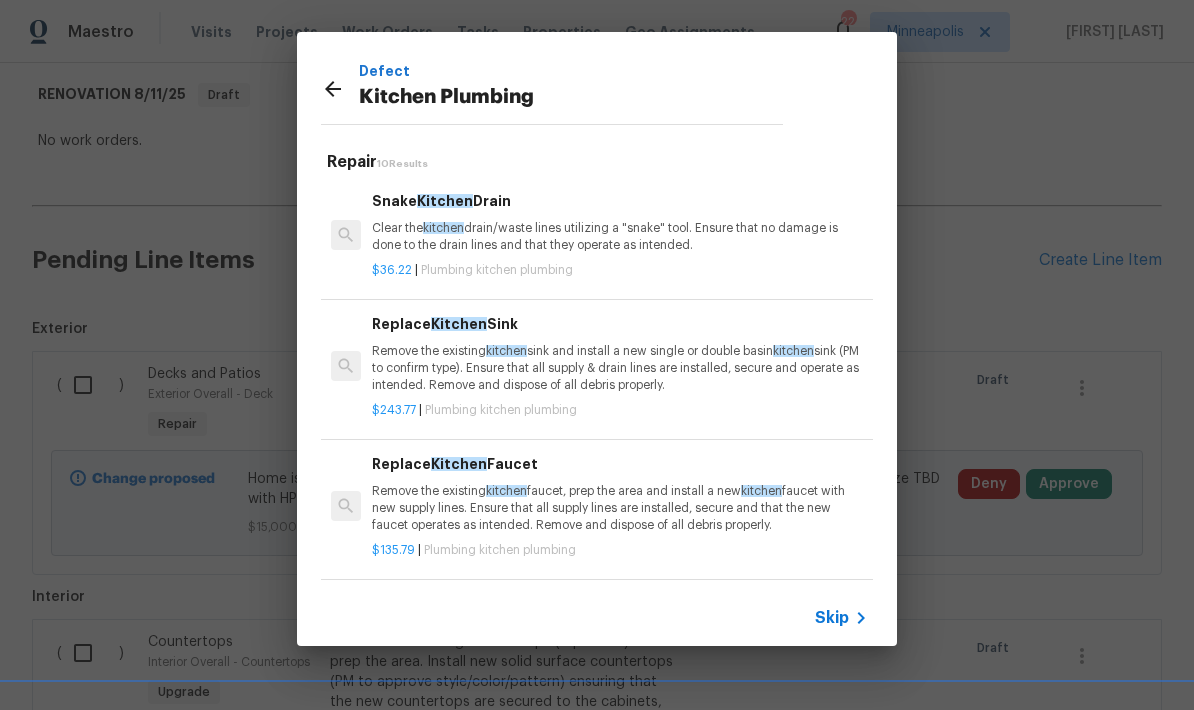 click on "Remove the existing  kitchen  sink and install a new single or double basin  kitchen  sink (PM to confirm type). Ensure that all supply & drain lines are installed, secure and operate as intended. Remove and dispose of all debris properly." at bounding box center (620, 368) 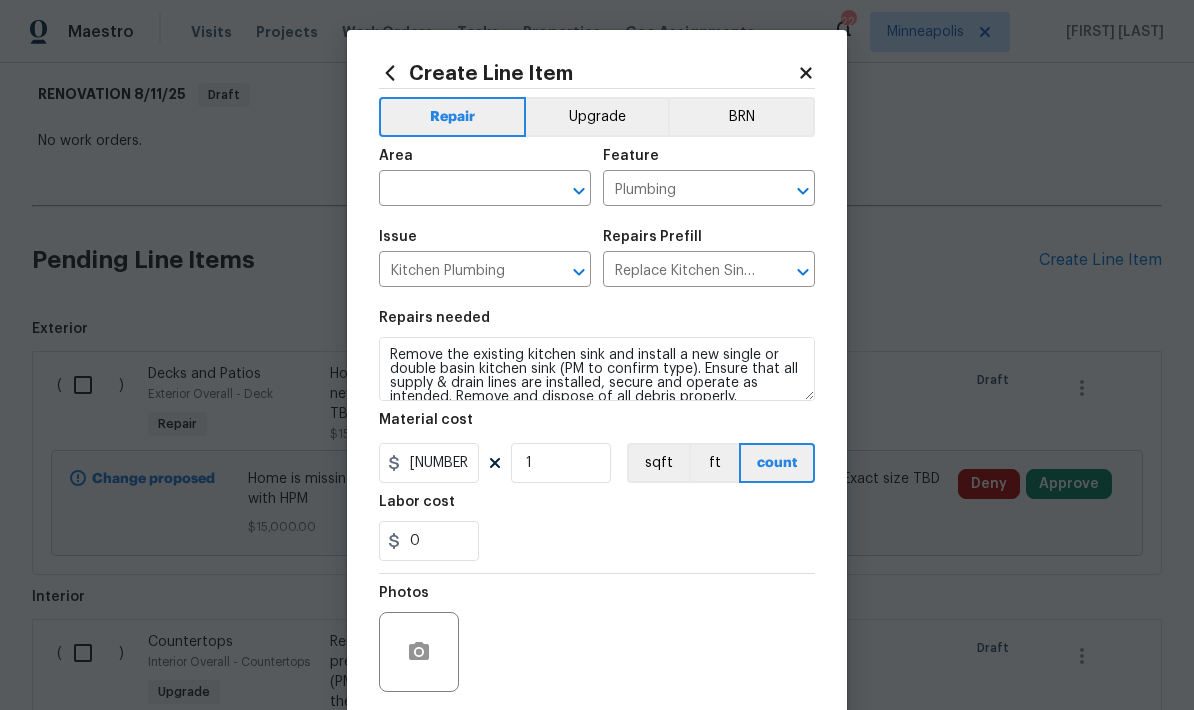 click at bounding box center (457, 190) 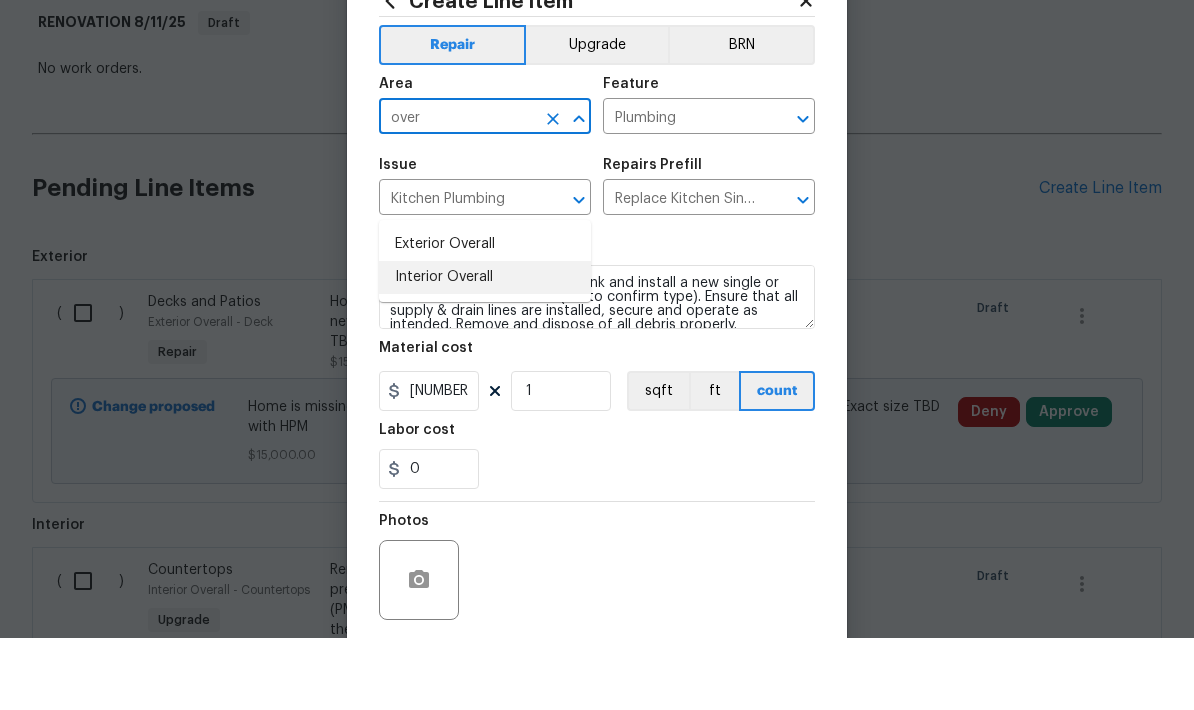 click on "Interior Overall" at bounding box center (485, 349) 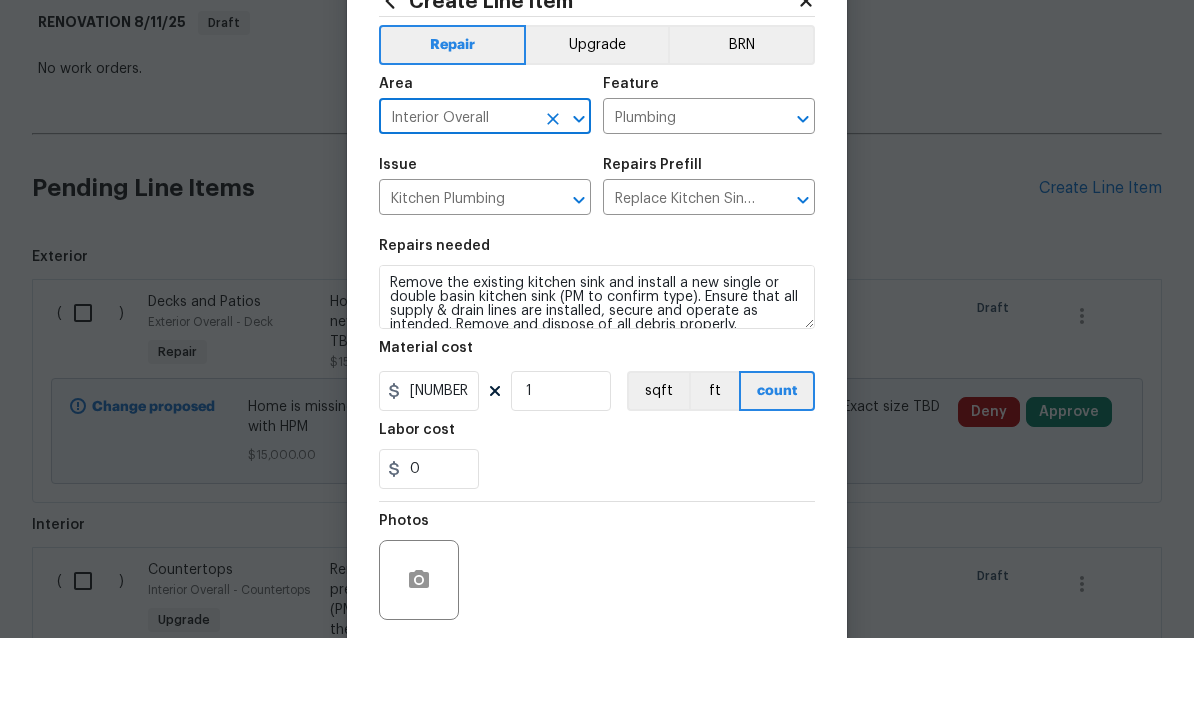 click on "Upgrade" at bounding box center [597, 117] 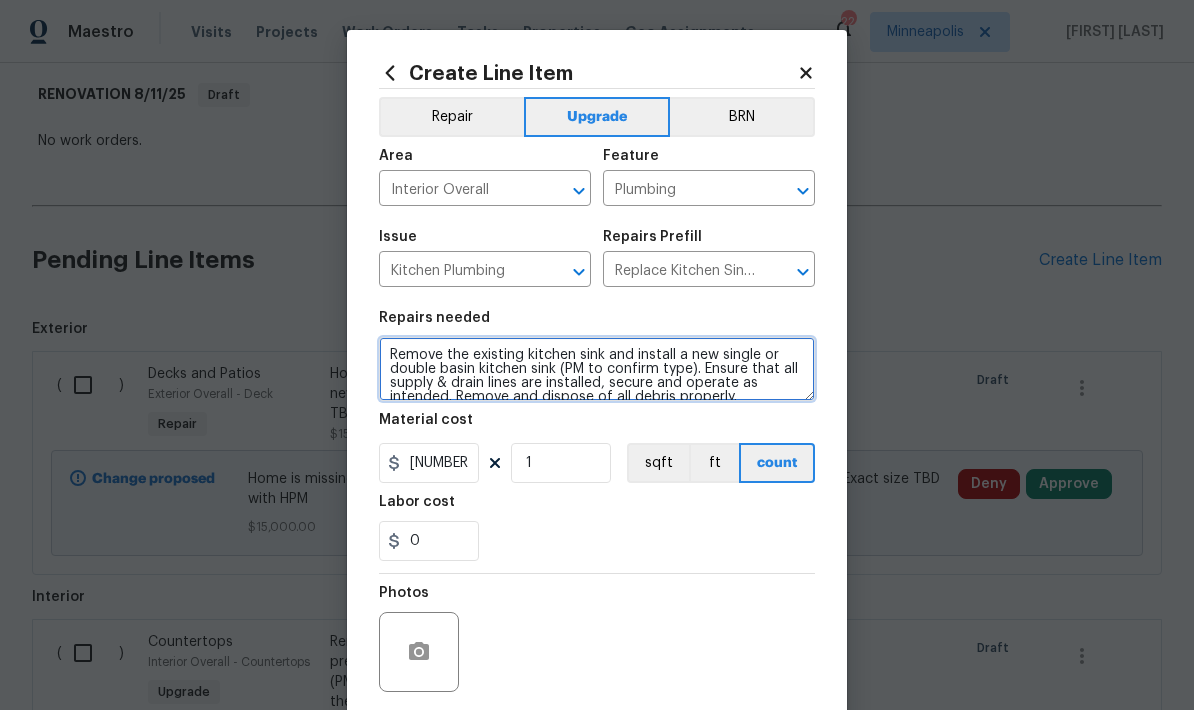 click on "Remove the existing kitchen sink and install a new single or double basin kitchen sink (PM to confirm type). Ensure that all supply & drain lines are installed, secure and operate as intended. Remove and dispose of all debris properly." at bounding box center (597, 369) 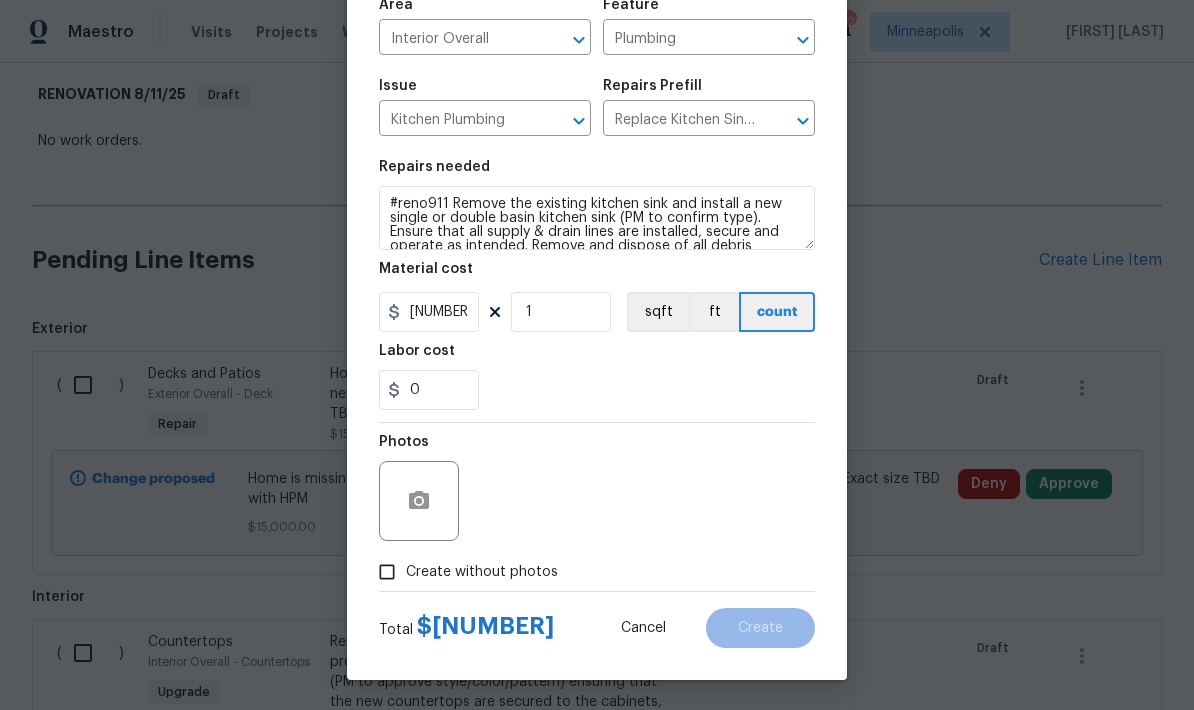 scroll, scrollTop: 155, scrollLeft: 0, axis: vertical 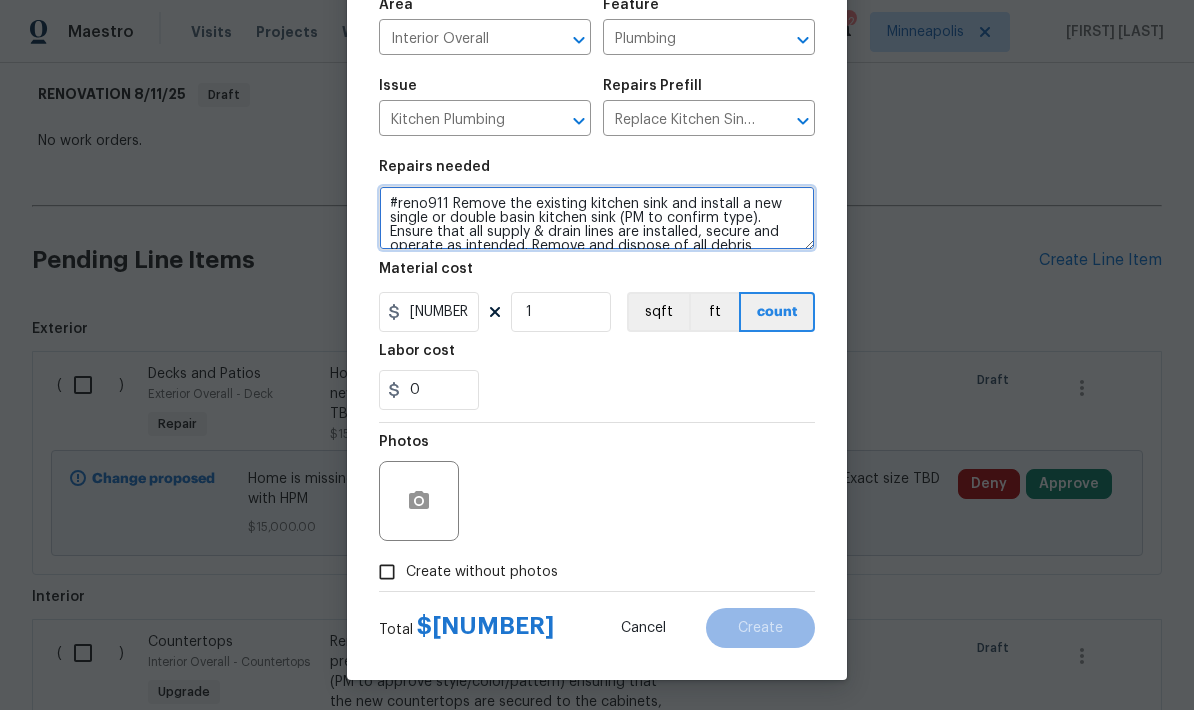 type on "#reno911 Remove the existing kitchen sink and install a new single or double basin kitchen sink (PM to confirm type). Ensure that all supply & drain lines are installed, secure and operate as intended. Remove and dispose of all debris properly." 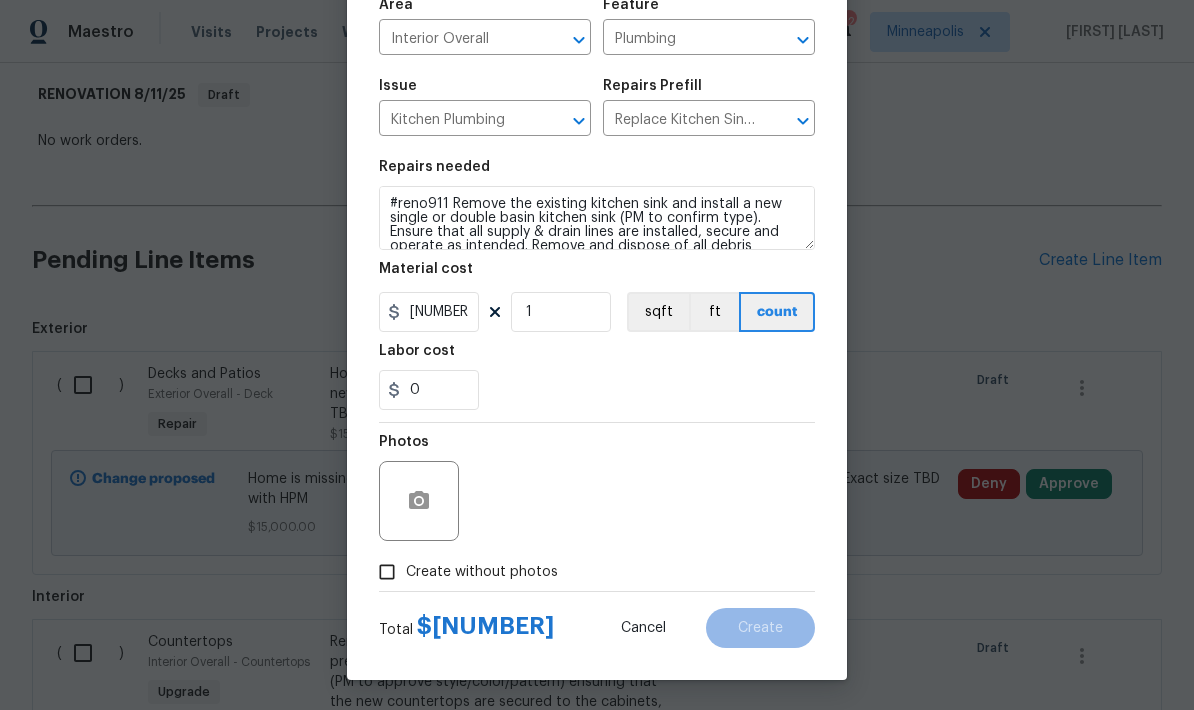 click on "Create without photos" at bounding box center [387, 572] 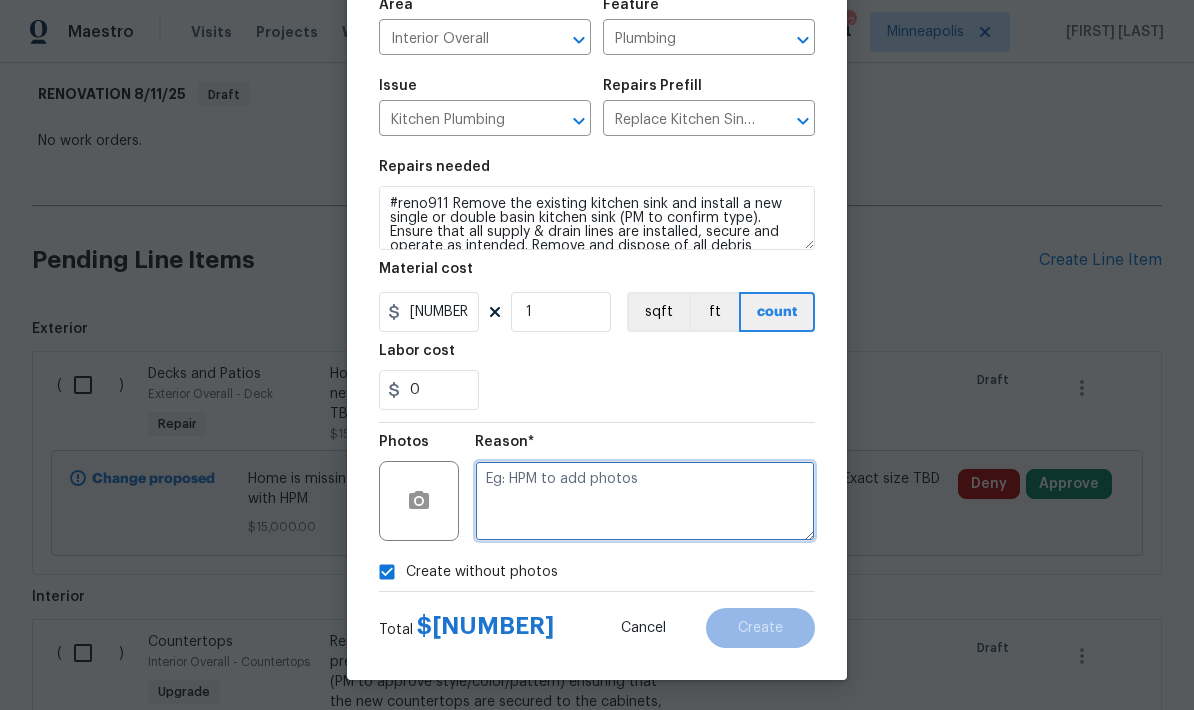 click at bounding box center [645, 501] 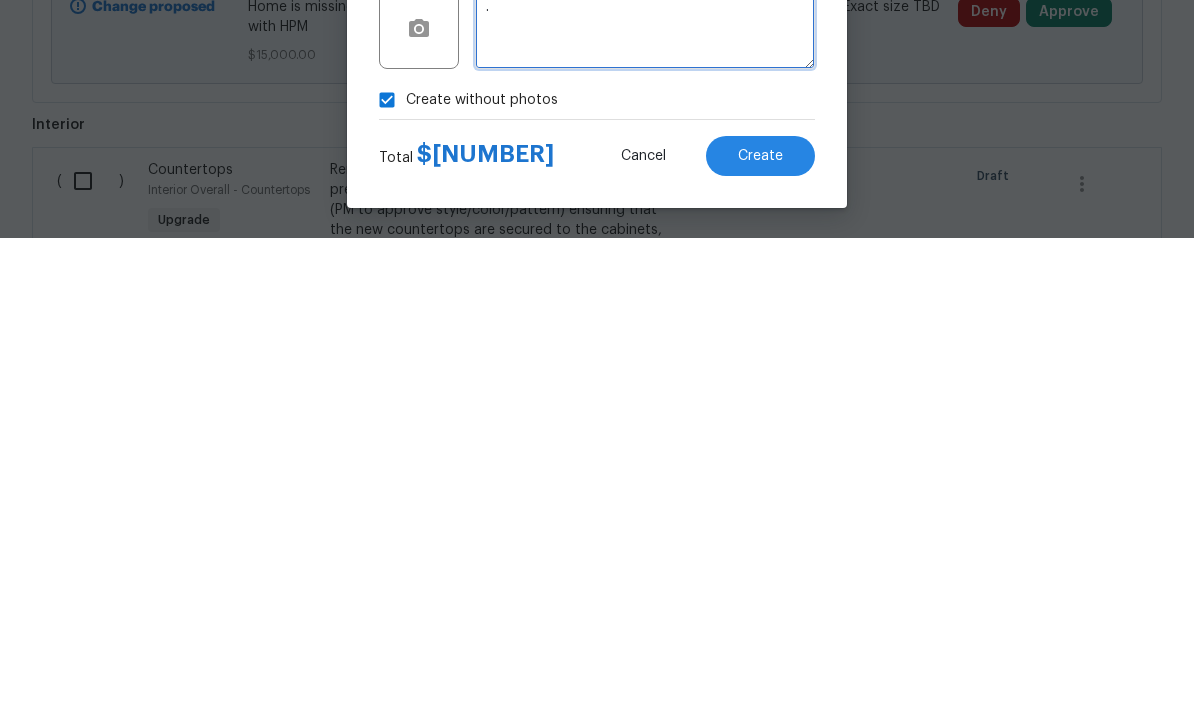 type on "." 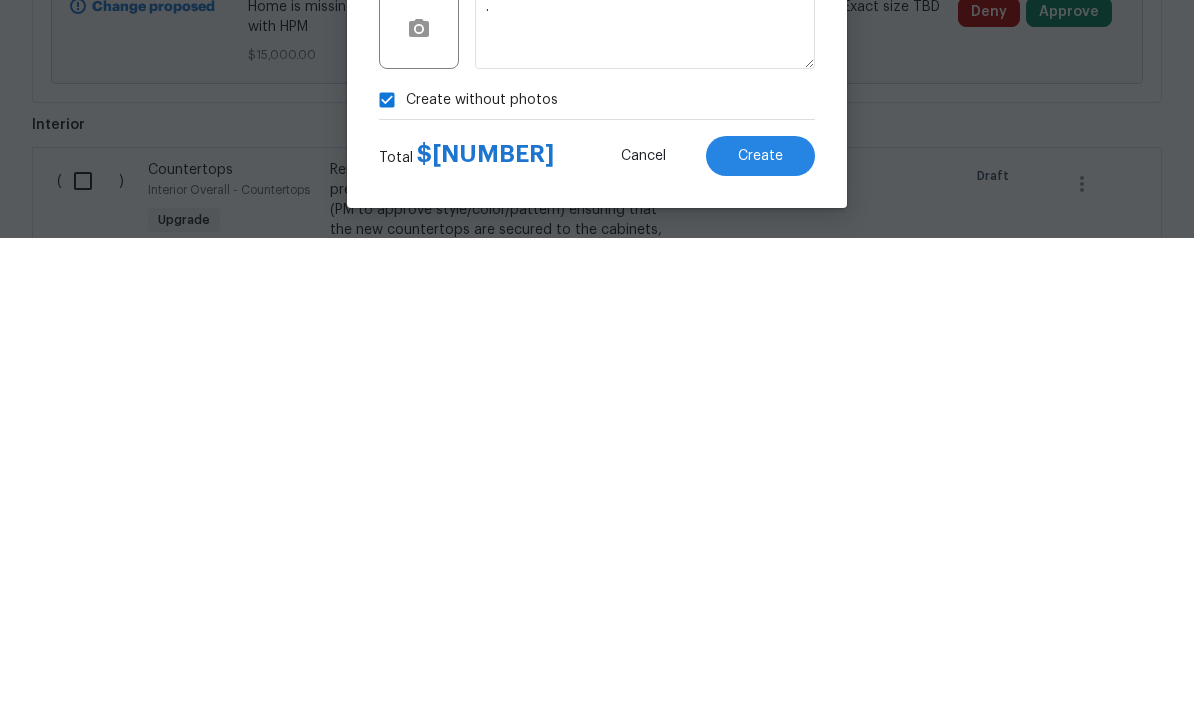 click on "Create" at bounding box center (760, 628) 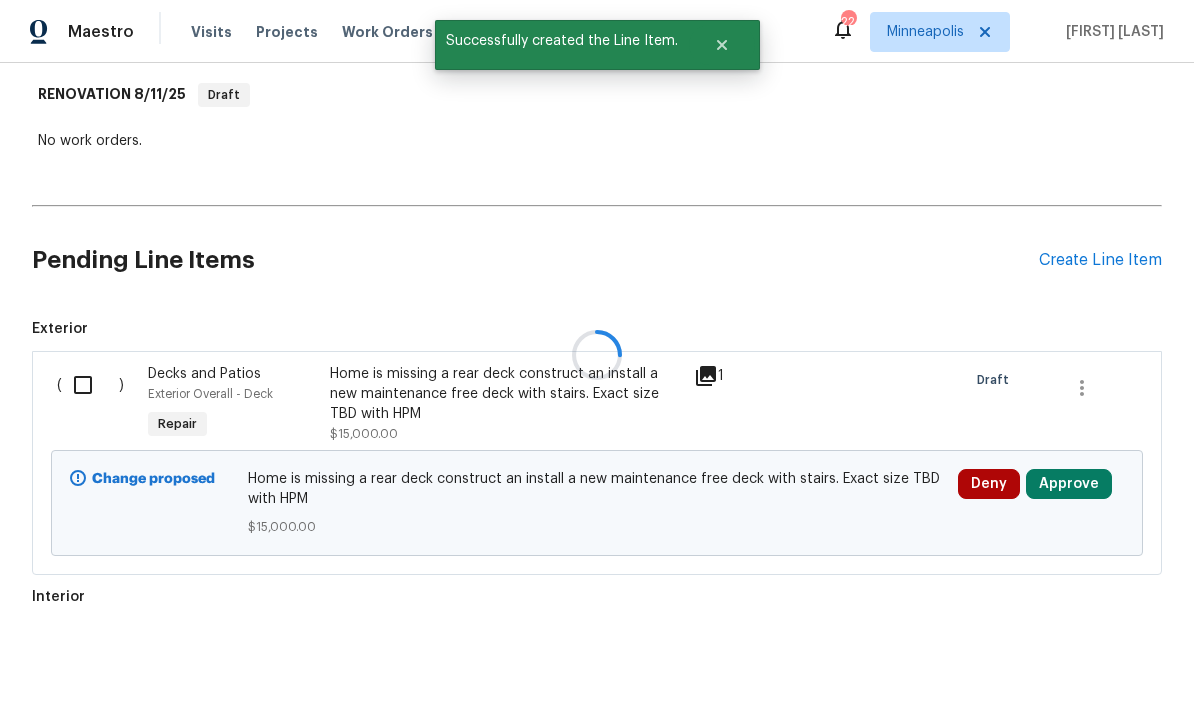 scroll, scrollTop: 269, scrollLeft: 0, axis: vertical 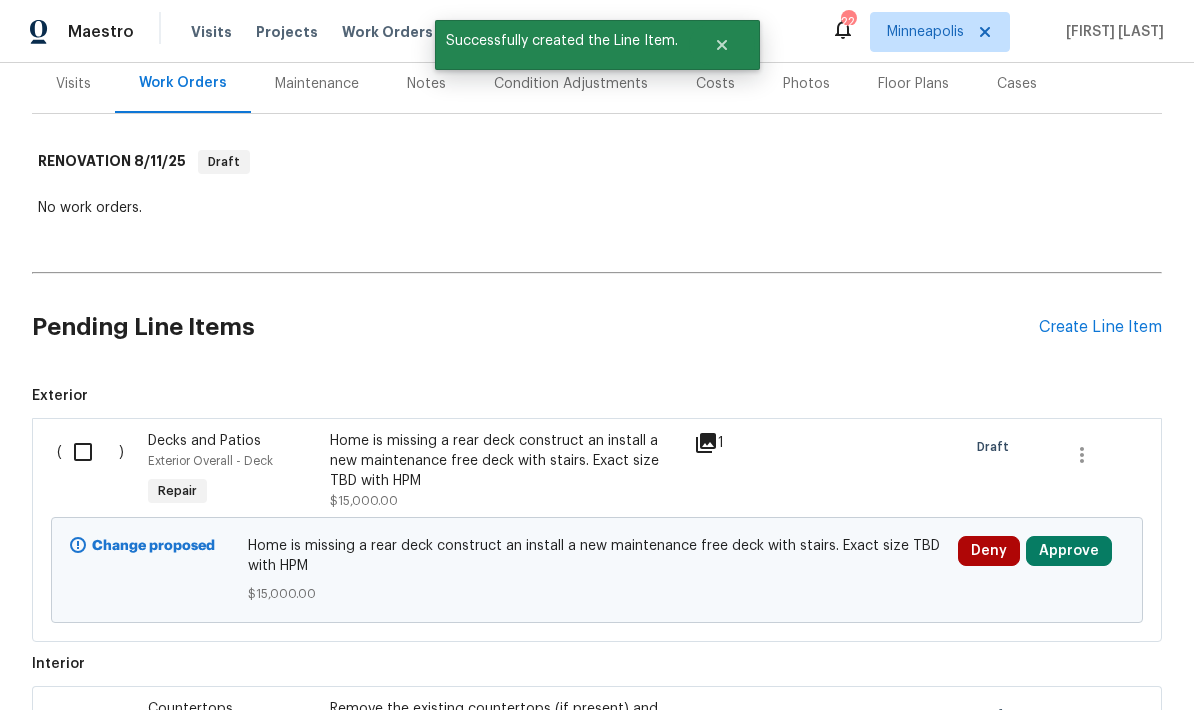 click on "Create Line Item" at bounding box center [1100, 327] 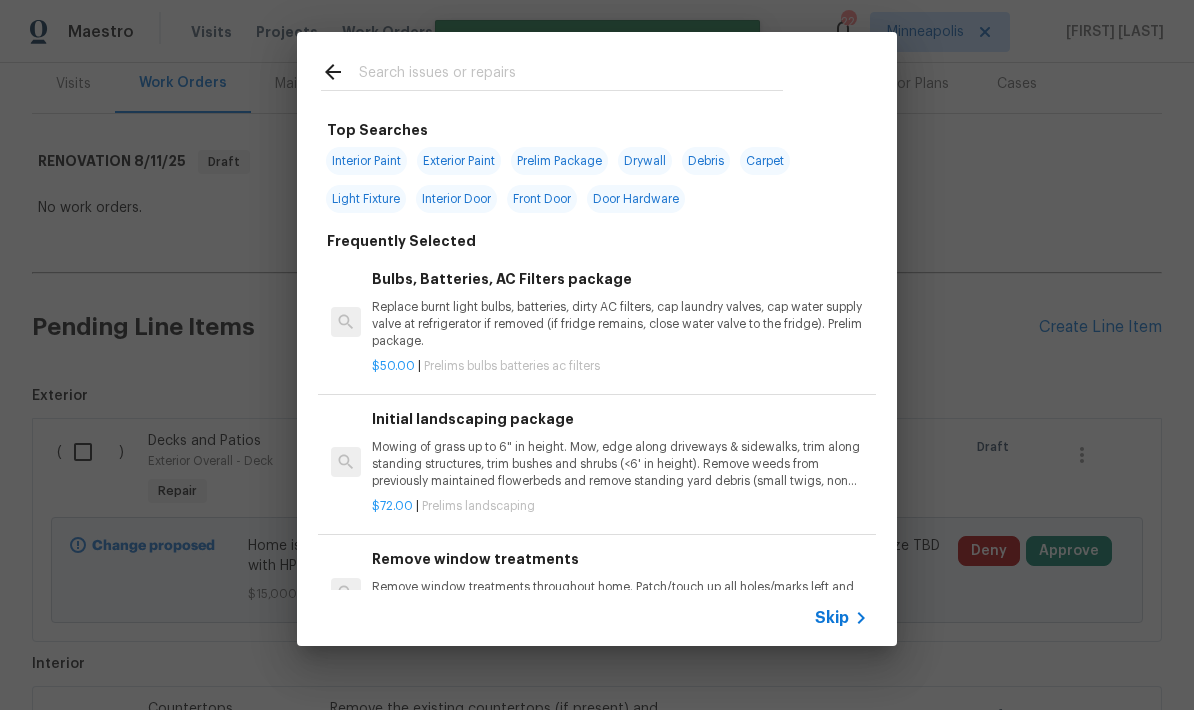 click at bounding box center [571, 75] 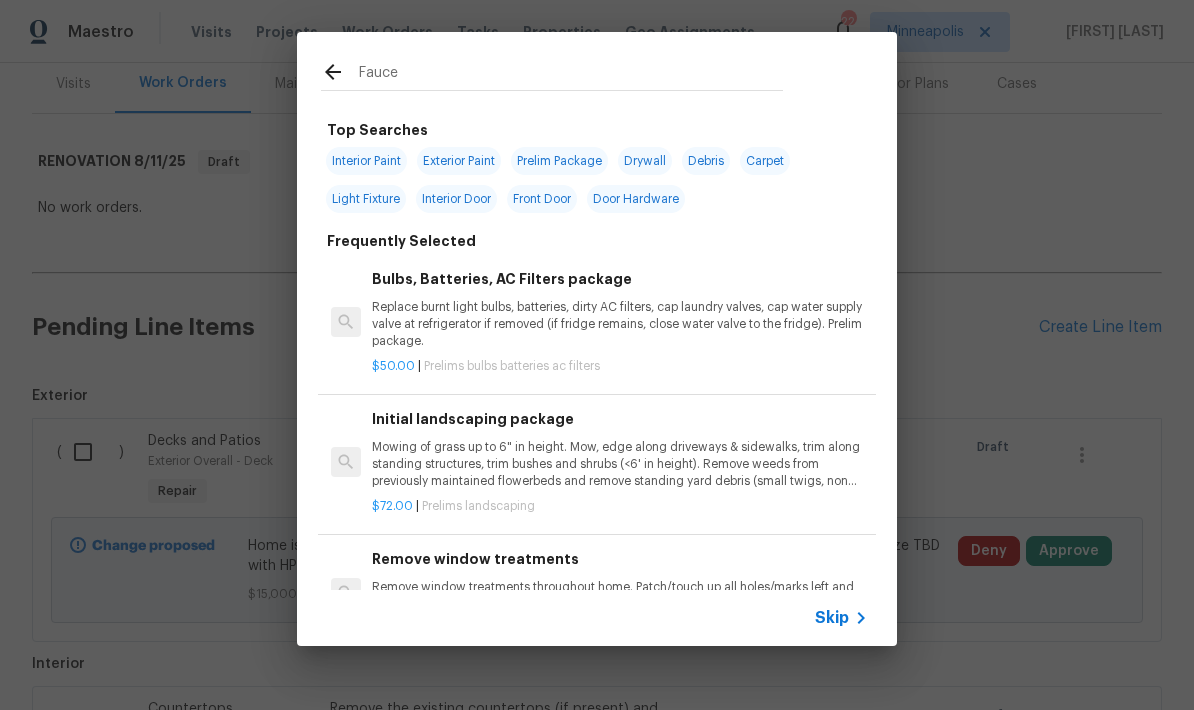 type on "Faucet" 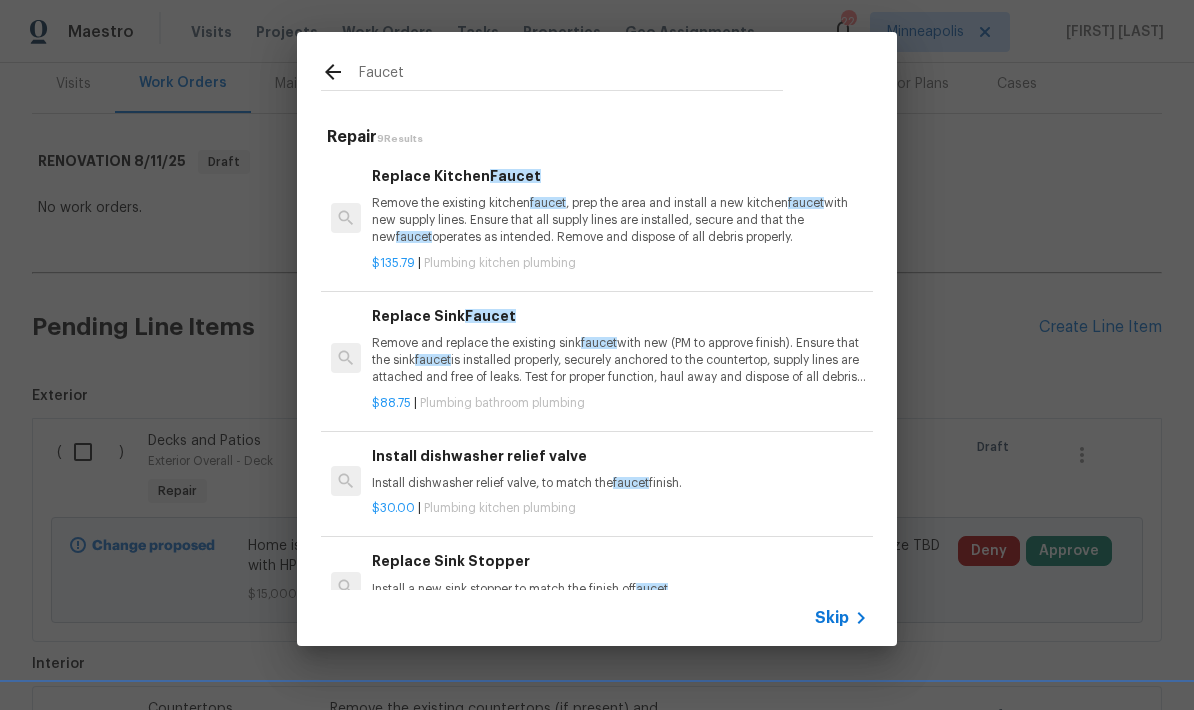 click on "Replace Kitchen  Faucet" at bounding box center (620, 176) 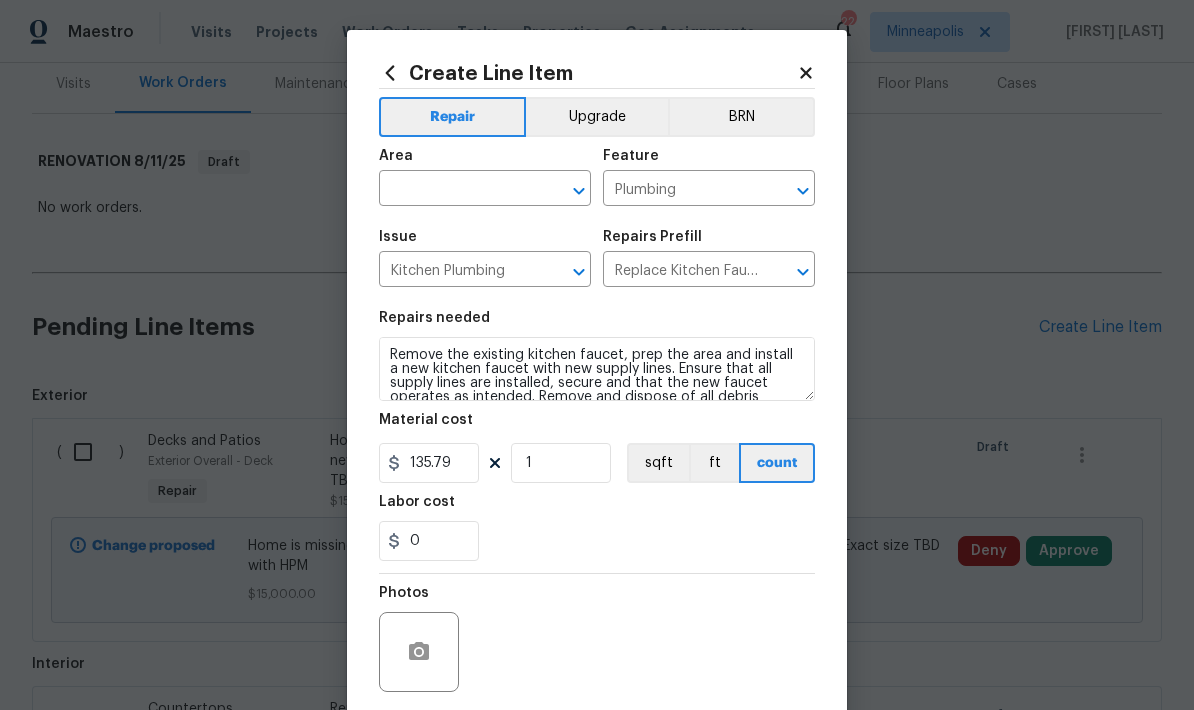 click at bounding box center (457, 190) 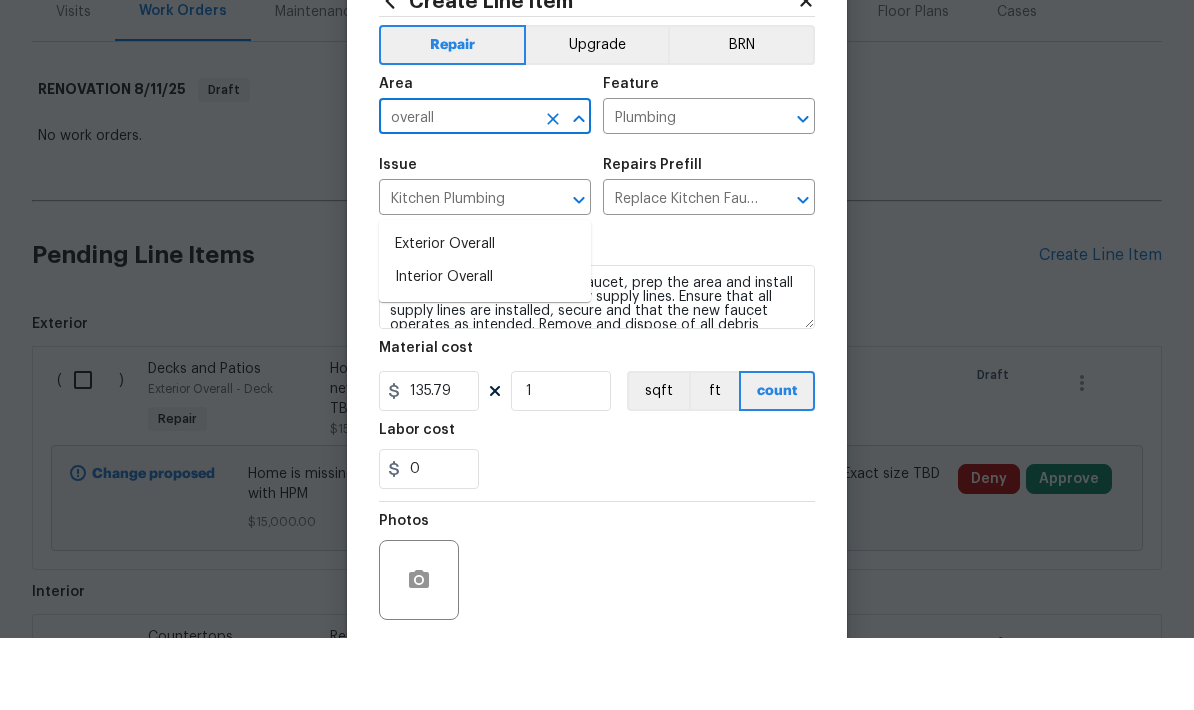 click on "Interior Overall" at bounding box center [485, 349] 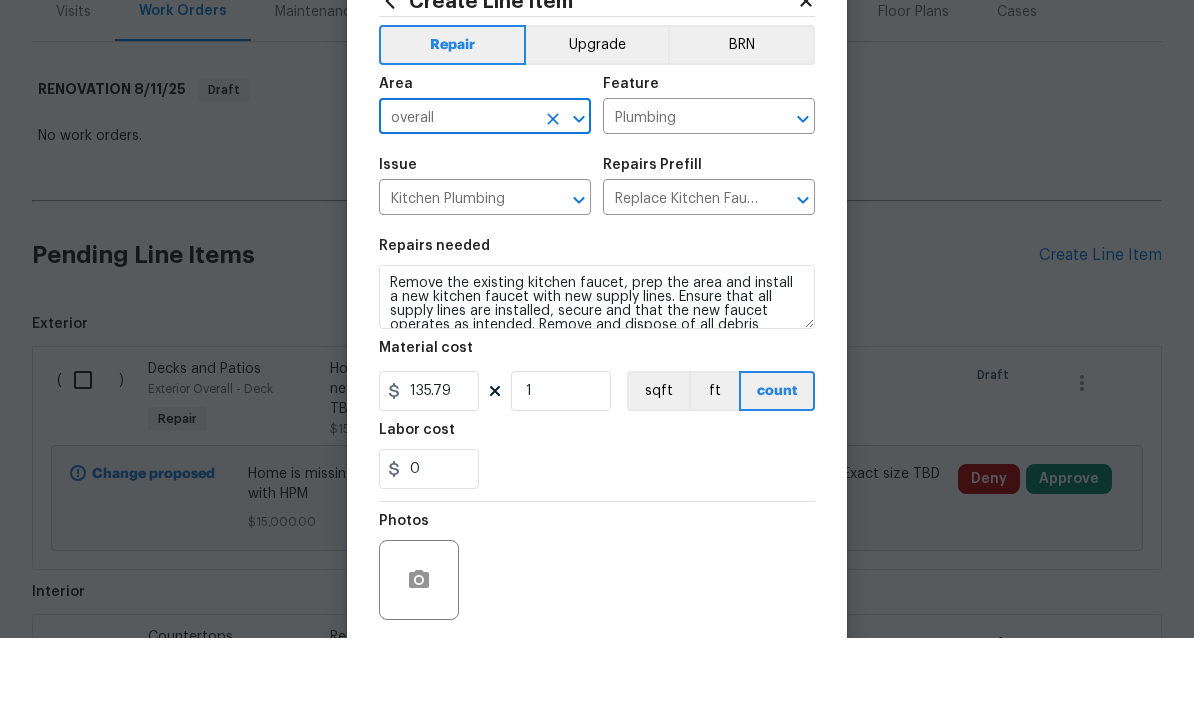type on "Interior Overall" 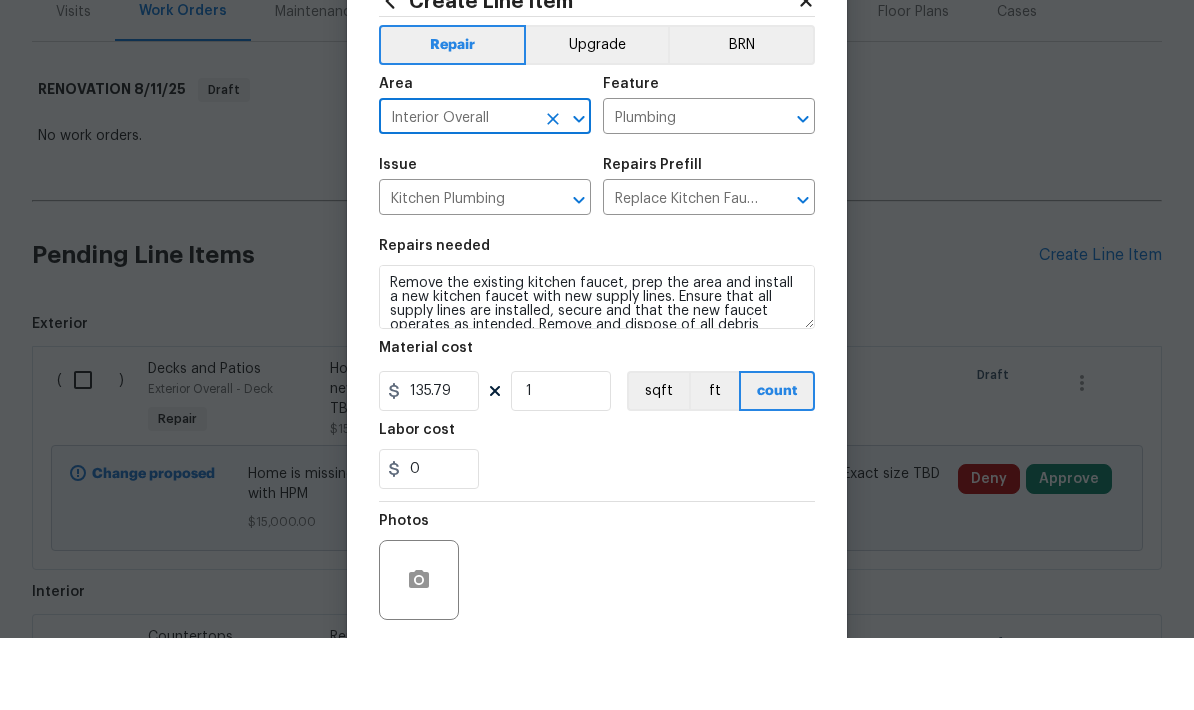 click on "Upgrade" at bounding box center (597, 117) 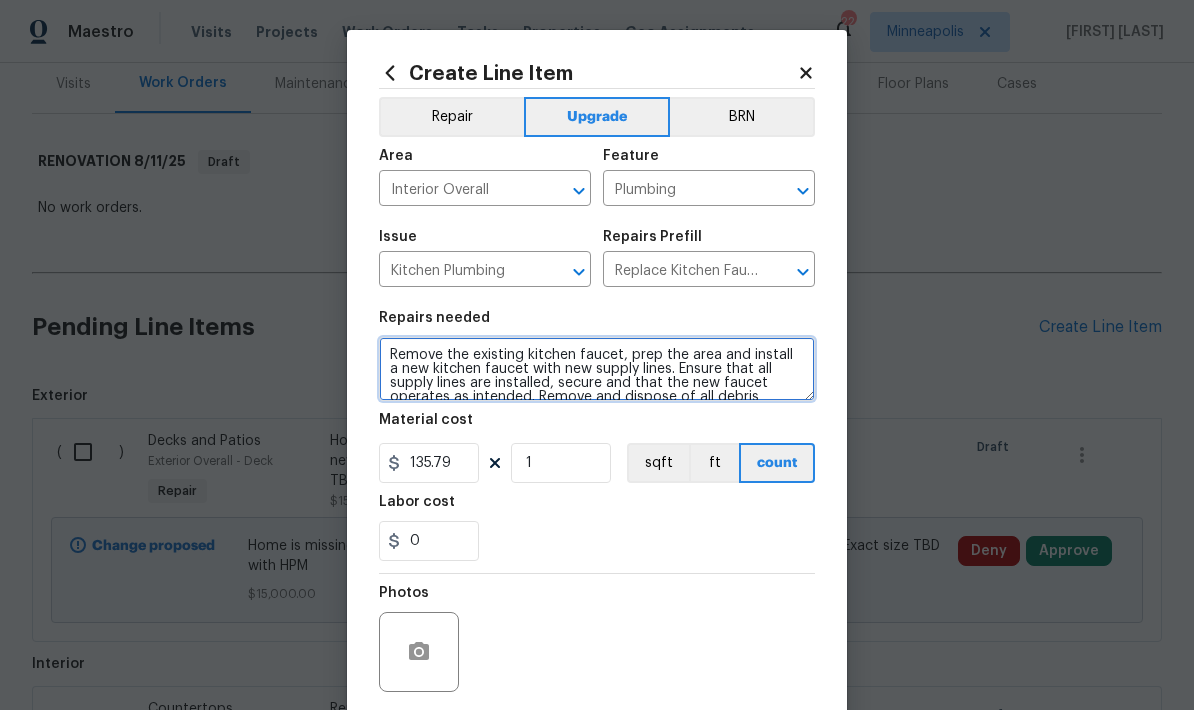 click on "Remove the existing kitchen faucet, prep the area and install a new kitchen faucet with new supply lines. Ensure that all supply lines are installed, secure and that the new faucet operates as intended. Remove and dispose of all debris properly." at bounding box center (597, 369) 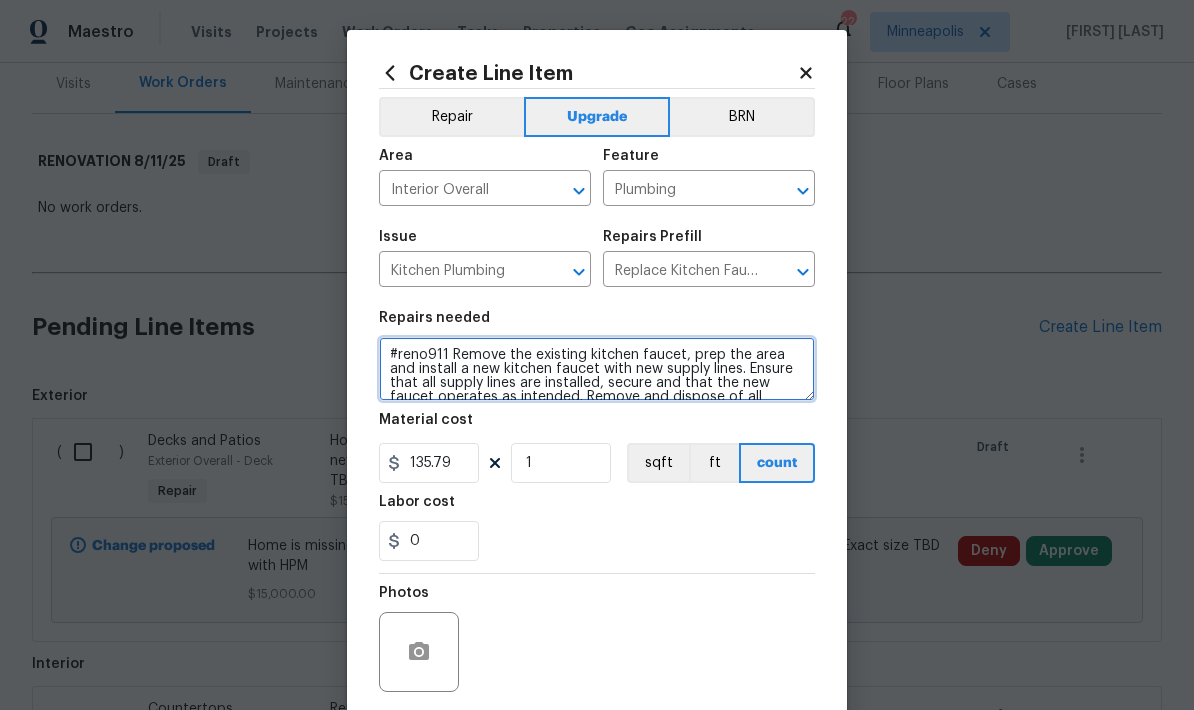 type on "#reno911 Remove the existing kitchen faucet, prep the area and install a new kitchen faucet with new supply lines. Ensure that all supply lines are installed, secure and that the new faucet operates as intended. Remove and dispose of all debris properly." 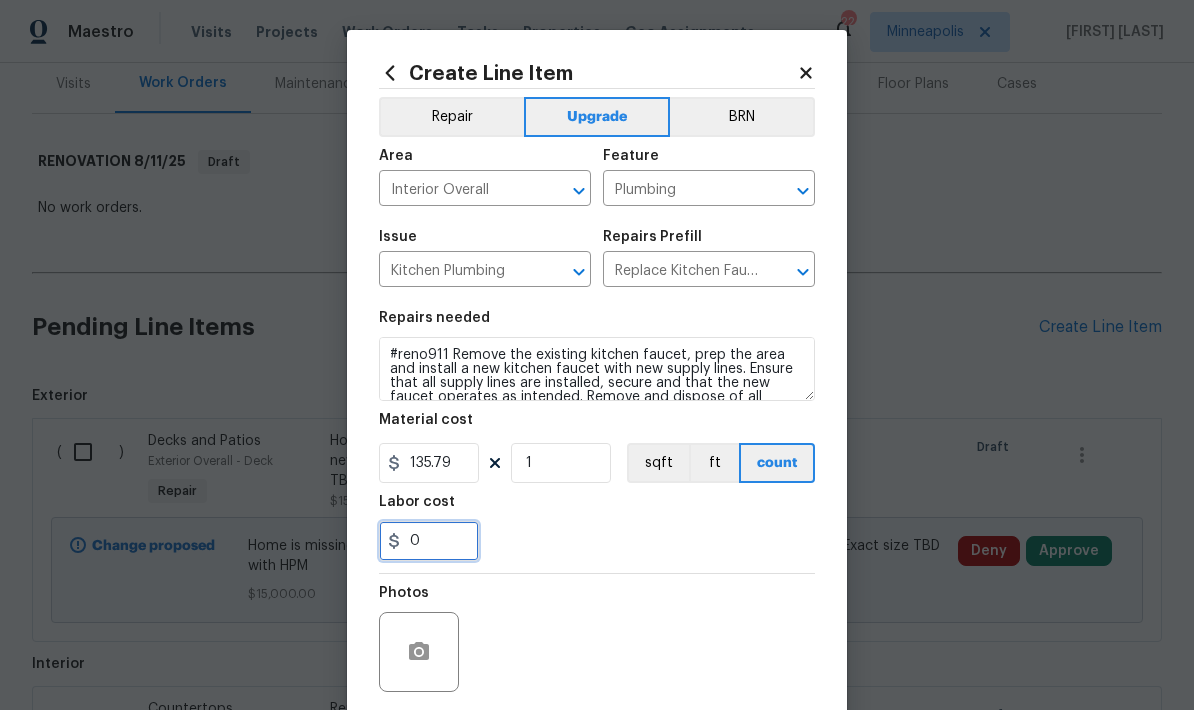 click on "0" at bounding box center [429, 541] 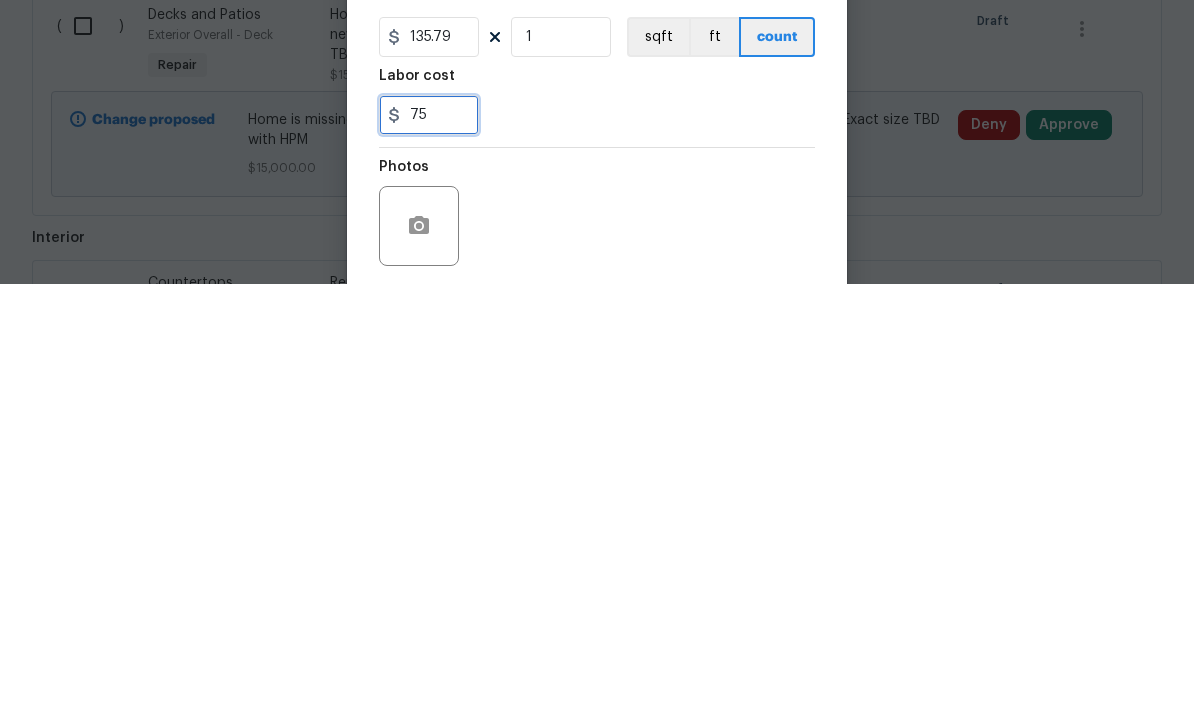 type on "75" 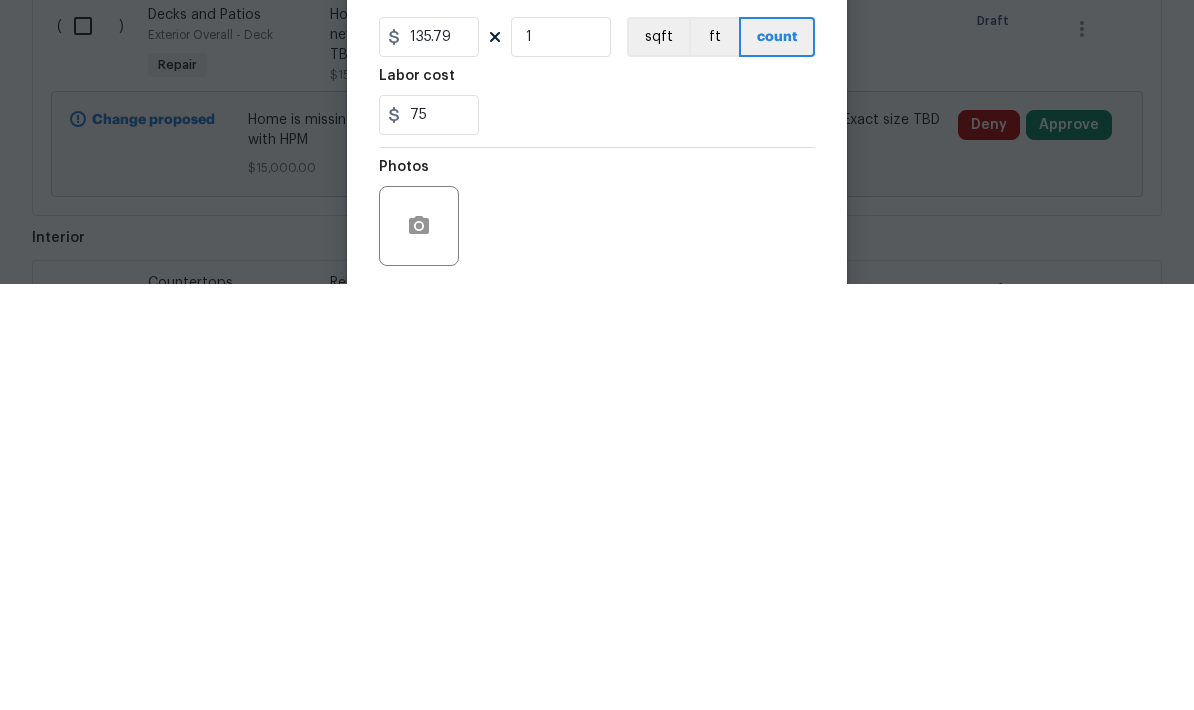 click on "75" at bounding box center (597, 541) 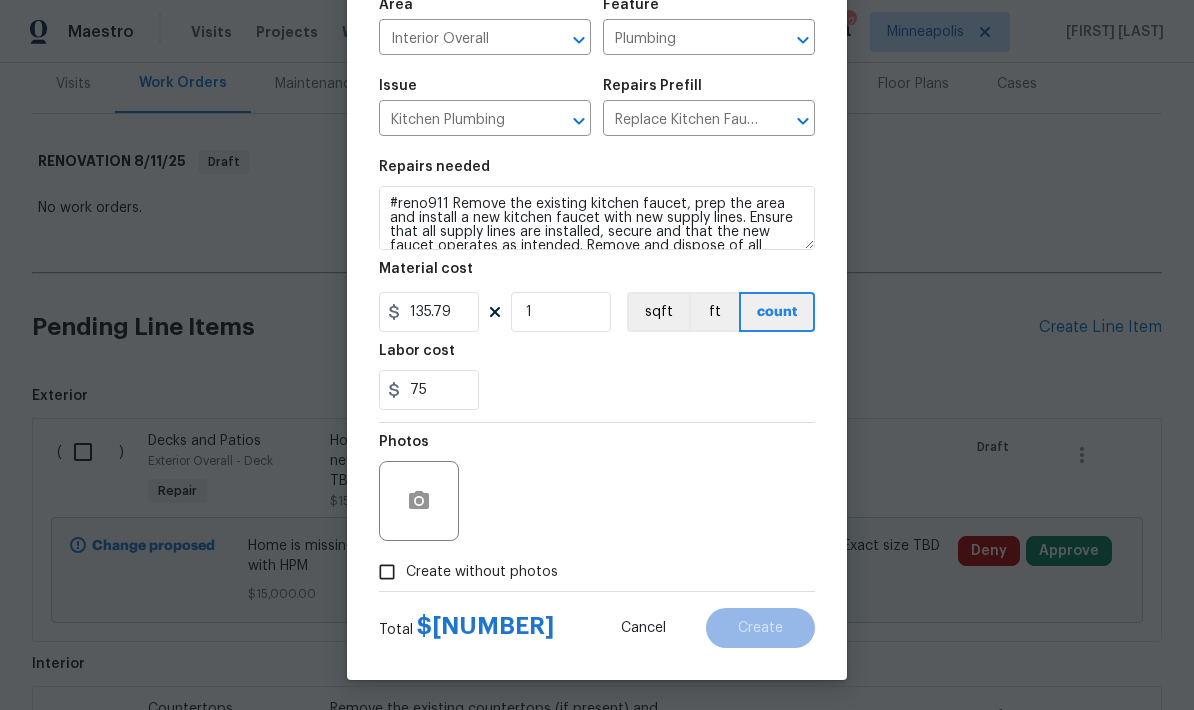 scroll, scrollTop: 155, scrollLeft: 0, axis: vertical 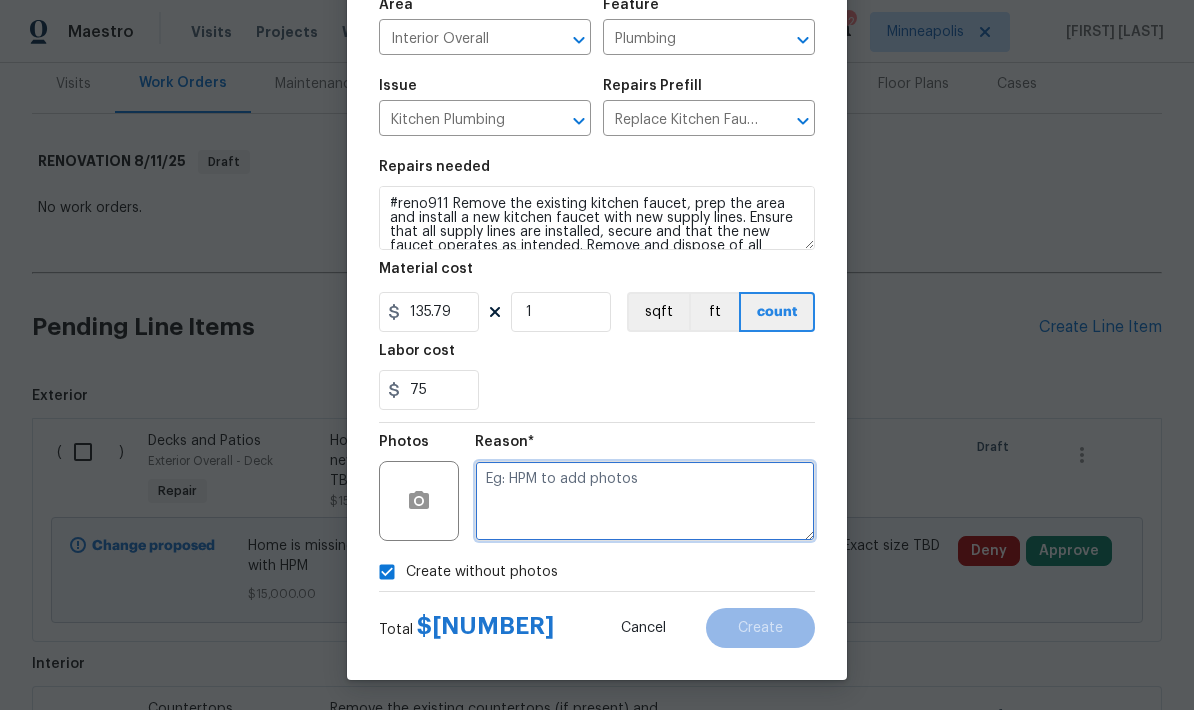 click at bounding box center (645, 501) 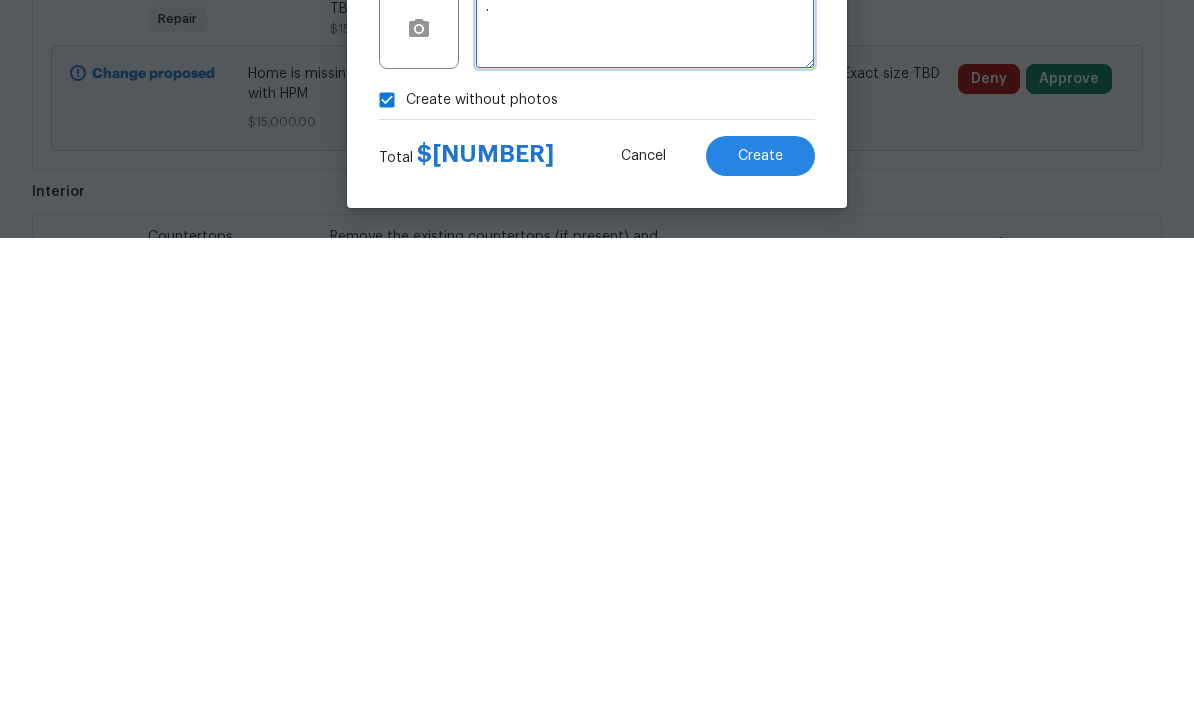 type on "." 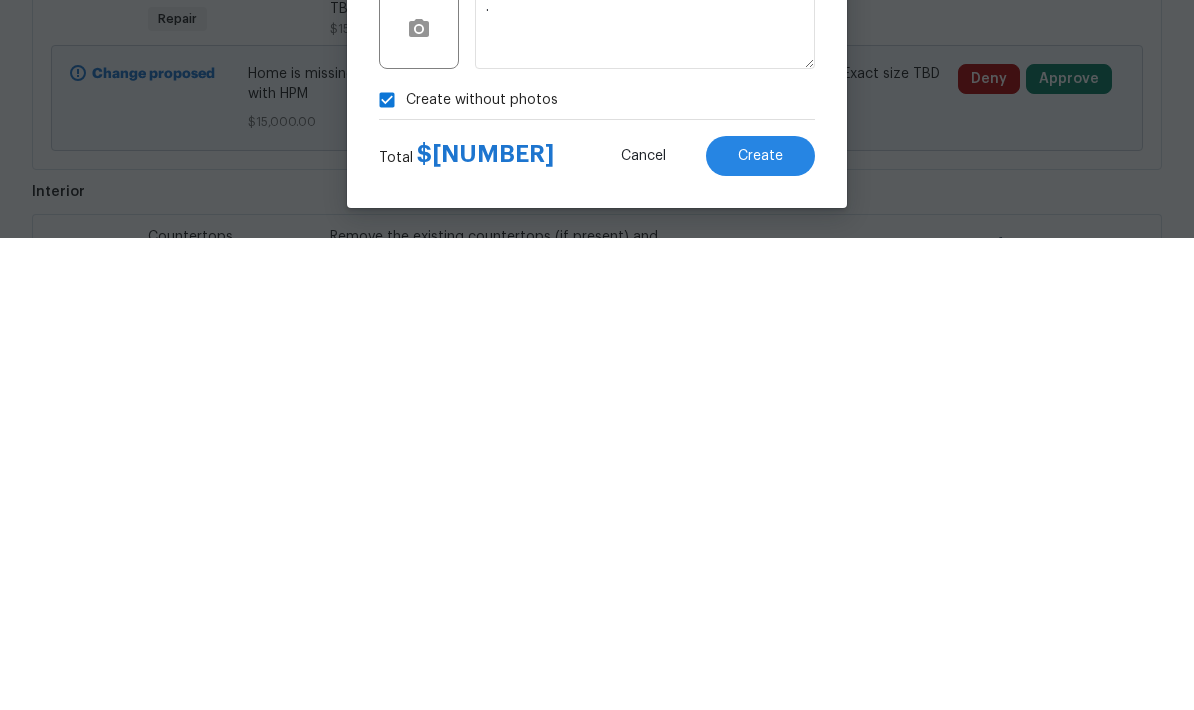 click on "Create" at bounding box center [760, 628] 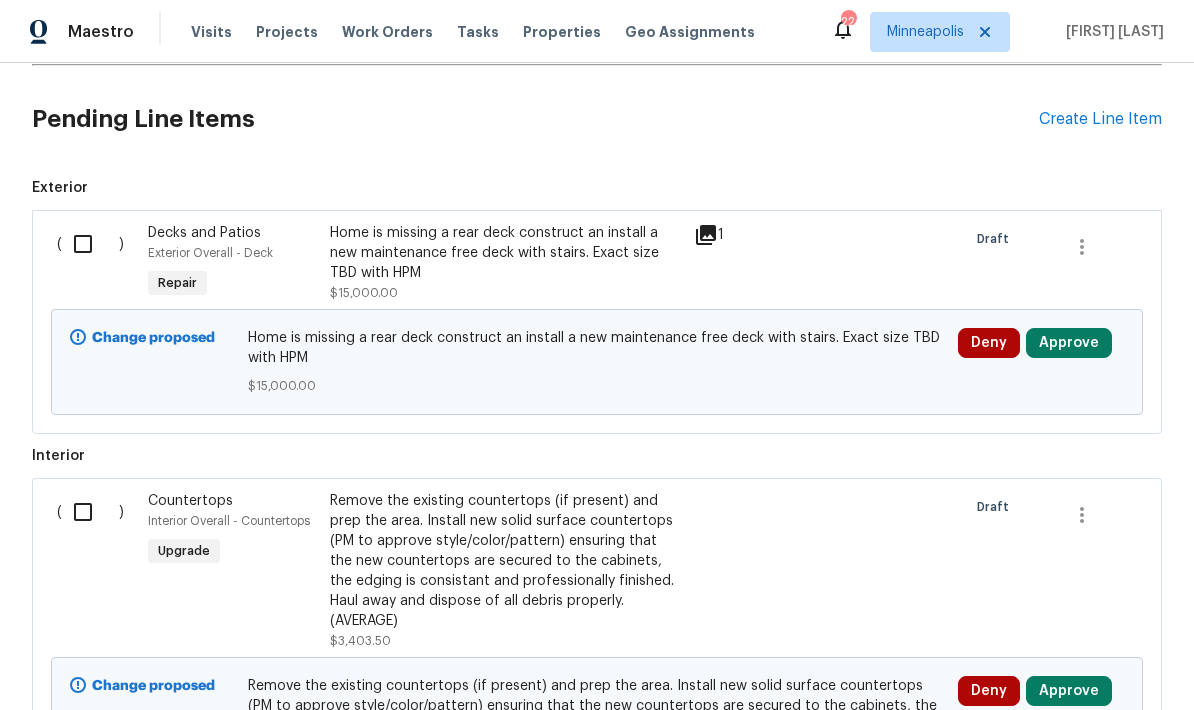 scroll, scrollTop: 473, scrollLeft: 0, axis: vertical 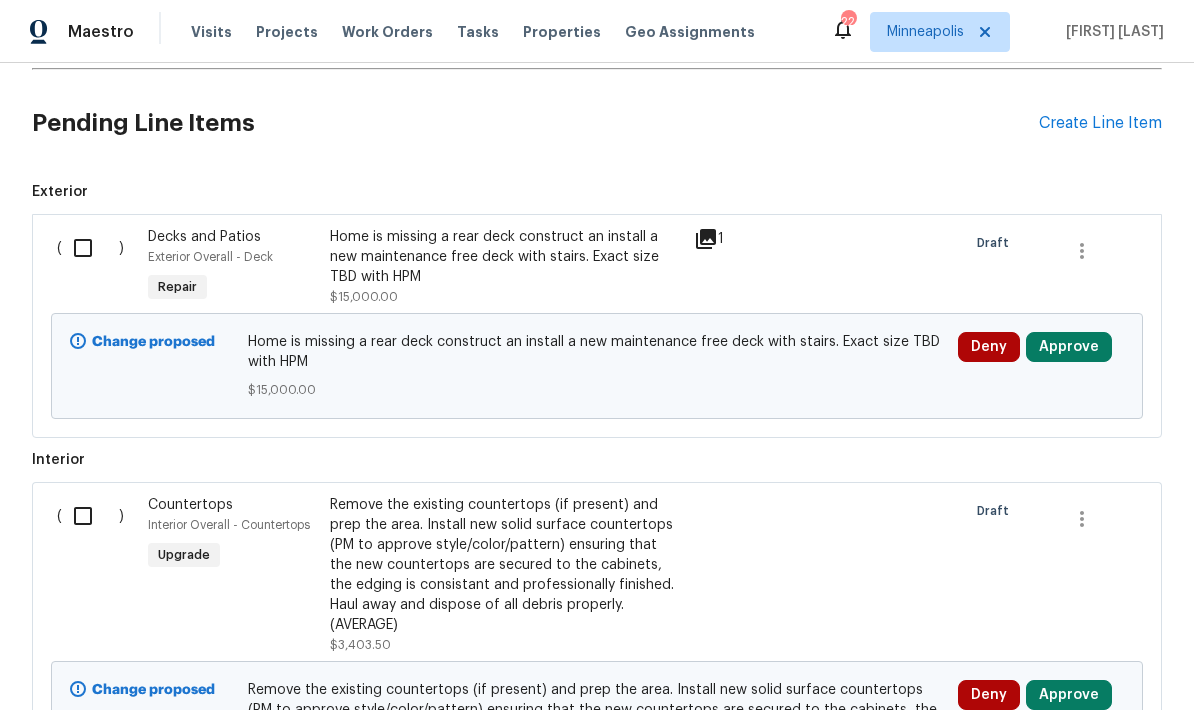 click at bounding box center [90, 248] 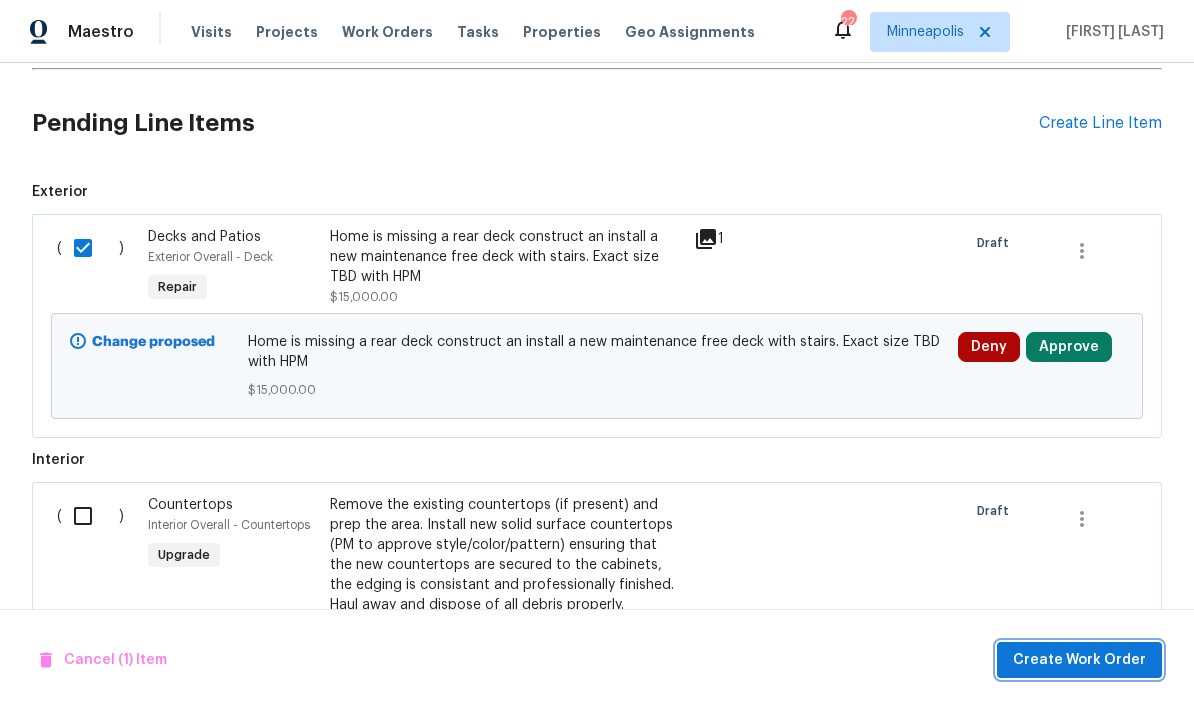 click on "Create Work Order" at bounding box center [1079, 660] 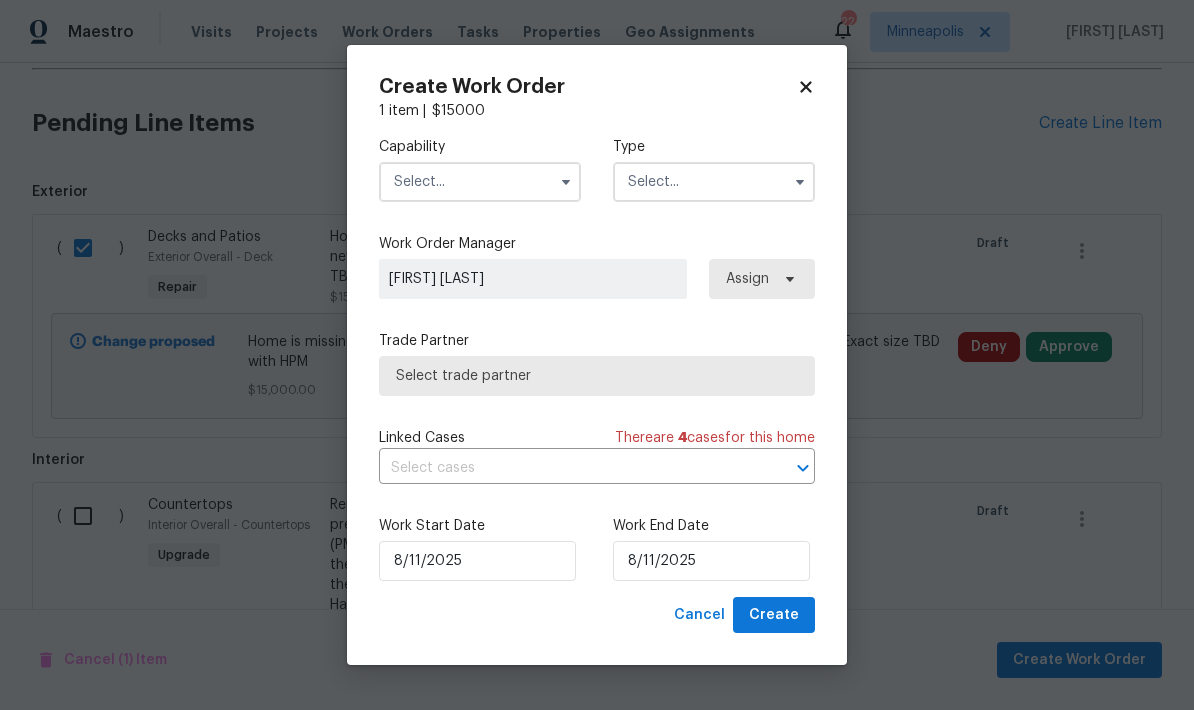 click at bounding box center (480, 182) 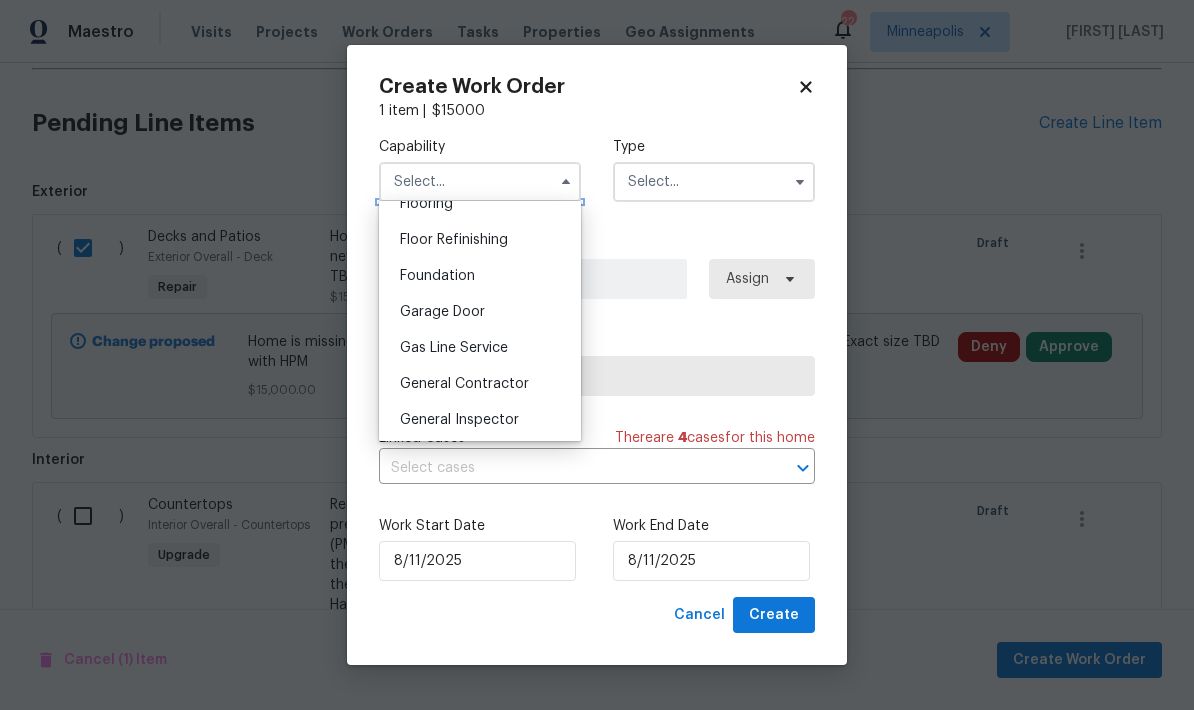 scroll, scrollTop: 805, scrollLeft: 0, axis: vertical 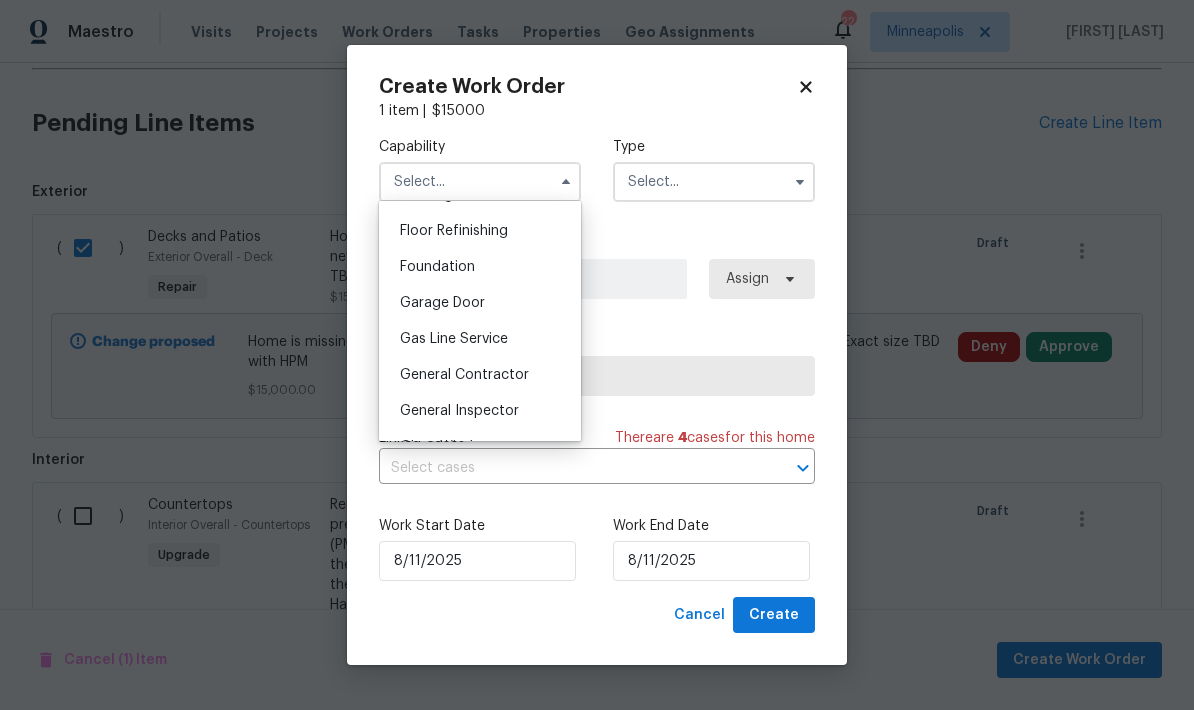 click on "General Contractor" at bounding box center (480, 375) 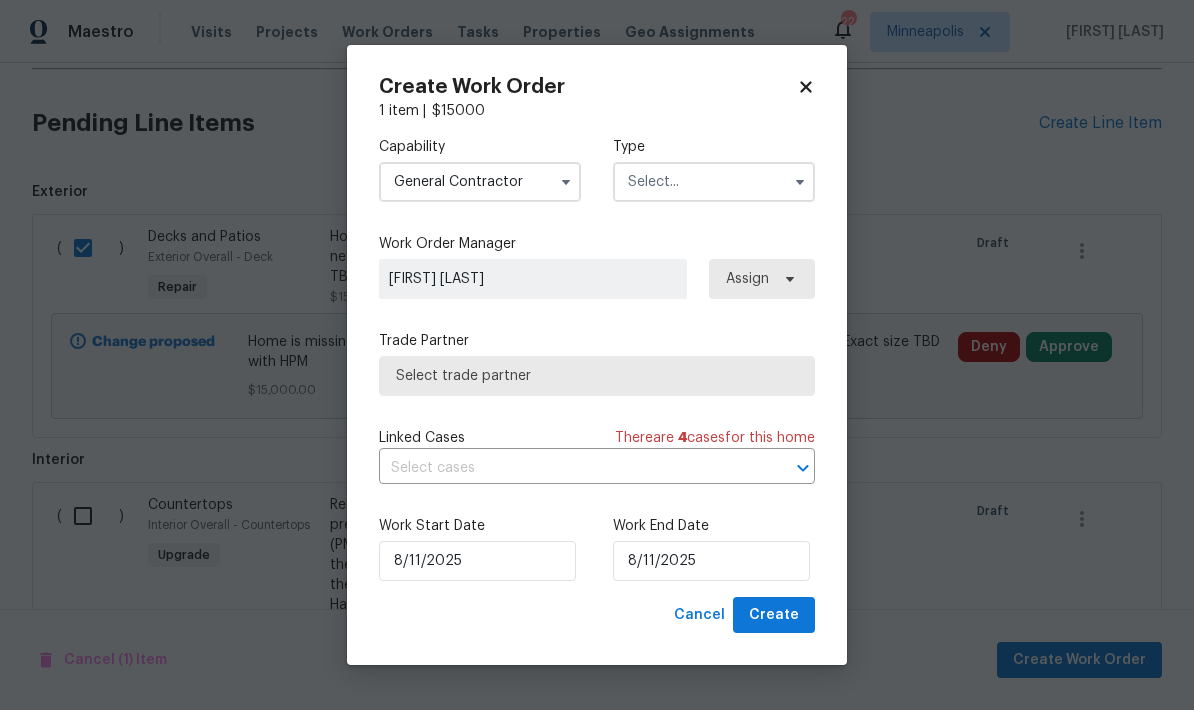 click at bounding box center (714, 182) 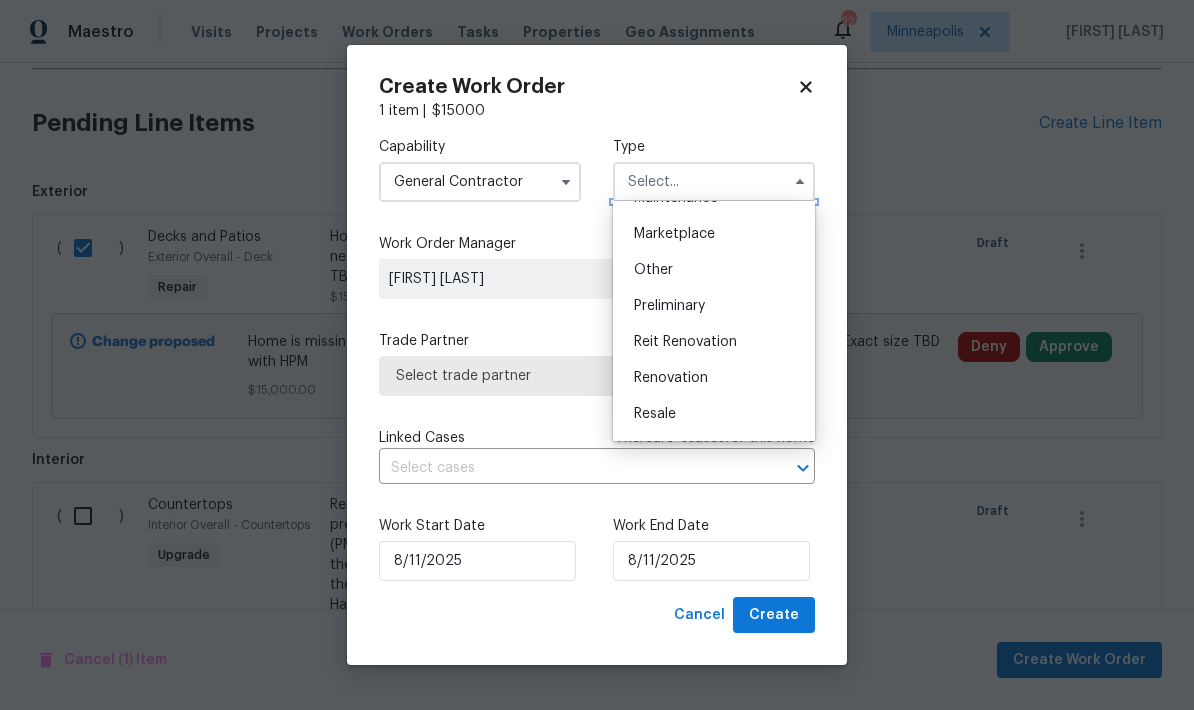 scroll, scrollTop: 355, scrollLeft: 0, axis: vertical 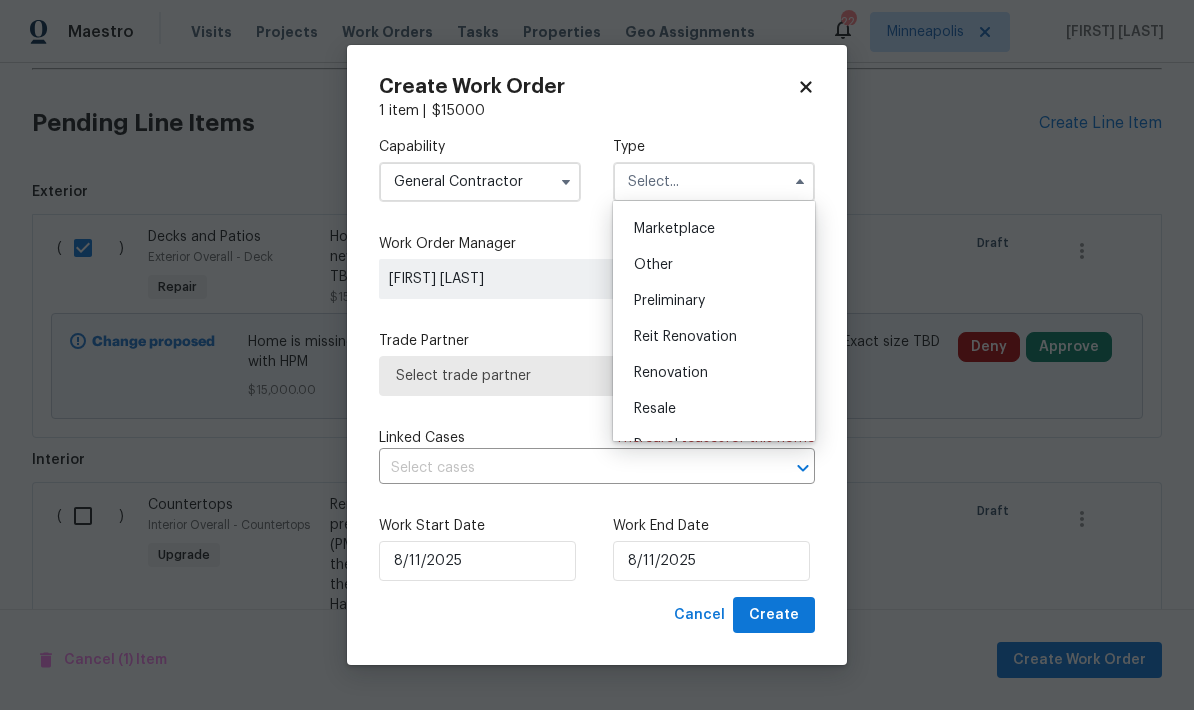 click on "Renovation" at bounding box center (671, 373) 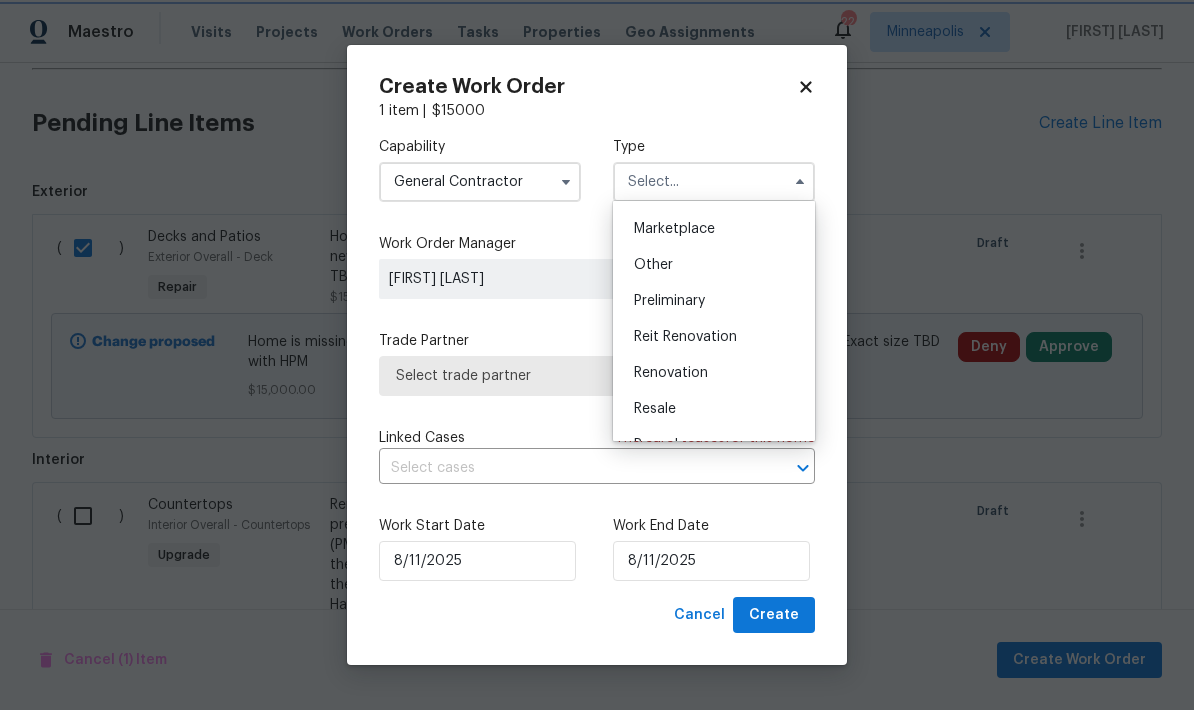 type on "Renovation" 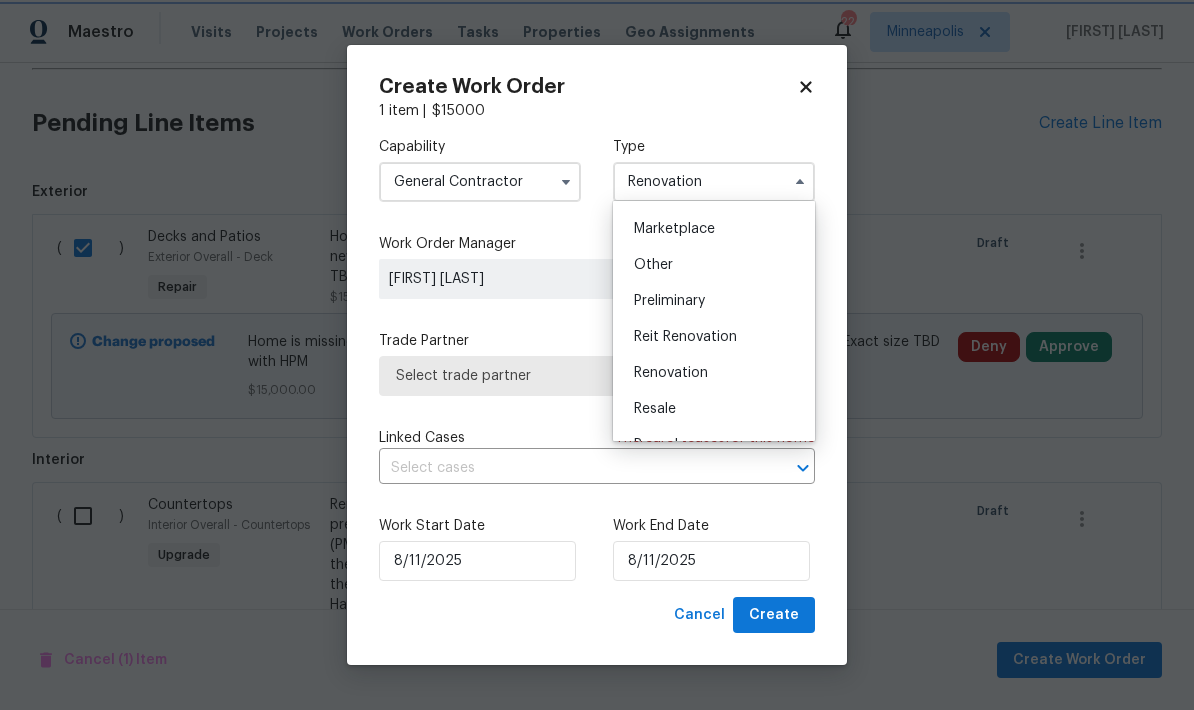 scroll, scrollTop: 0, scrollLeft: 0, axis: both 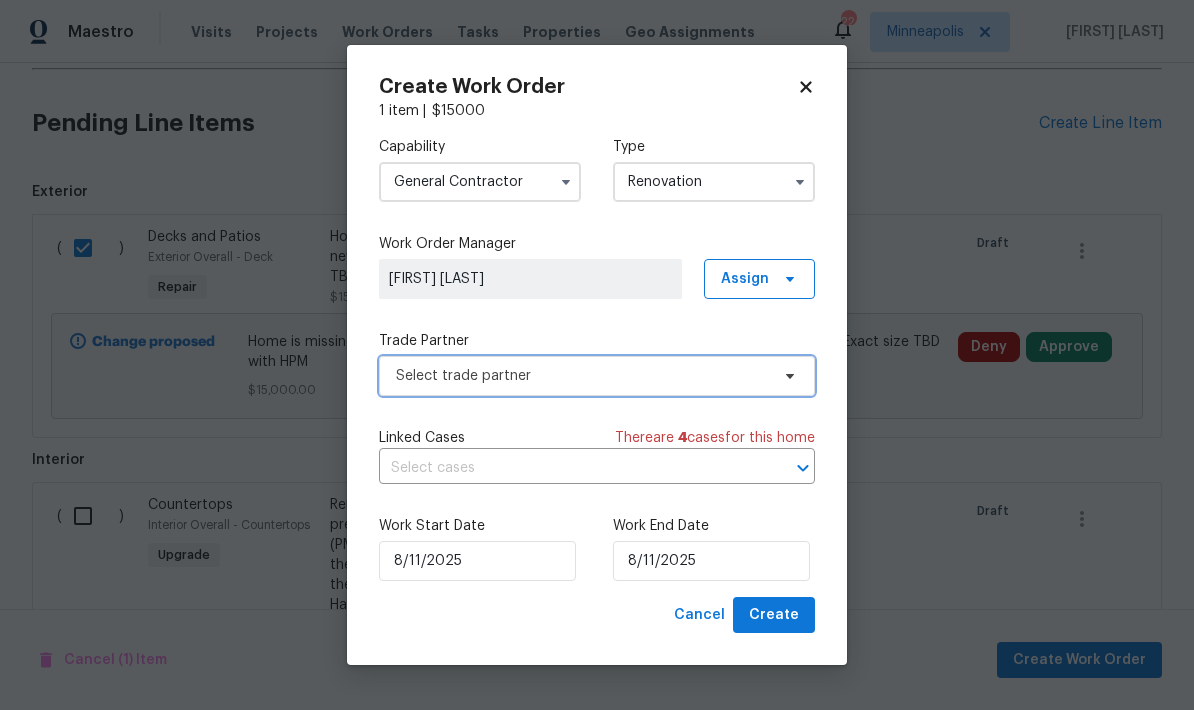 click on "Select trade partner" at bounding box center [582, 376] 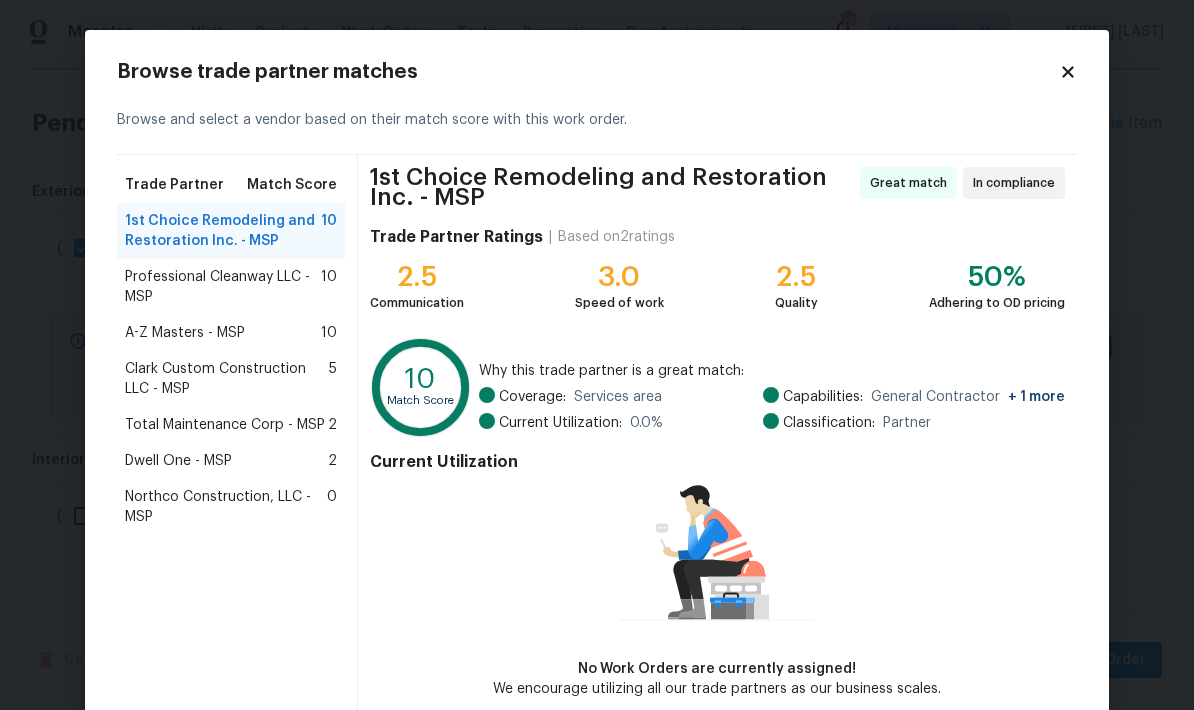 click on "Northco Construction, LLC - MSP" at bounding box center (226, 507) 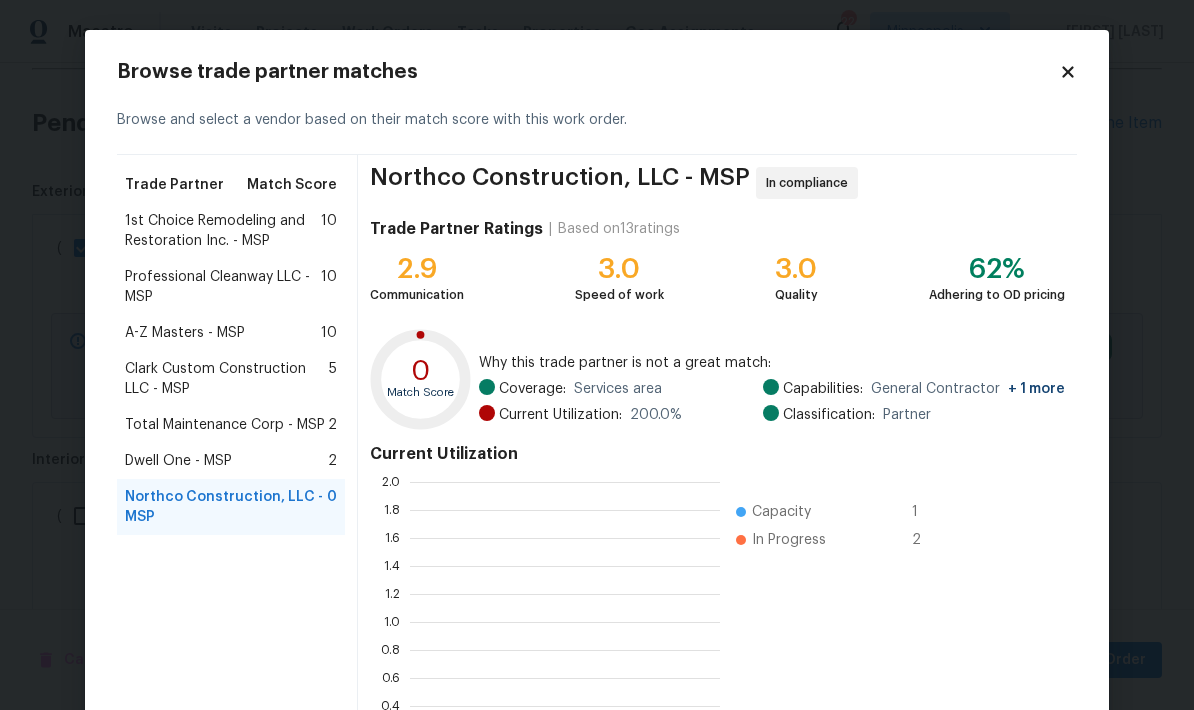 scroll, scrollTop: 2, scrollLeft: 2, axis: both 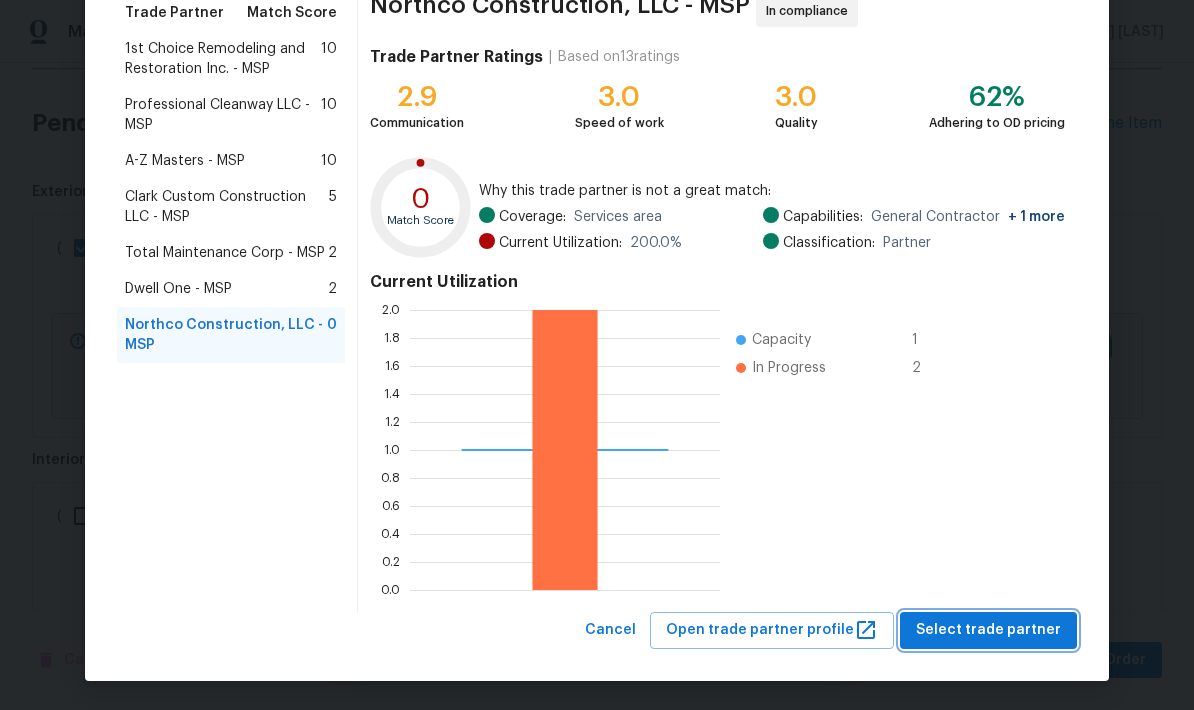 click on "Select trade partner" at bounding box center (988, 630) 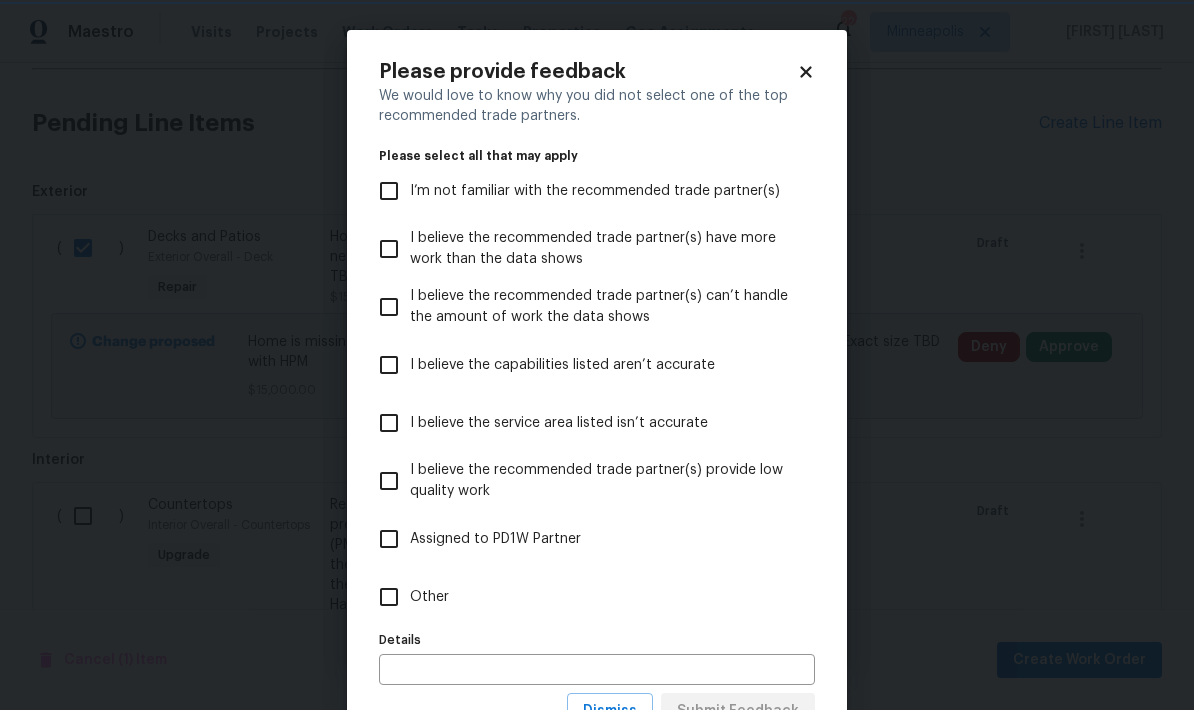 scroll, scrollTop: 0, scrollLeft: 0, axis: both 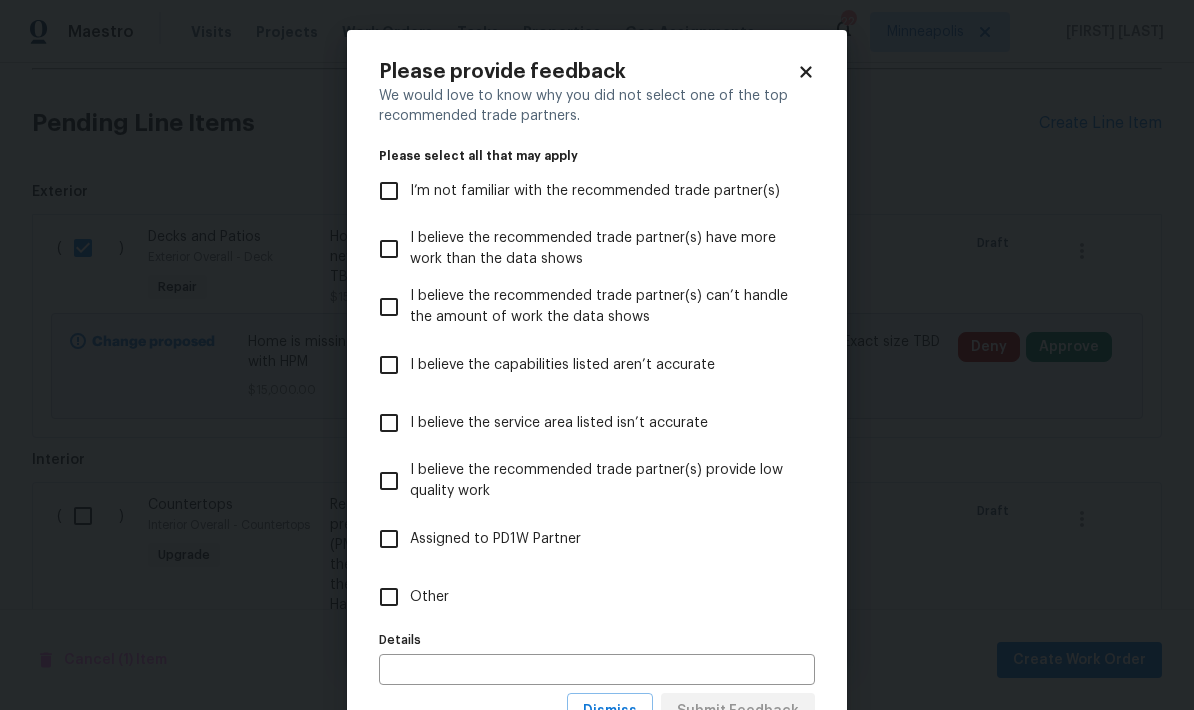 click on "Other" at bounding box center (389, 597) 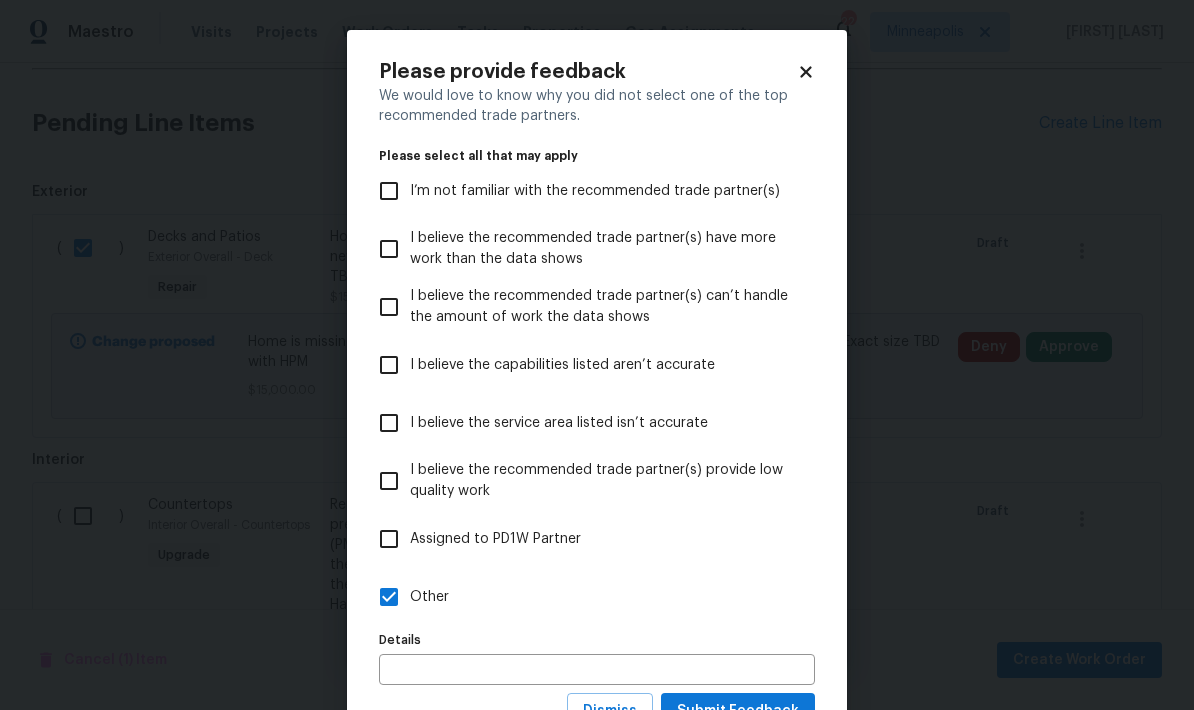 click at bounding box center (597, 669) 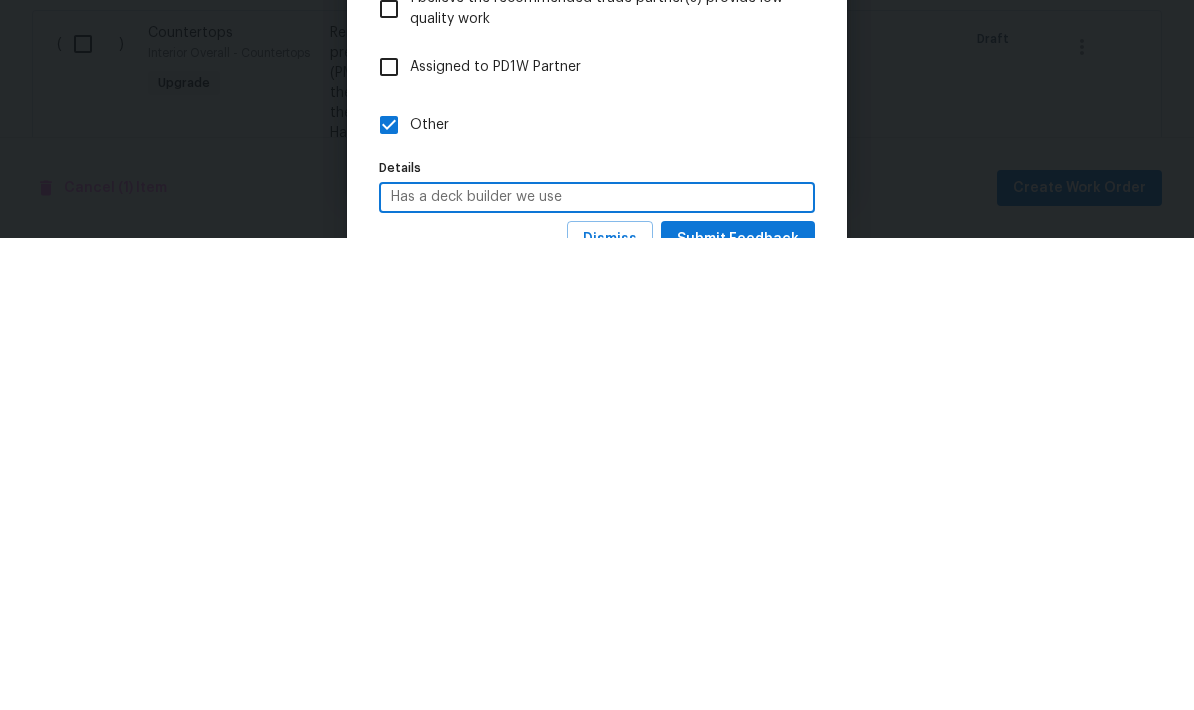 click on "Has a deck builder we use" at bounding box center [597, 669] 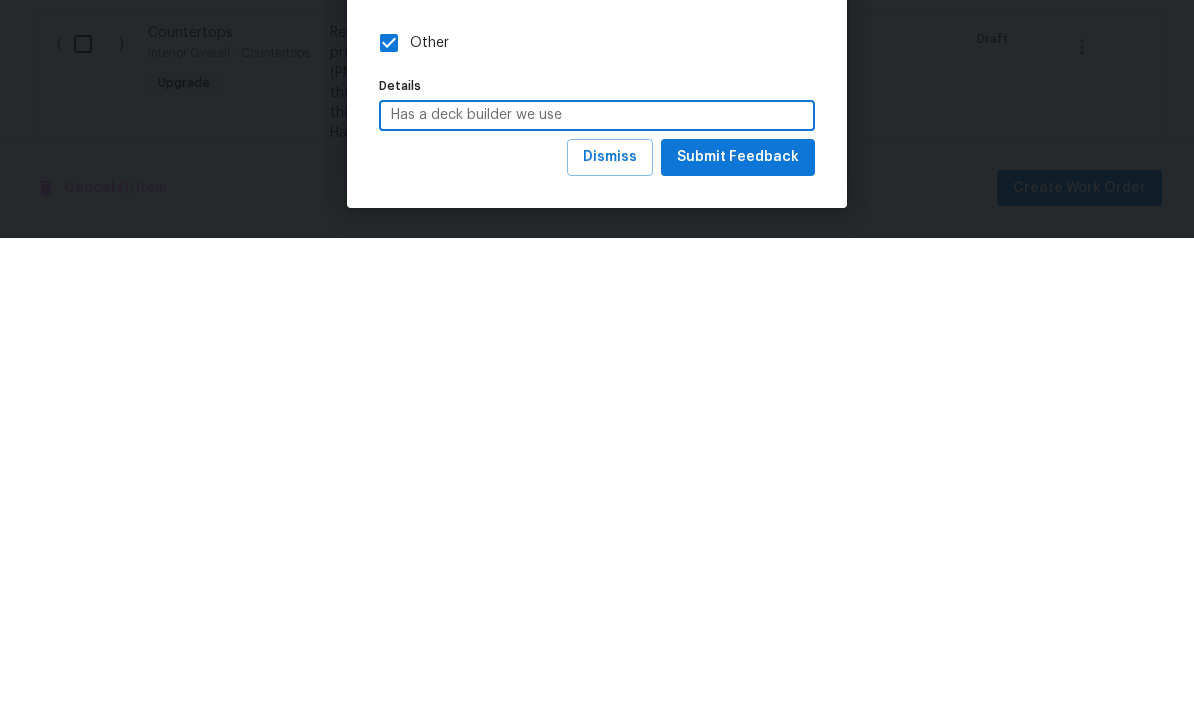 scroll, scrollTop: 83, scrollLeft: 0, axis: vertical 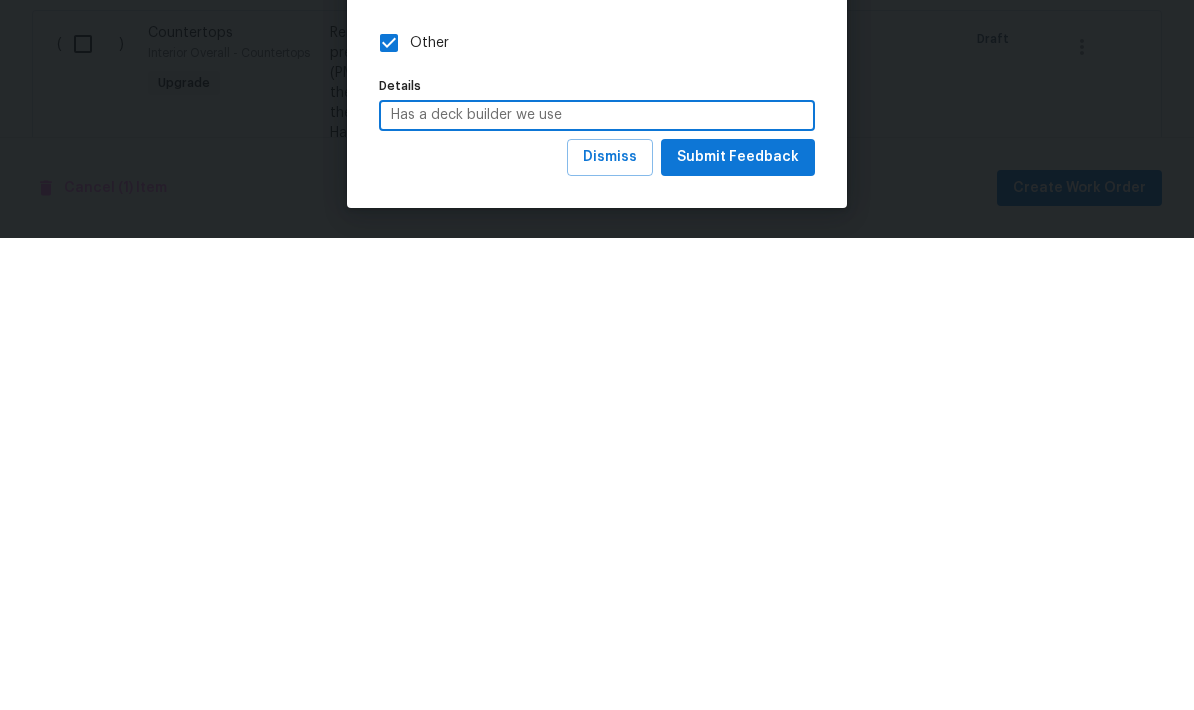 type on "Has a deck builder we use" 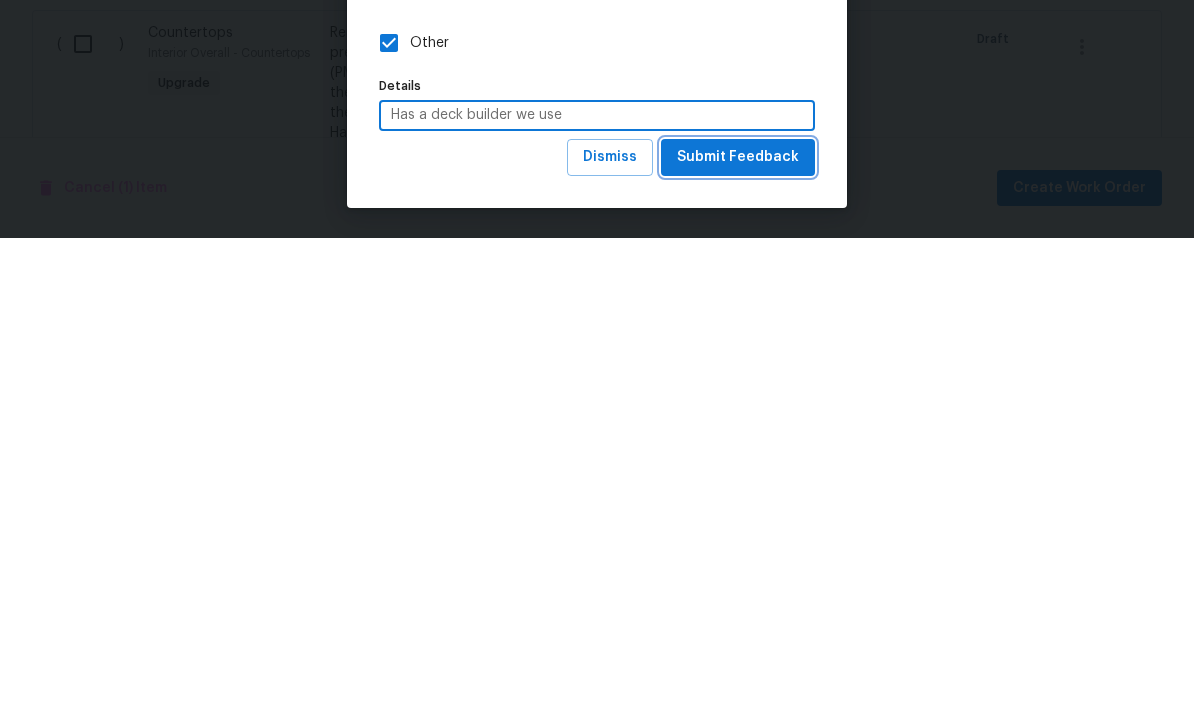 click on "Submit Feedback" at bounding box center (738, 629) 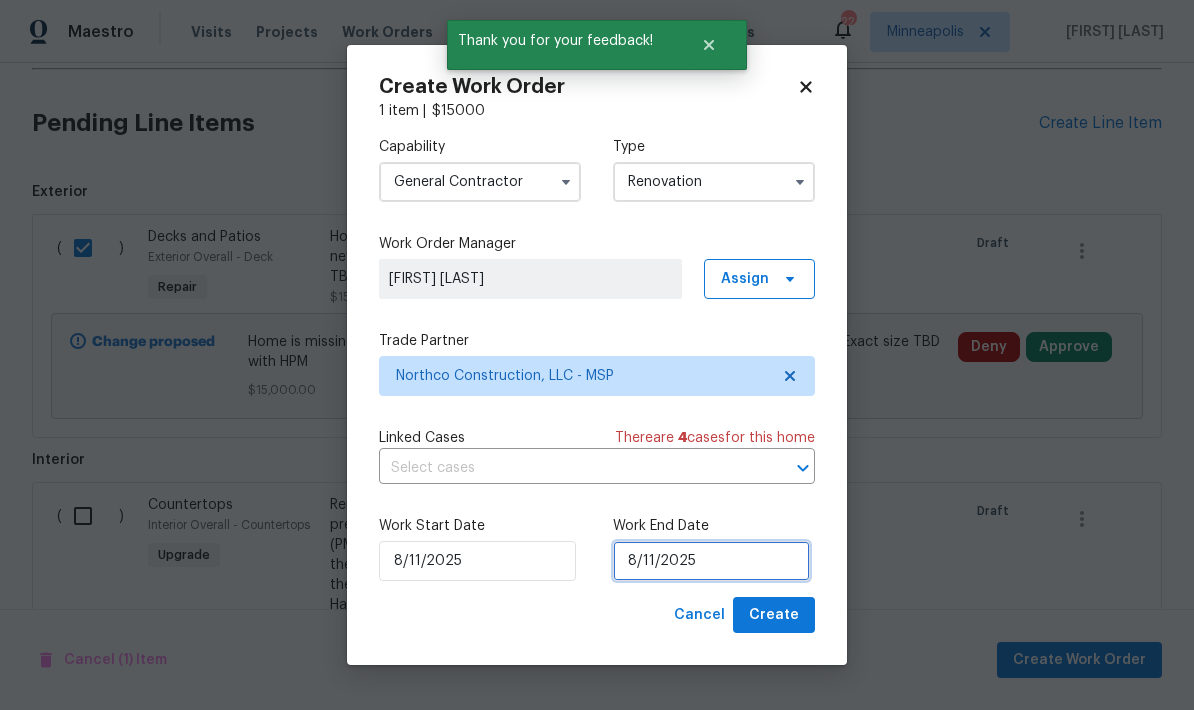 click on "8/11/2025" at bounding box center (711, 561) 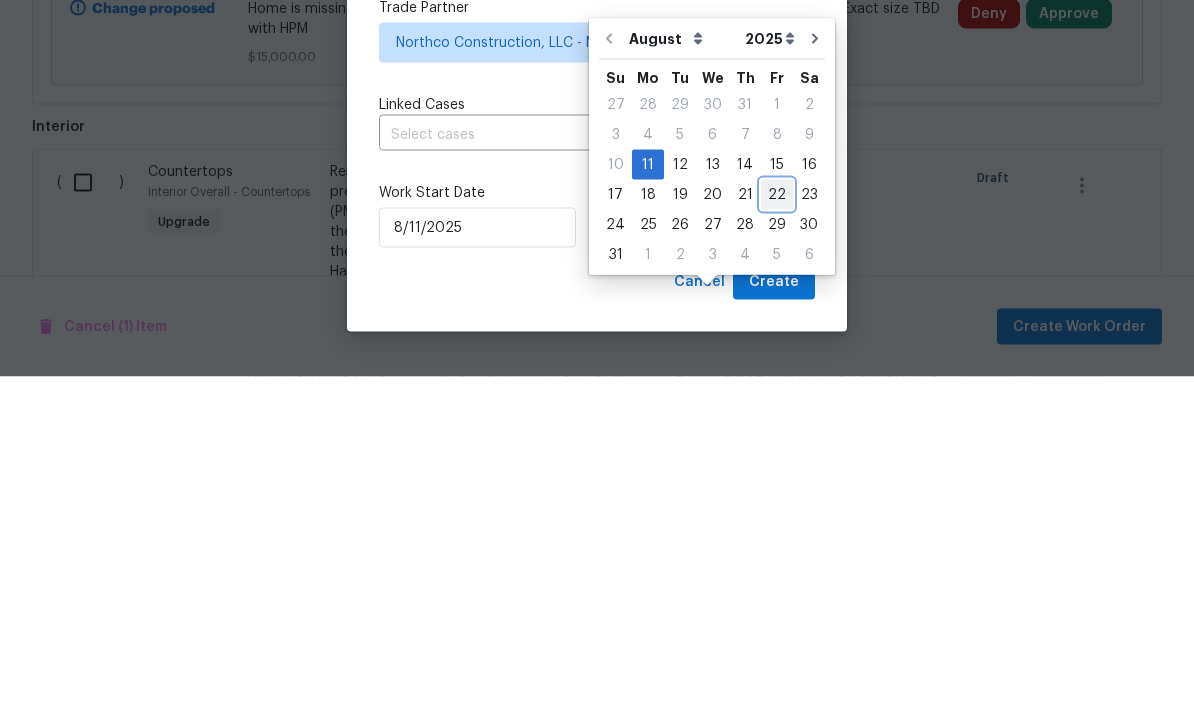 click on "22" at bounding box center [777, 528] 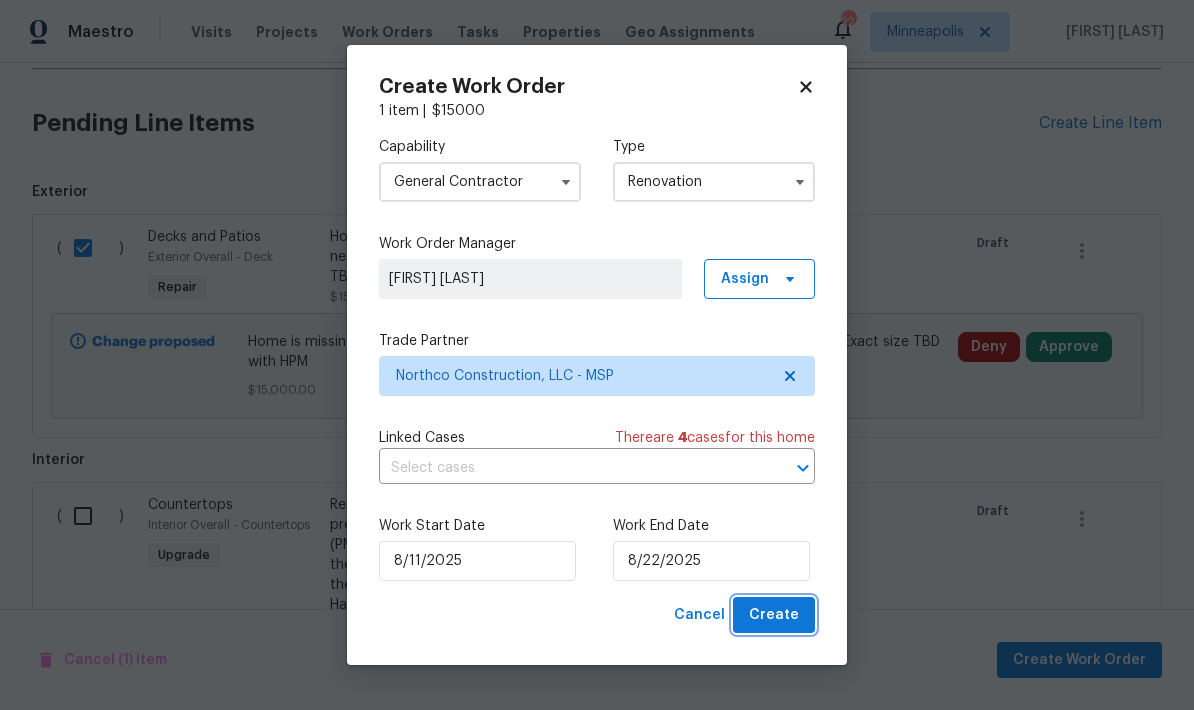 click on "Create" at bounding box center [774, 615] 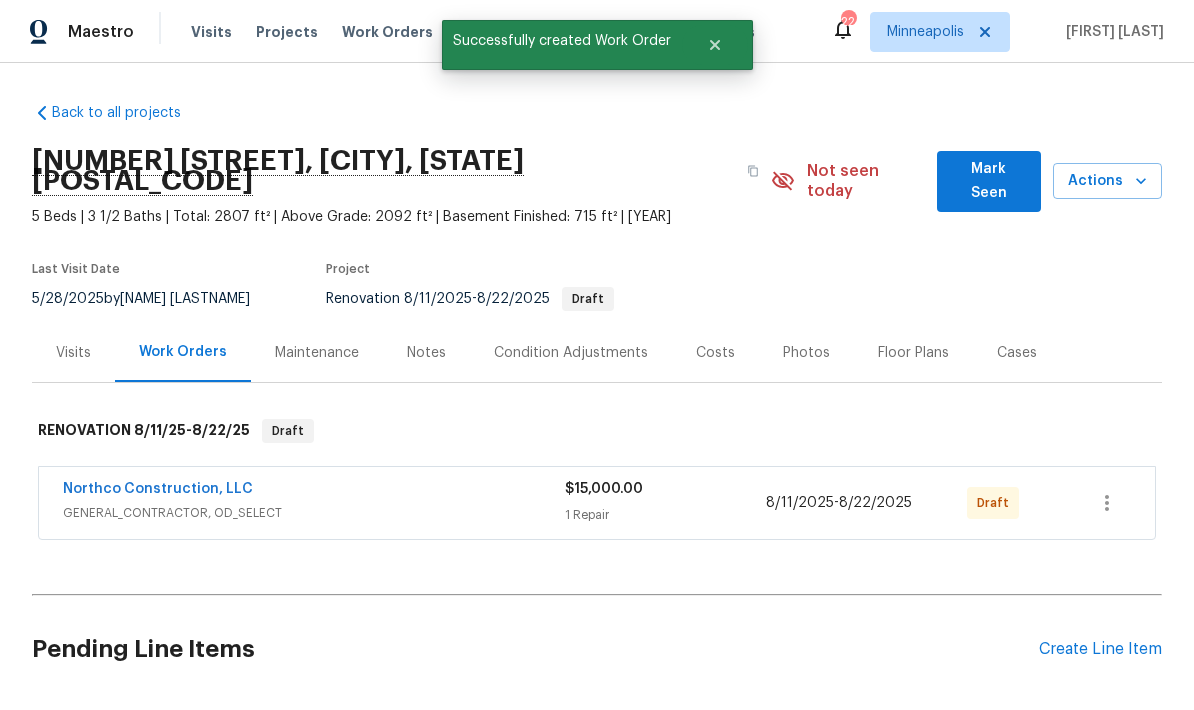 scroll, scrollTop: 0, scrollLeft: 0, axis: both 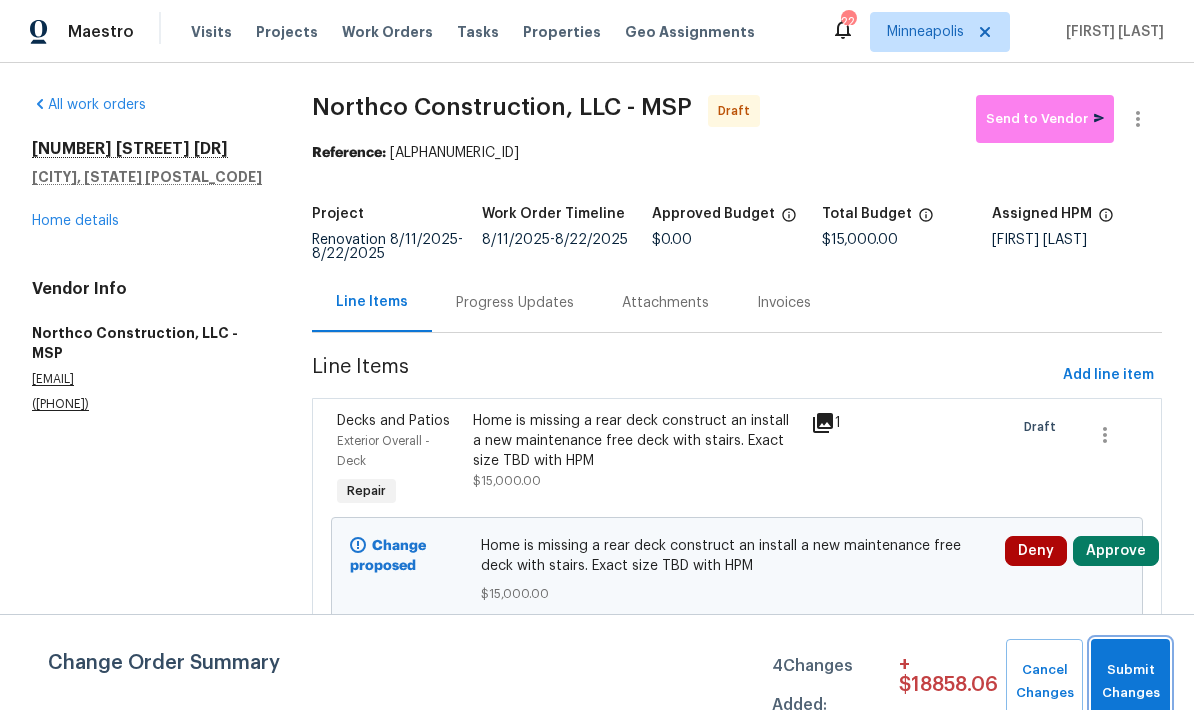 click on "Submit Changes" at bounding box center (1130, 682) 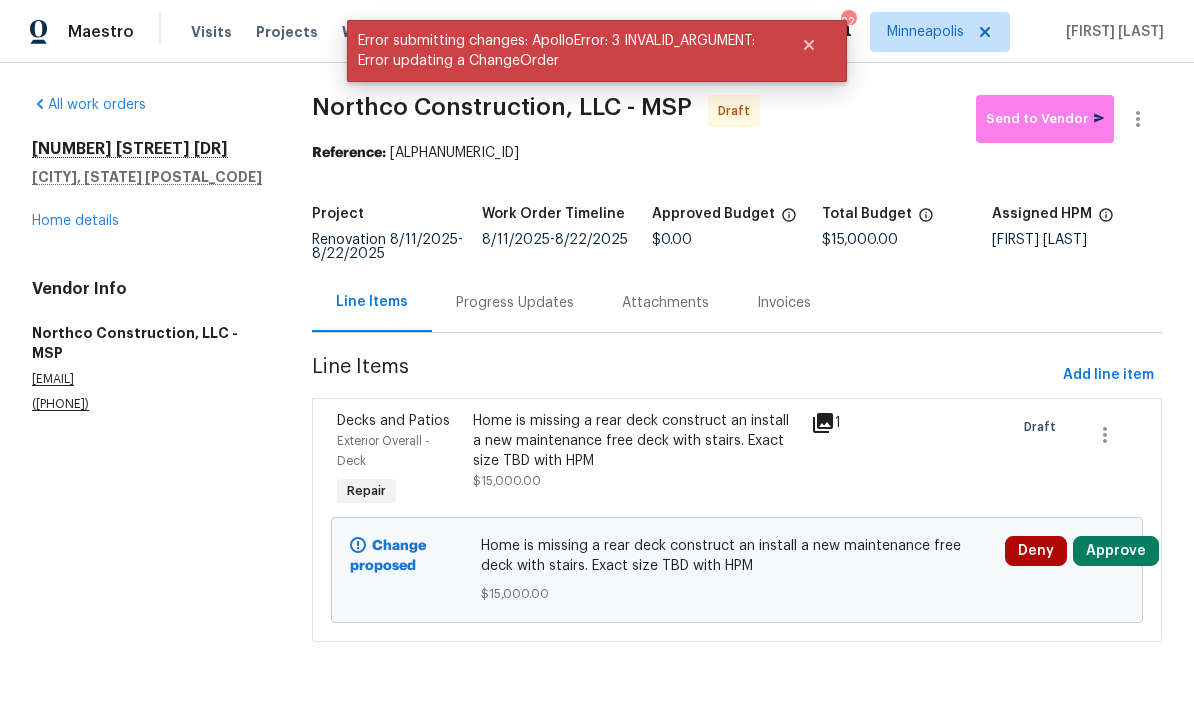 click on "Home is missing a rear deck construct an install a new maintenance free deck with stairs. Exact size TBD with HPM" at bounding box center (636, 441) 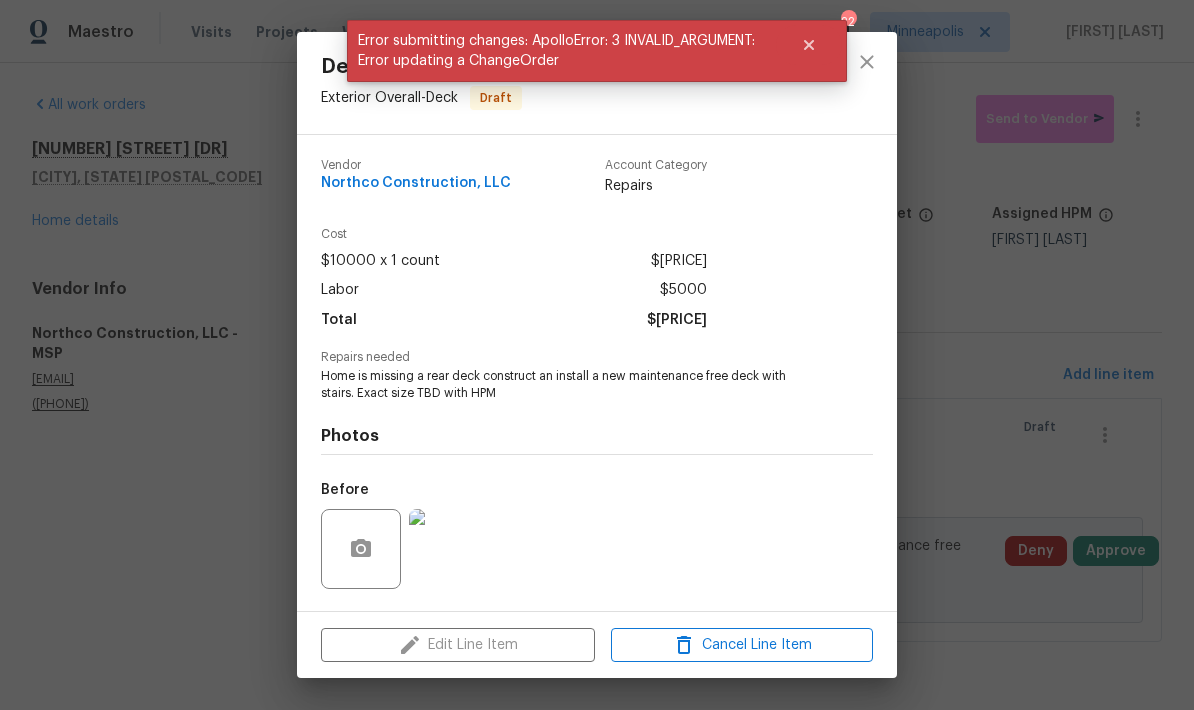 click at bounding box center [449, 549] 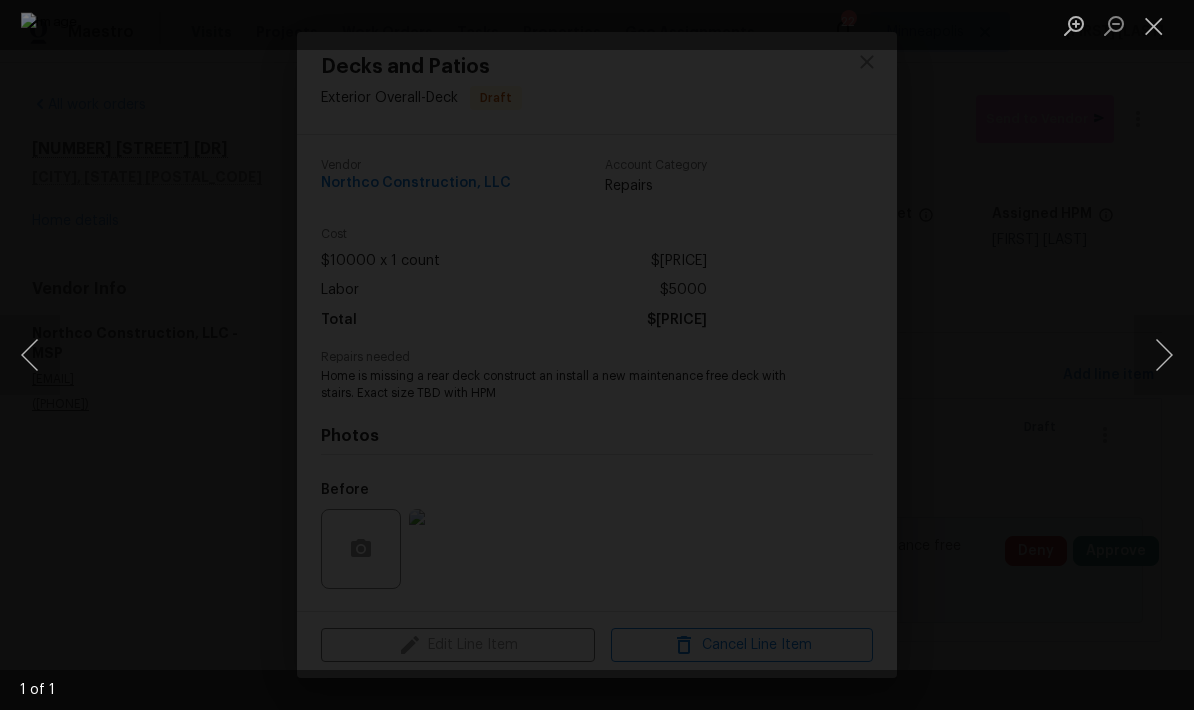 click at bounding box center [1154, 25] 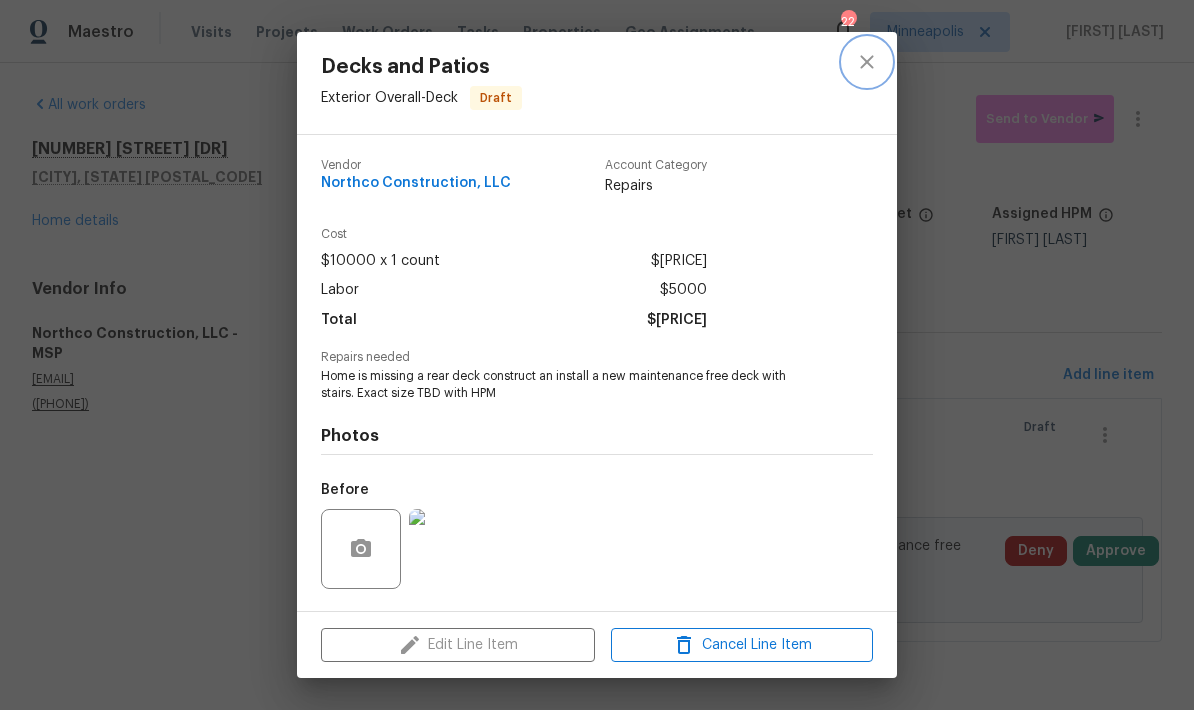 click 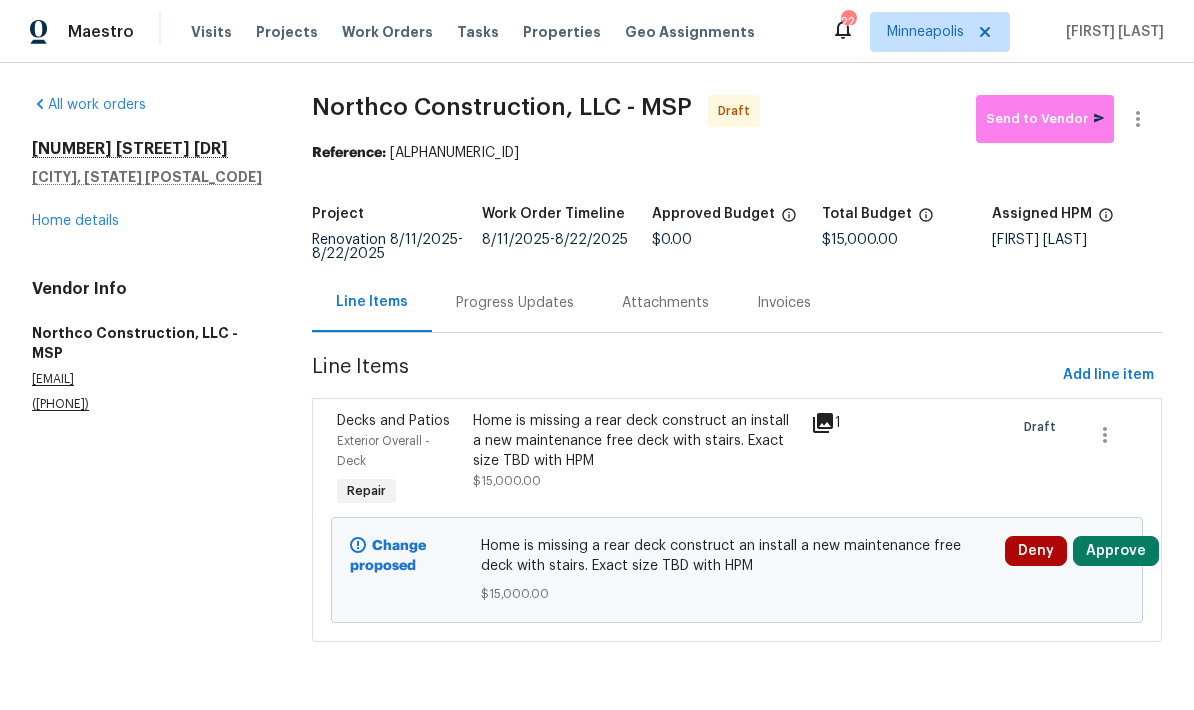 click on "Home details" at bounding box center (75, 221) 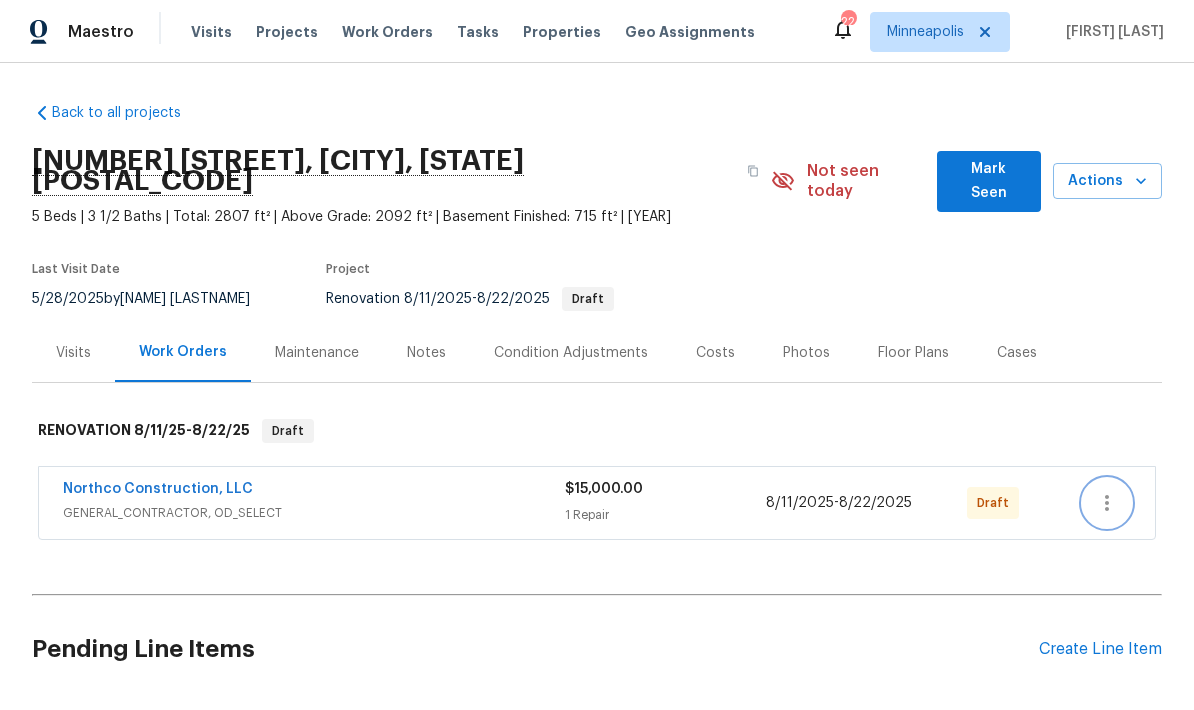 click 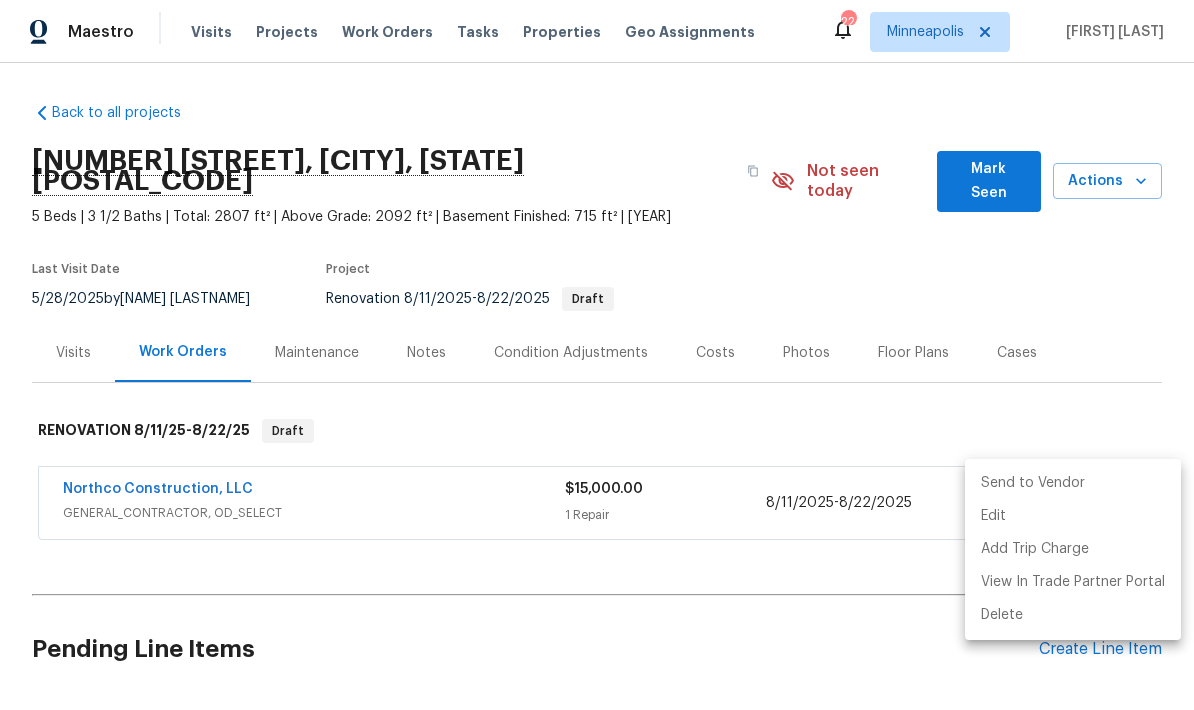 click on "Send to Vendor" at bounding box center [1073, 483] 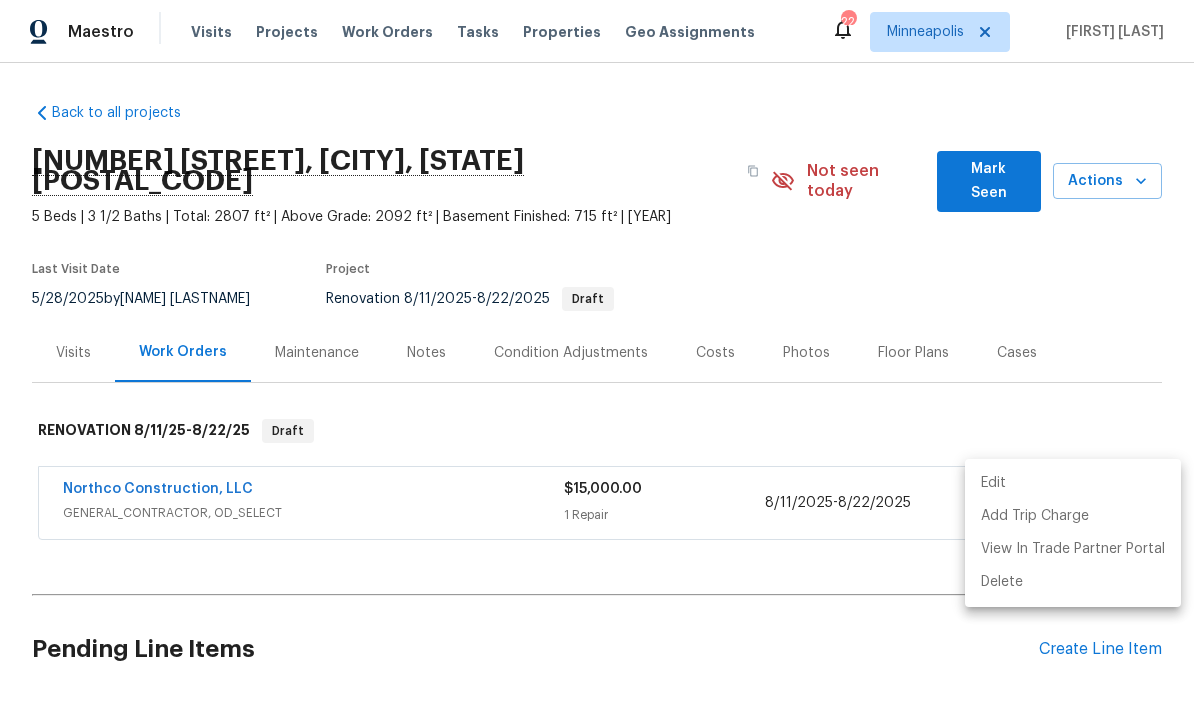 click at bounding box center [597, 355] 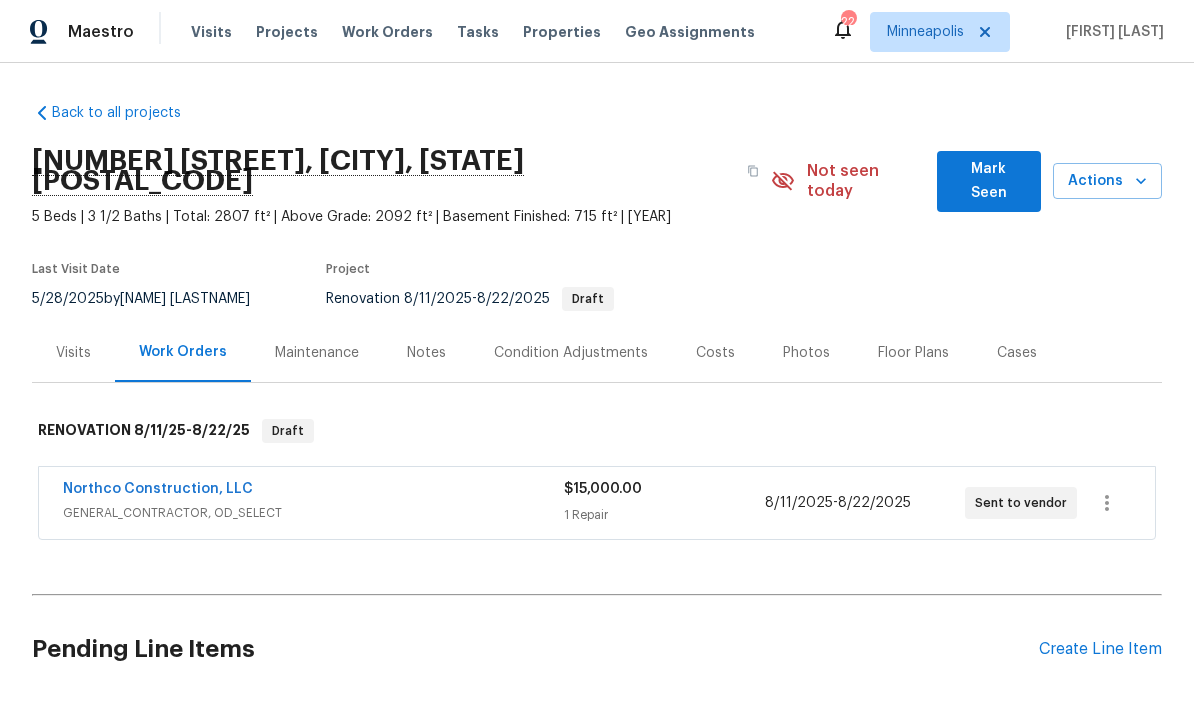 click on "Northco Construction, LLC" at bounding box center (158, 489) 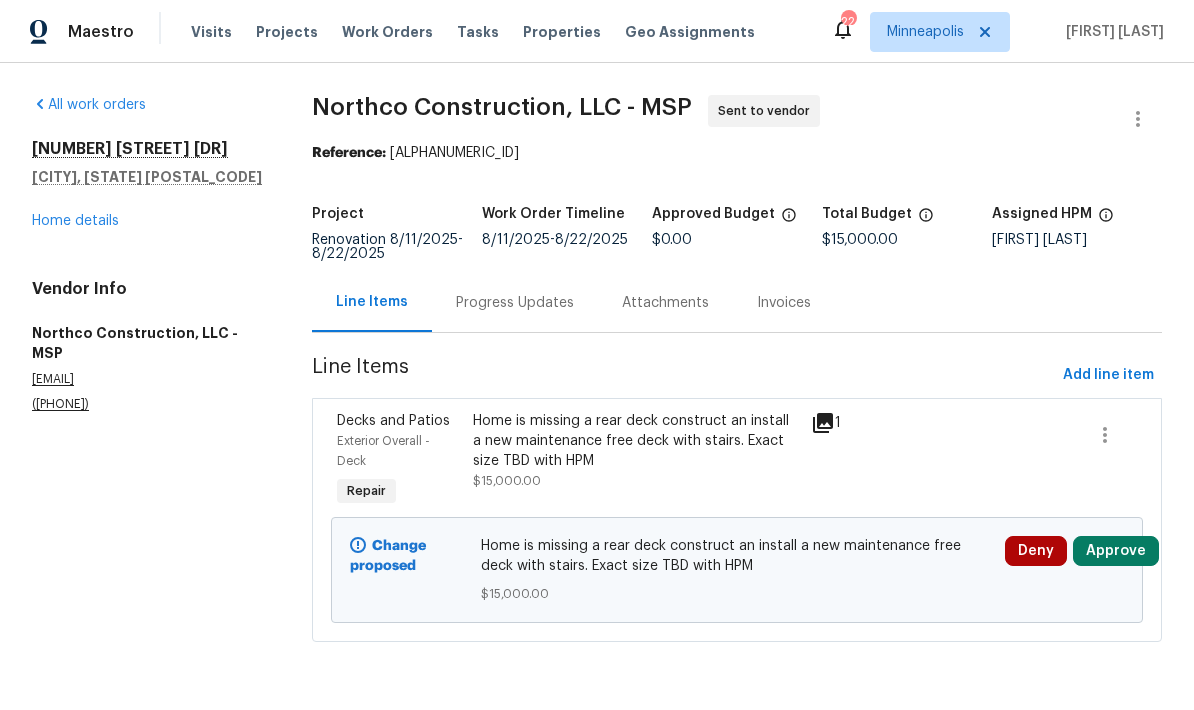 click on "Progress Updates" at bounding box center (515, 303) 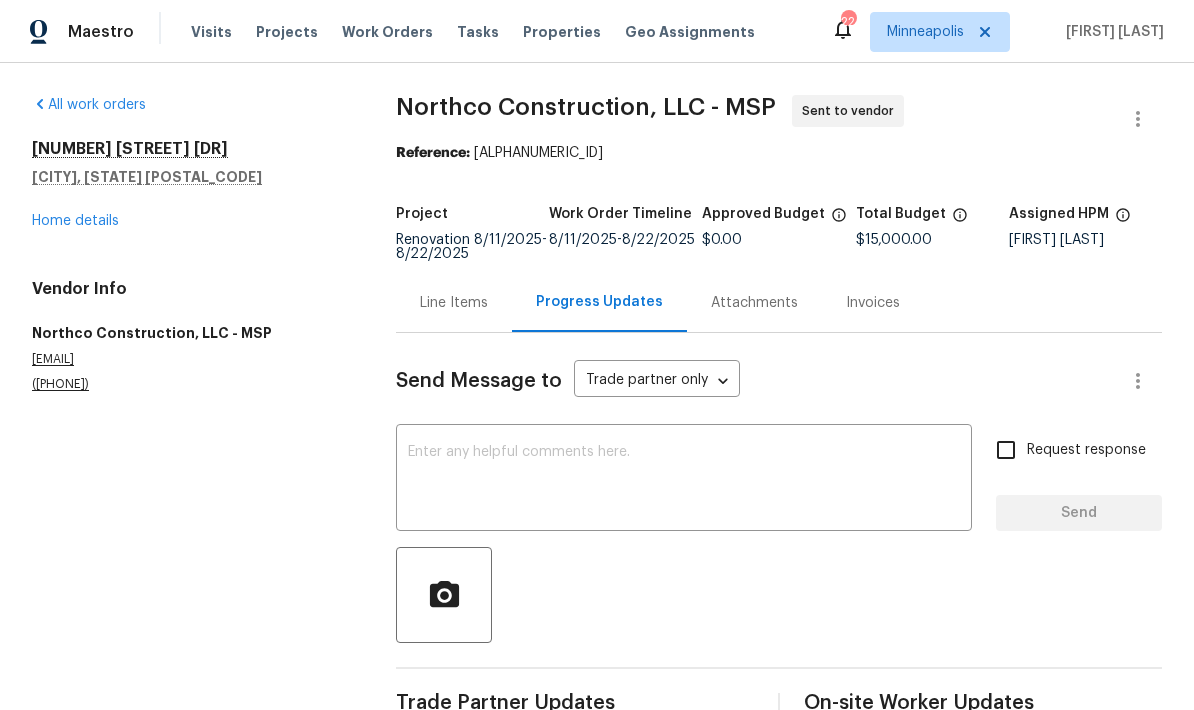 click at bounding box center (684, 480) 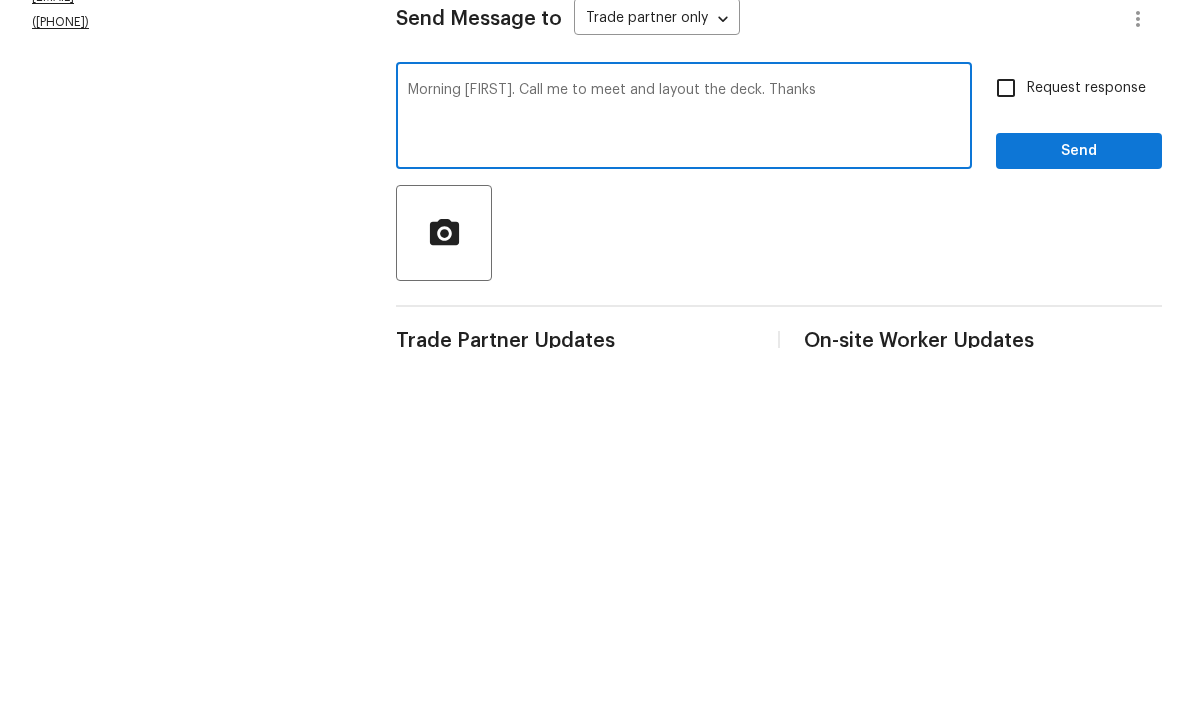 type on "Morning [FIRST]. Call me to meet and layout the deck. Thanks" 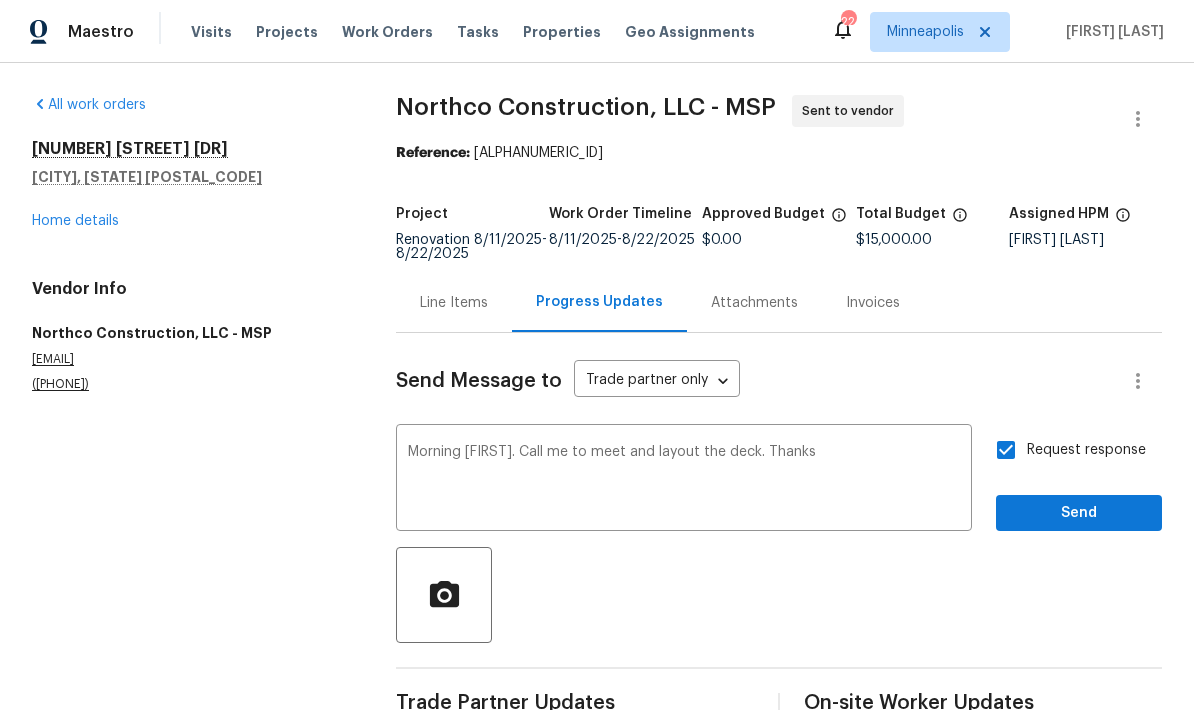 click on "Morning [FIRST]. Call me to meet and layout the deck. Thanks" at bounding box center (684, 480) 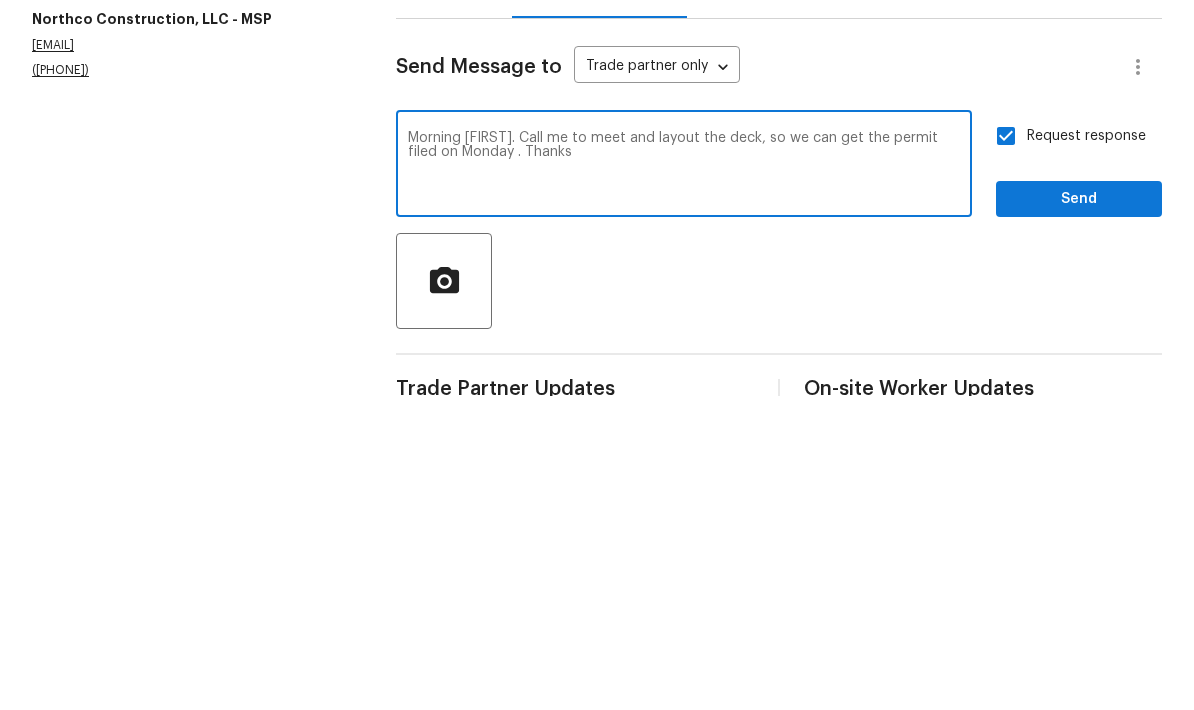 type on "Morning [FIRST]. Call me to meet and layout the deck, so we can get the permit filed on Monday . Thanks" 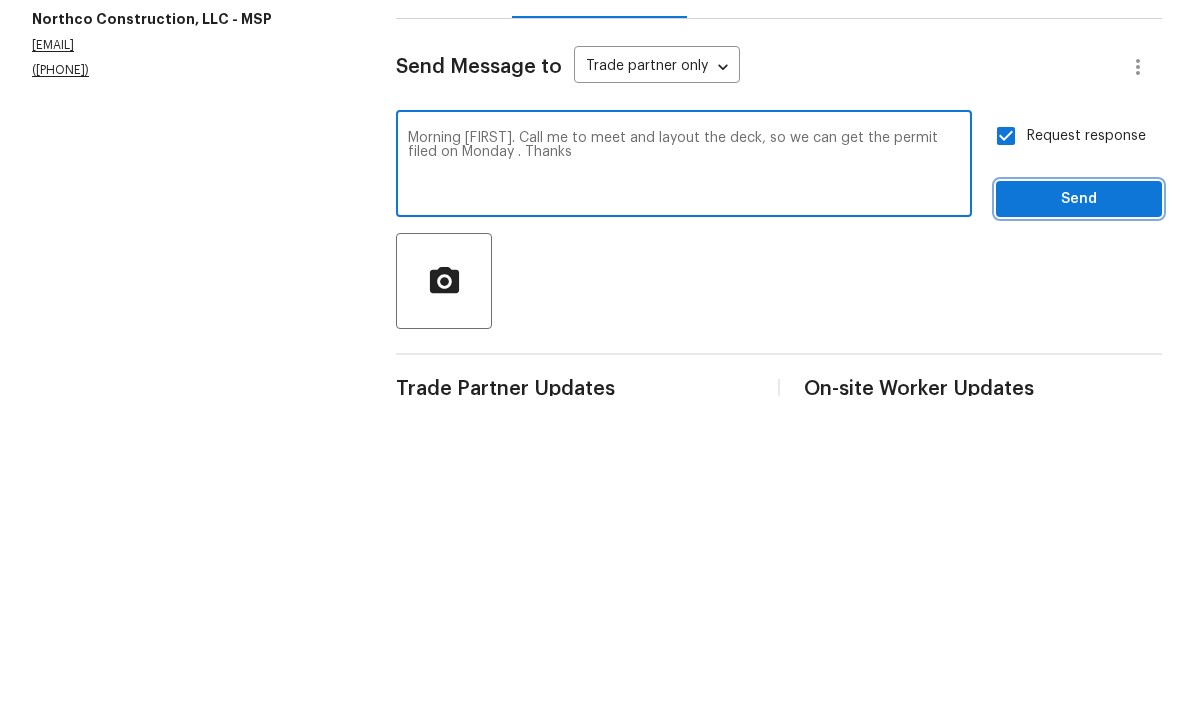 click on "Send" at bounding box center (1079, 513) 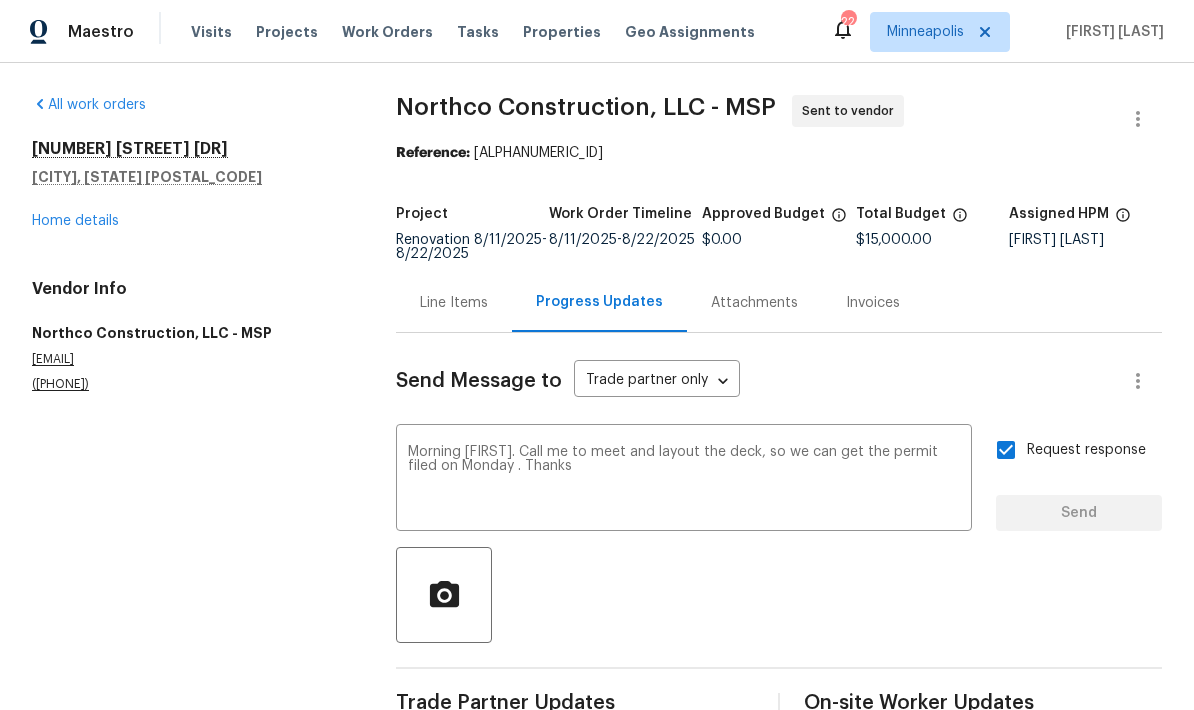 type 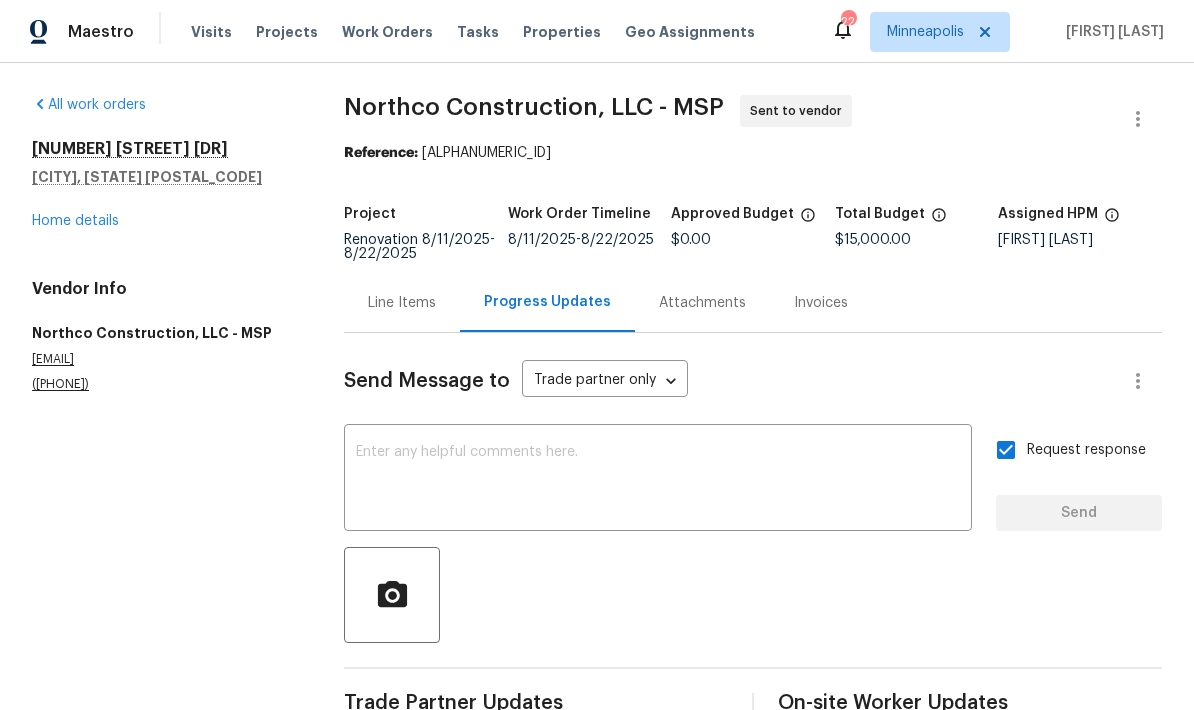 click on "Home details" at bounding box center [75, 221] 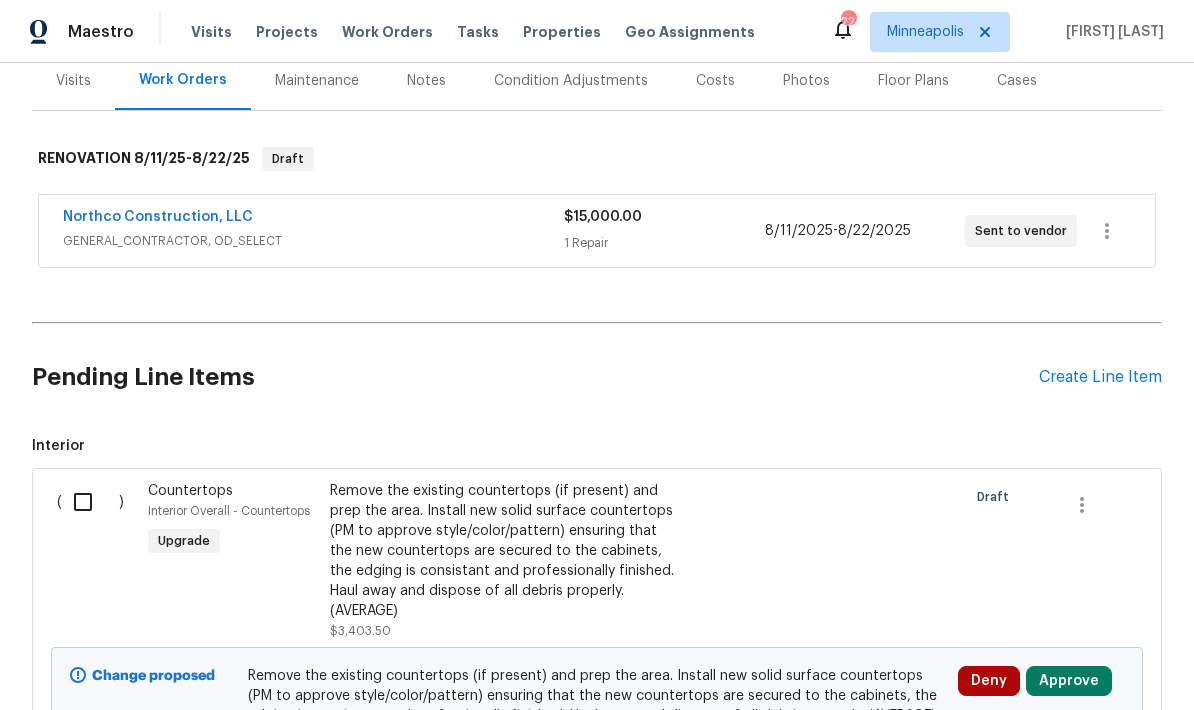 scroll, scrollTop: 259, scrollLeft: 0, axis: vertical 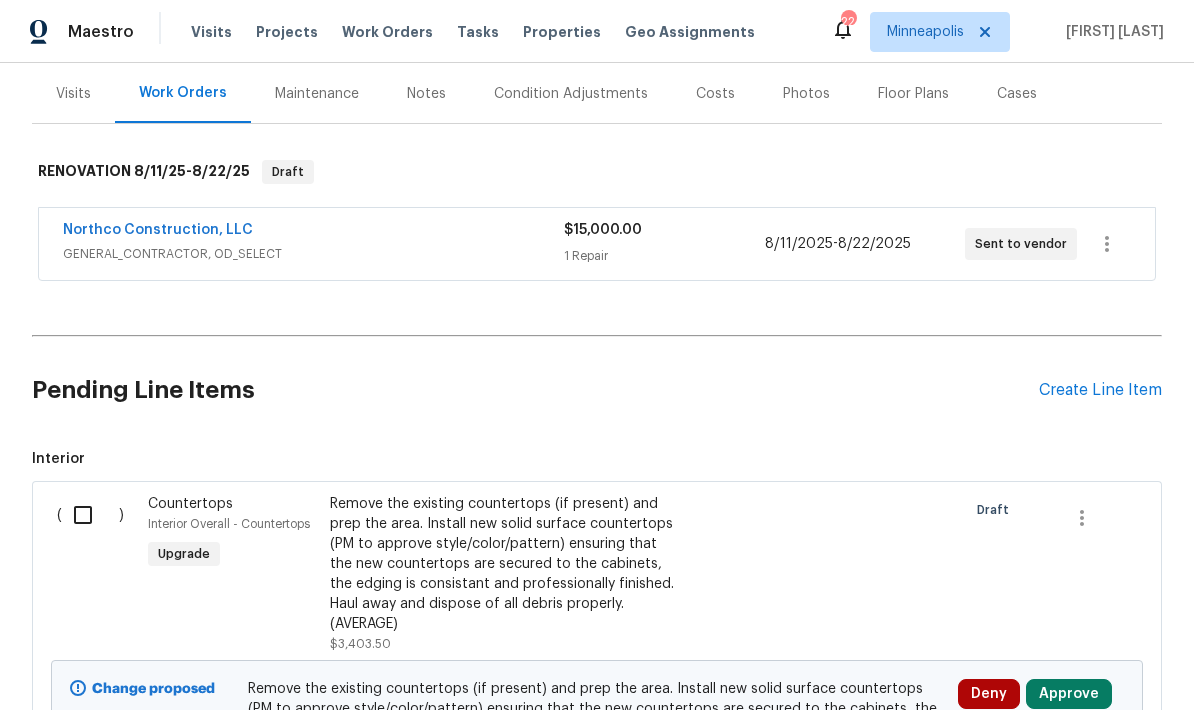 click on "Create Line Item" at bounding box center [1100, 390] 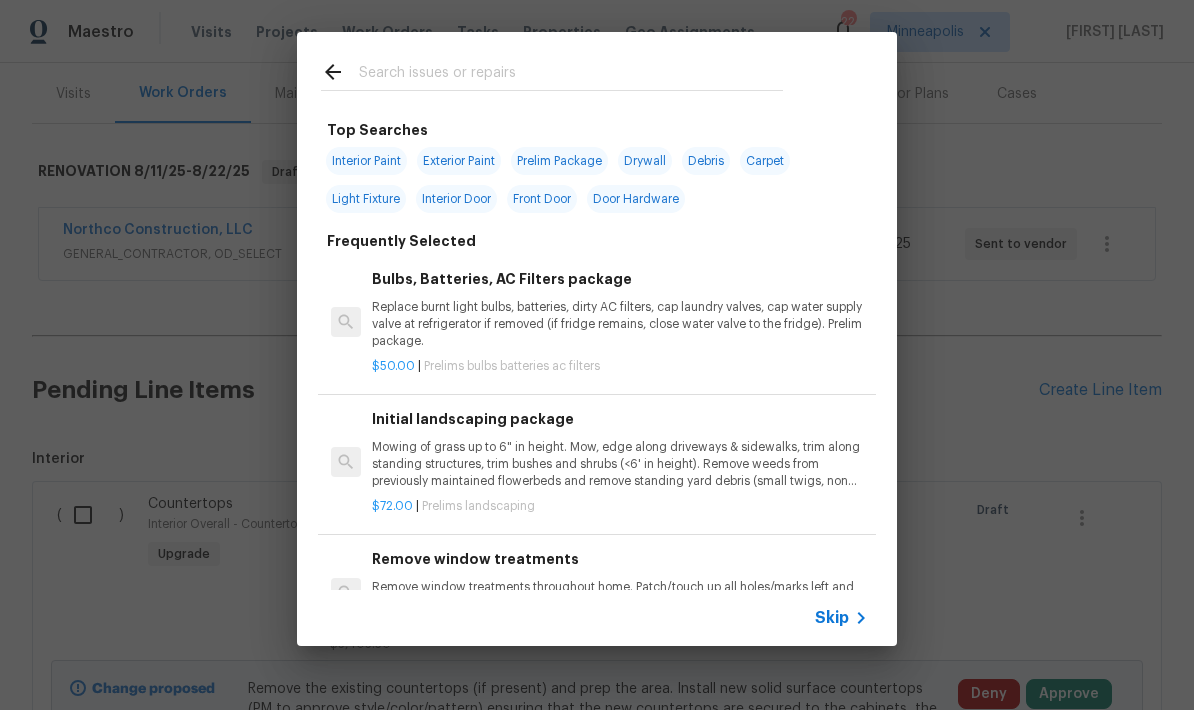 click at bounding box center (571, 75) 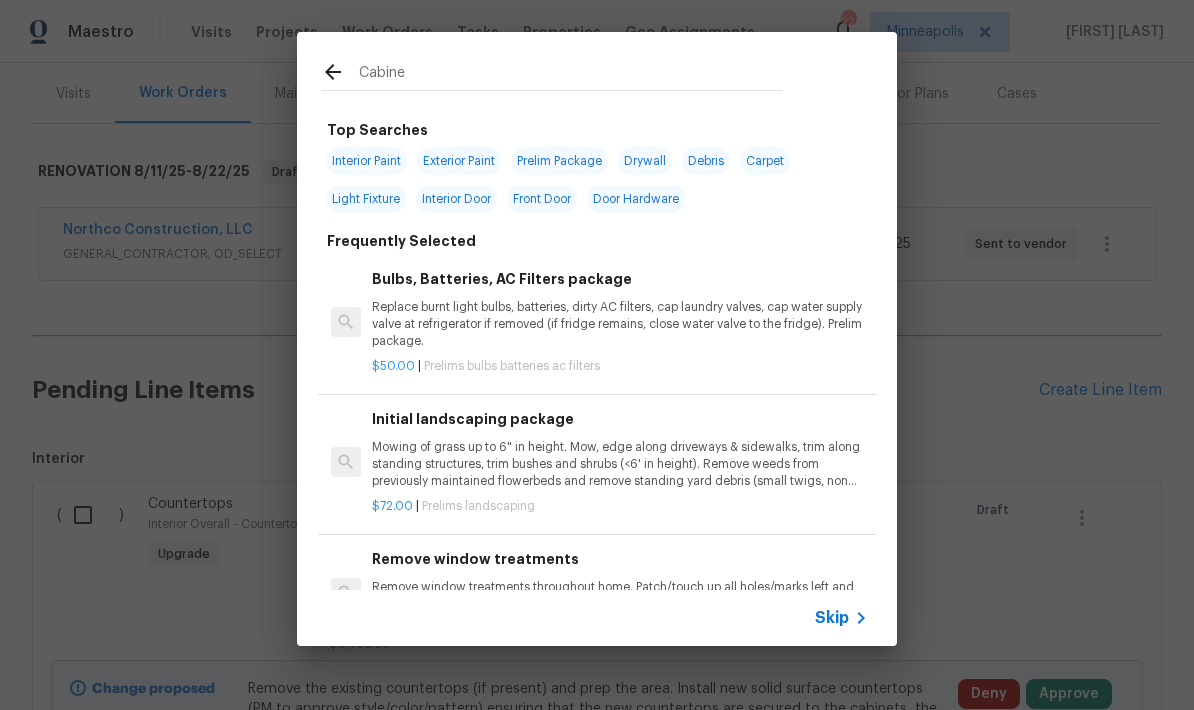 type on "Cabinet" 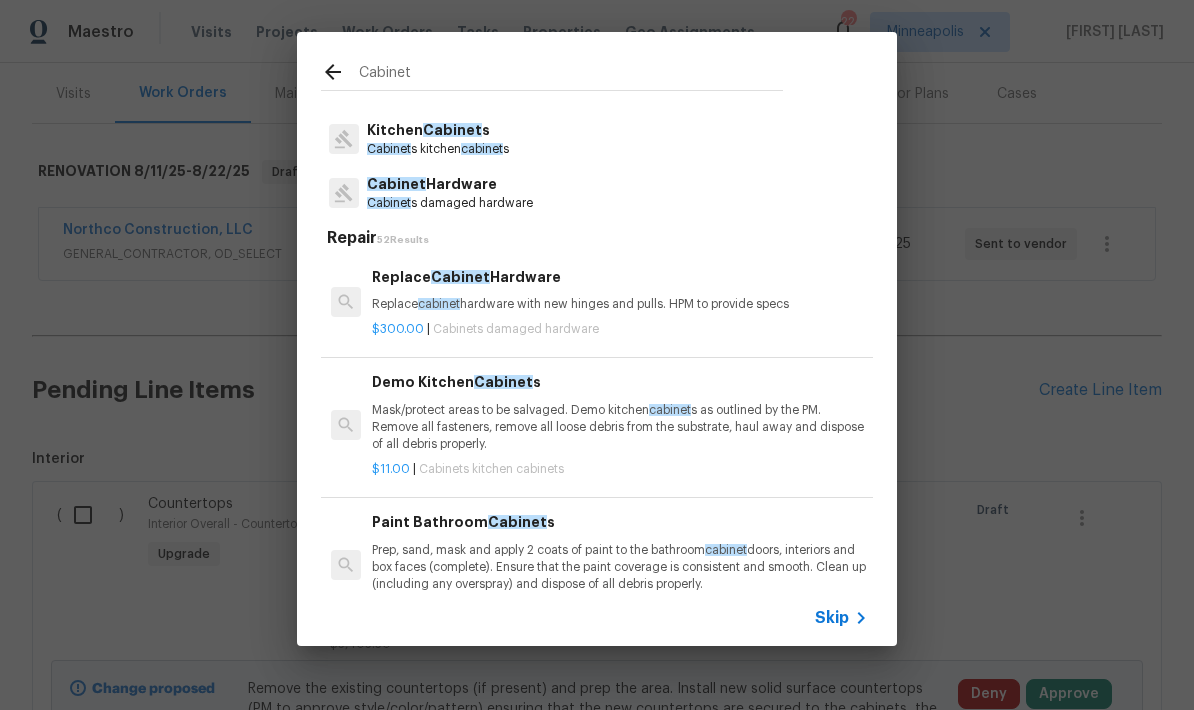 scroll, scrollTop: 89, scrollLeft: 0, axis: vertical 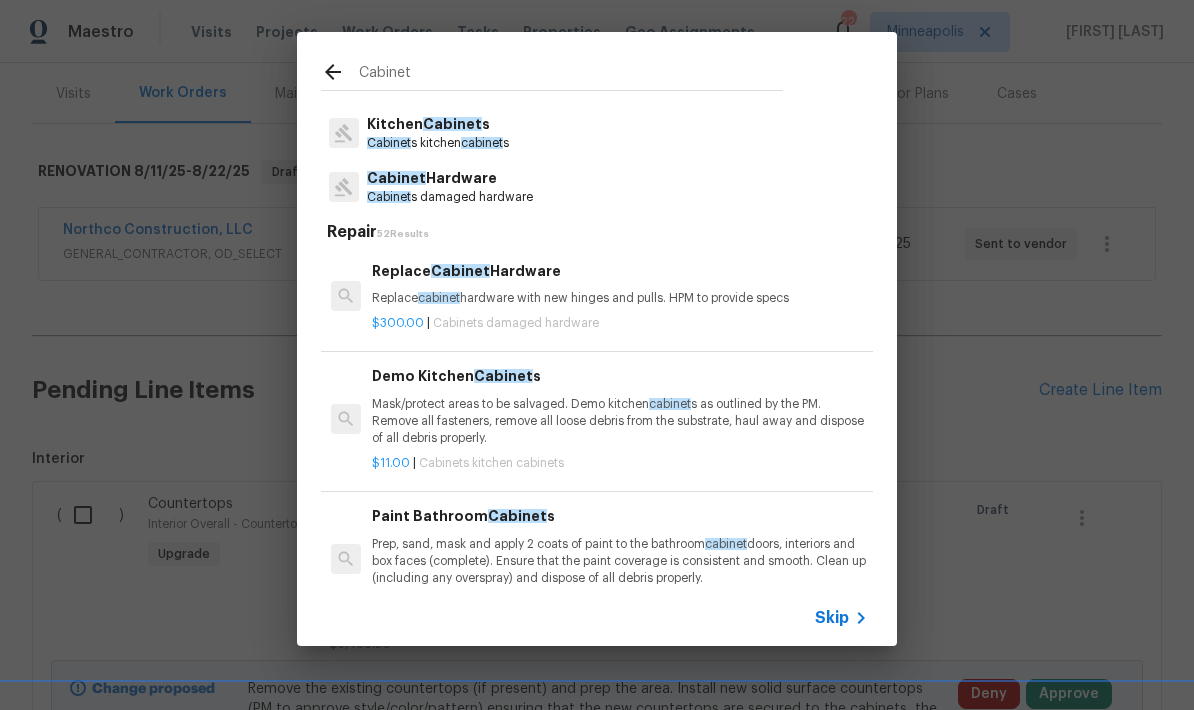 click on "Kitchen  Cabinet s" at bounding box center [438, 124] 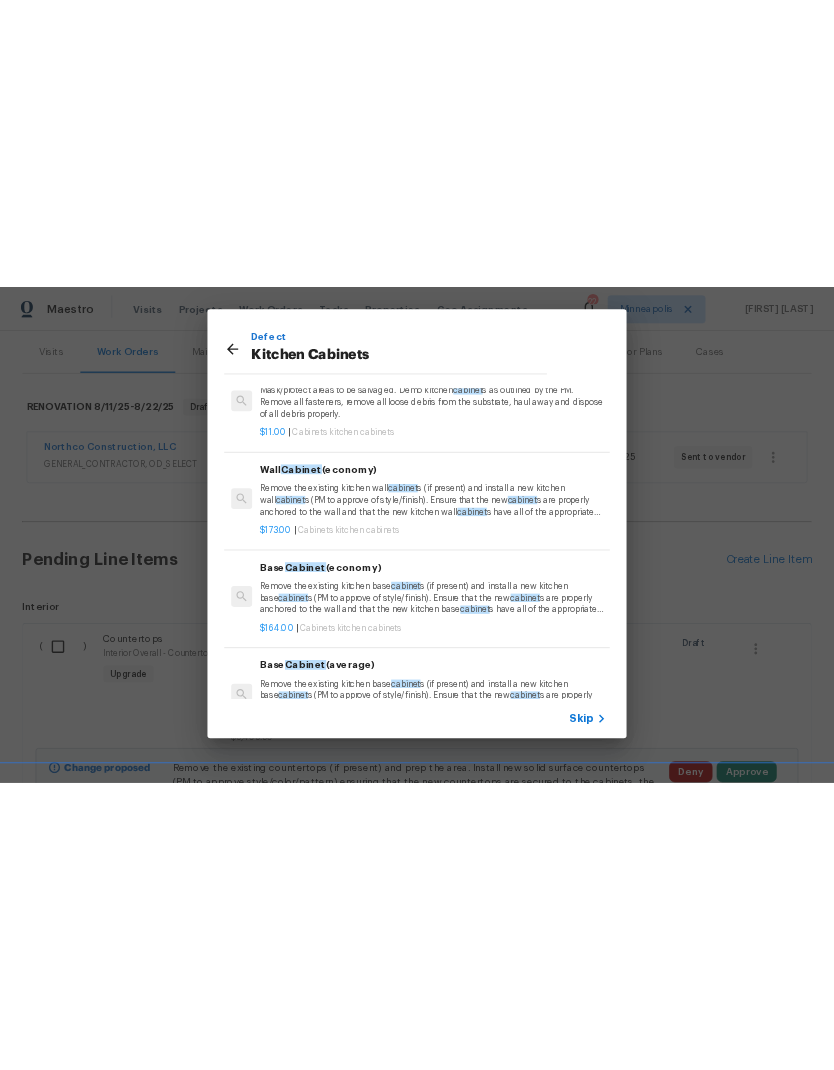 scroll, scrollTop: 0, scrollLeft: 0, axis: both 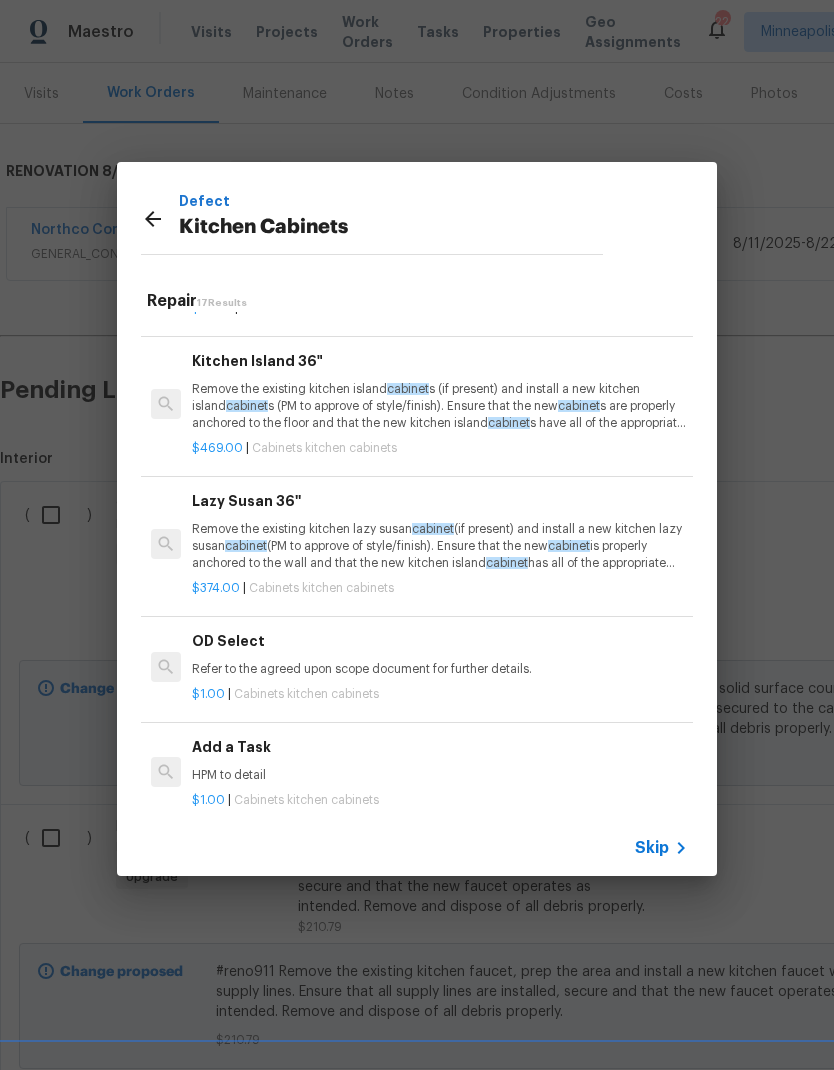 click on "Add a Task HPM to detail" at bounding box center (440, 760) 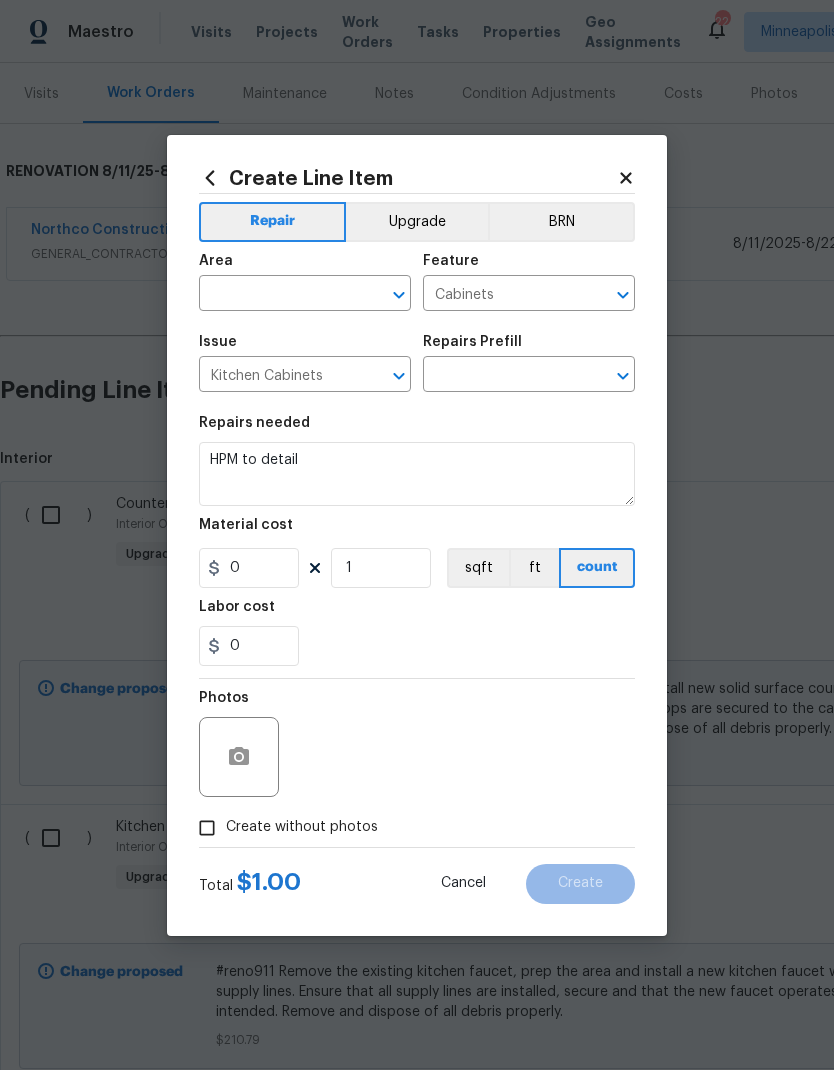 type on "Add a Task $1.00" 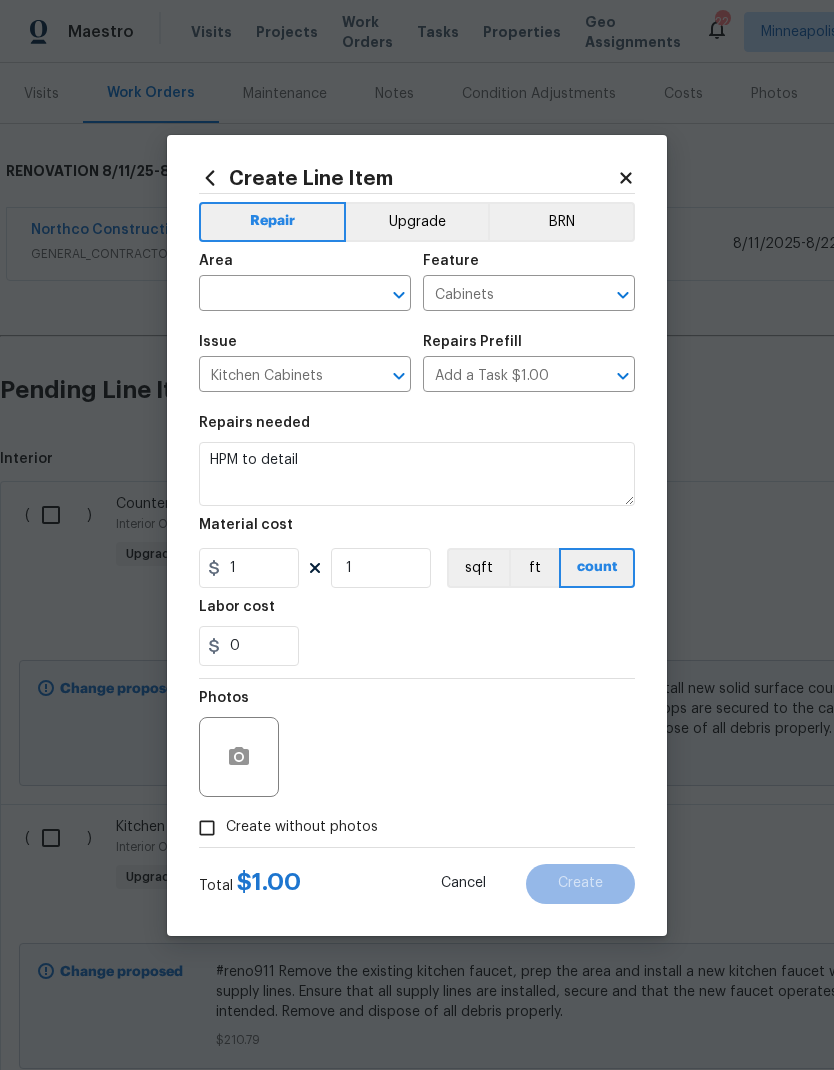 click at bounding box center [277, 295] 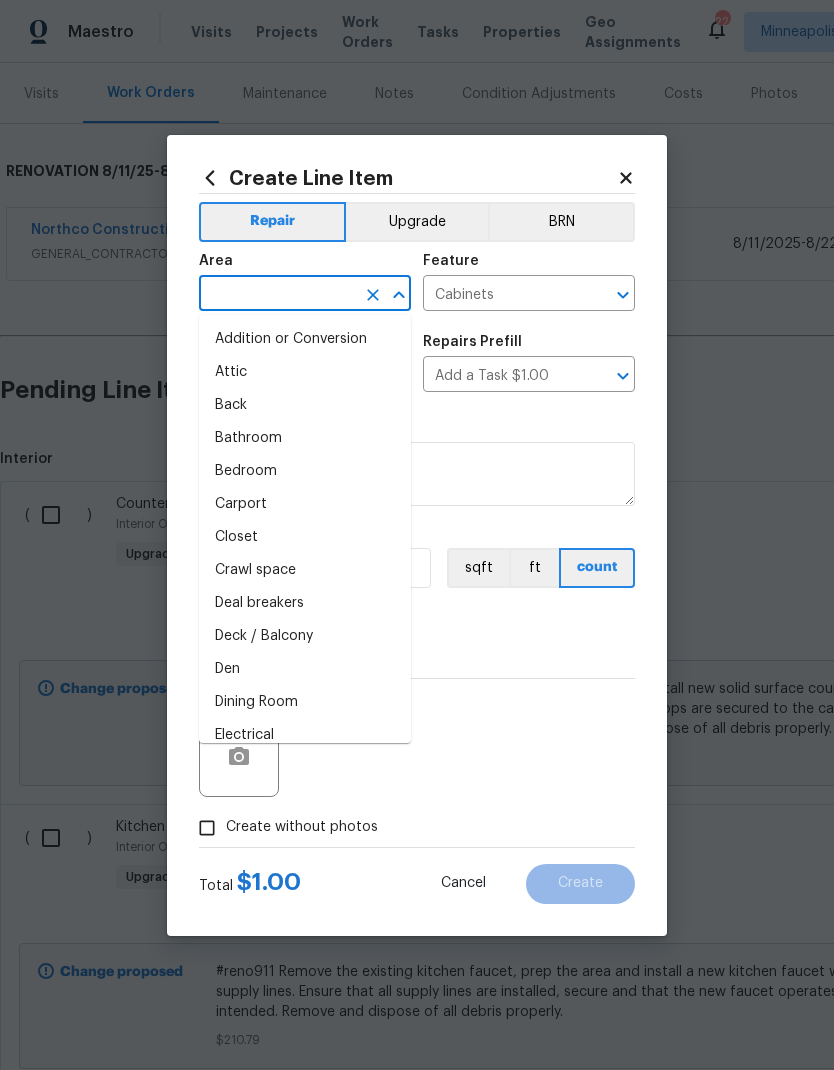 click 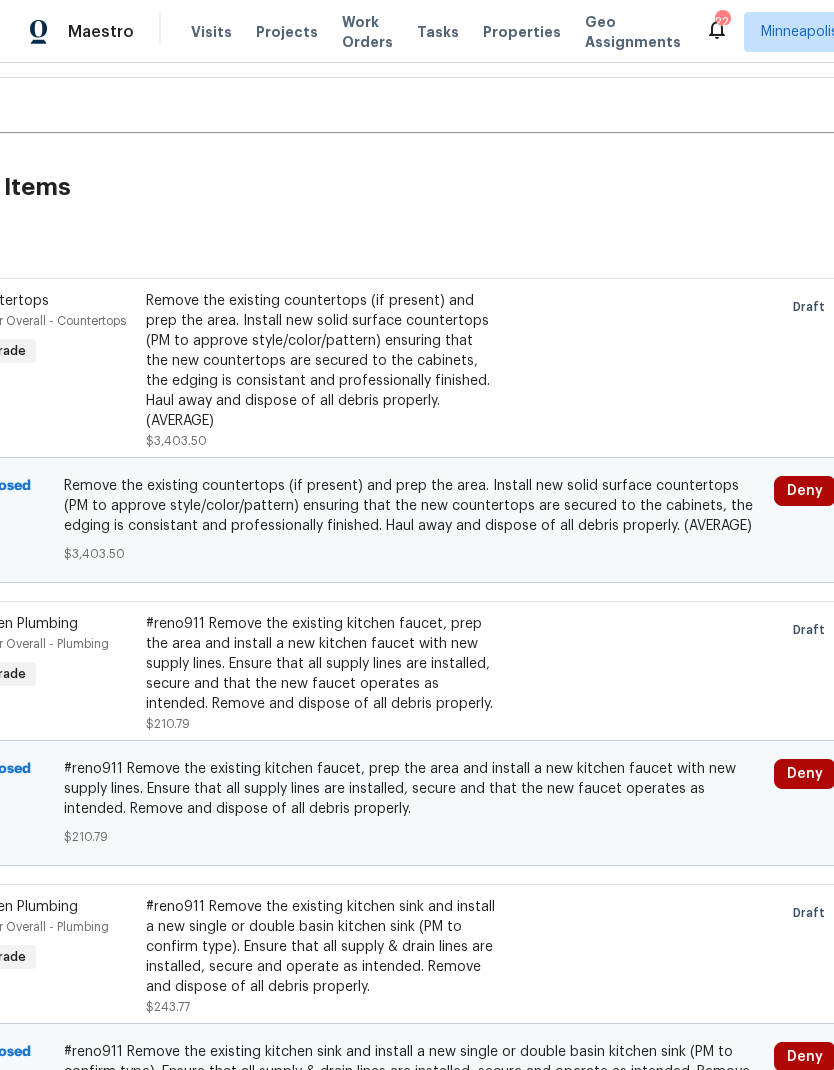 scroll, scrollTop: 419, scrollLeft: 165, axis: both 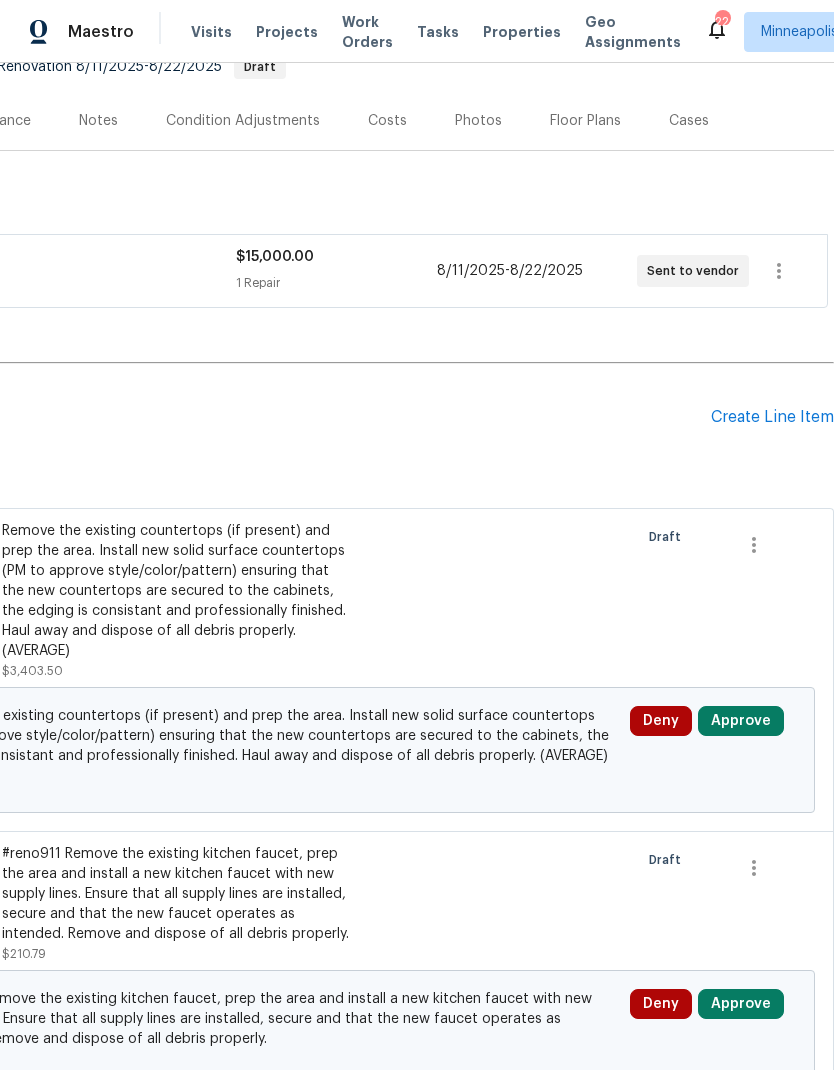 click on "Create Line Item" at bounding box center (772, 417) 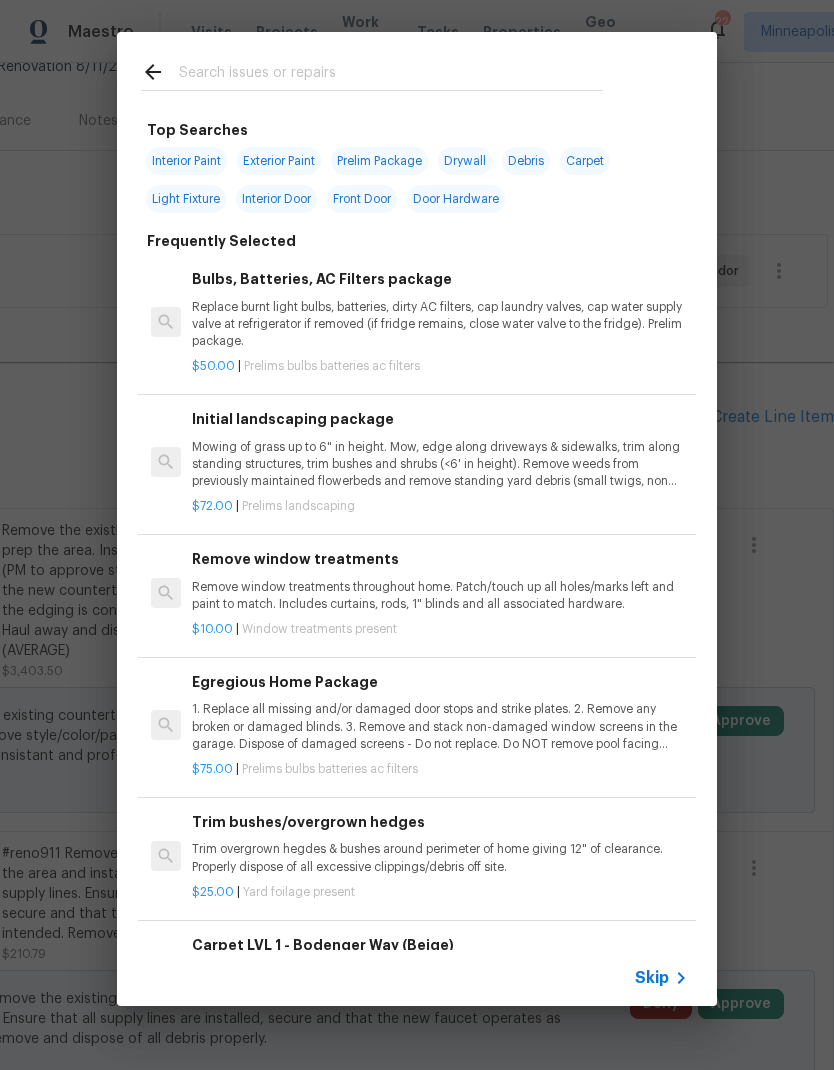 click at bounding box center [391, 75] 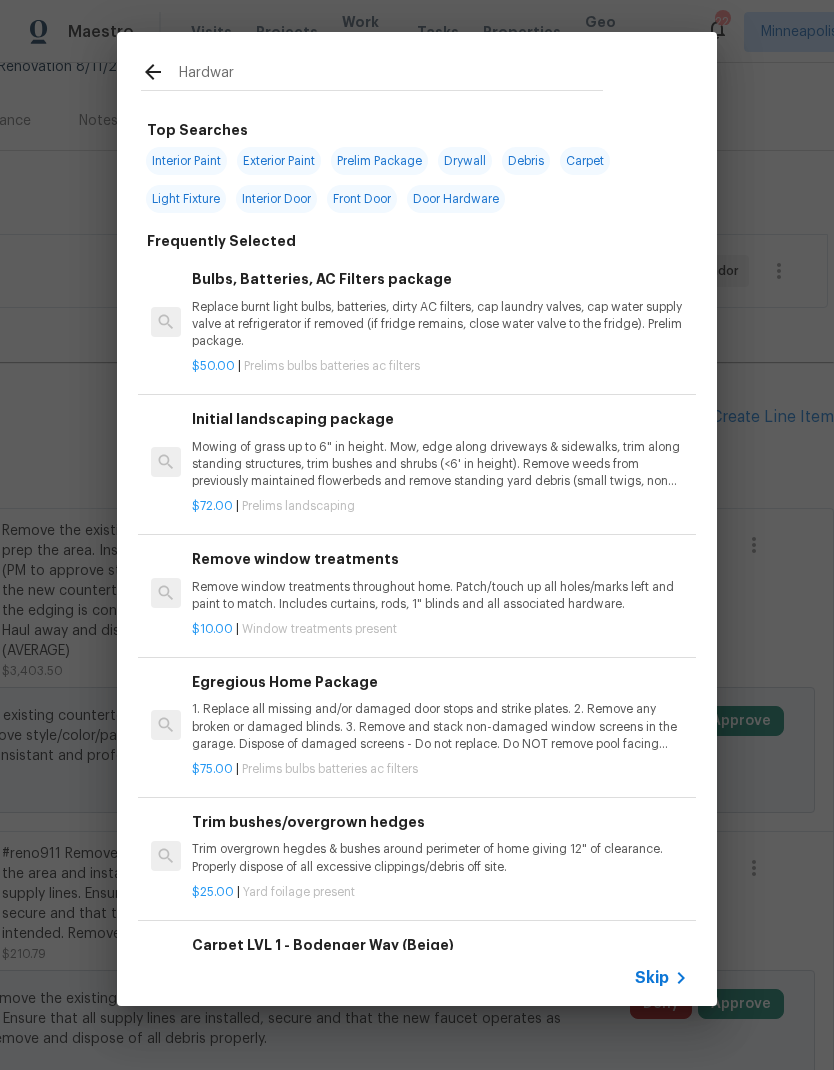 type on "Hardware" 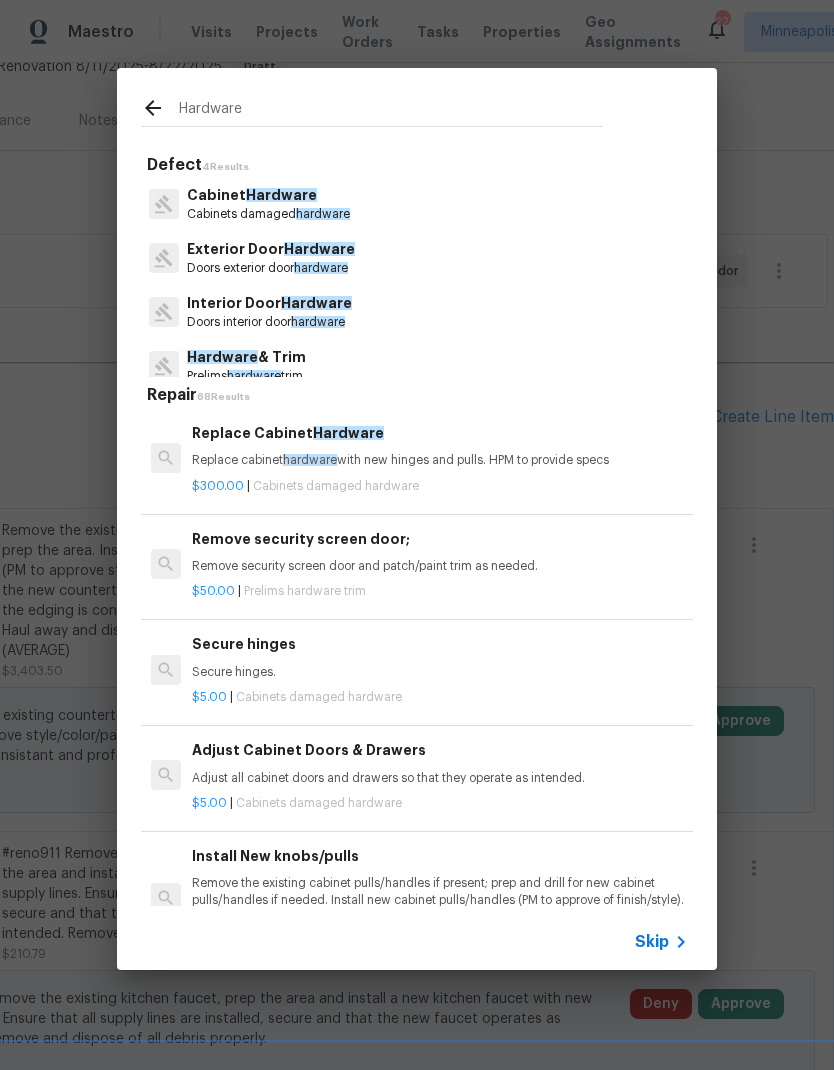 click on "Cabinet  Hardware" at bounding box center [268, 195] 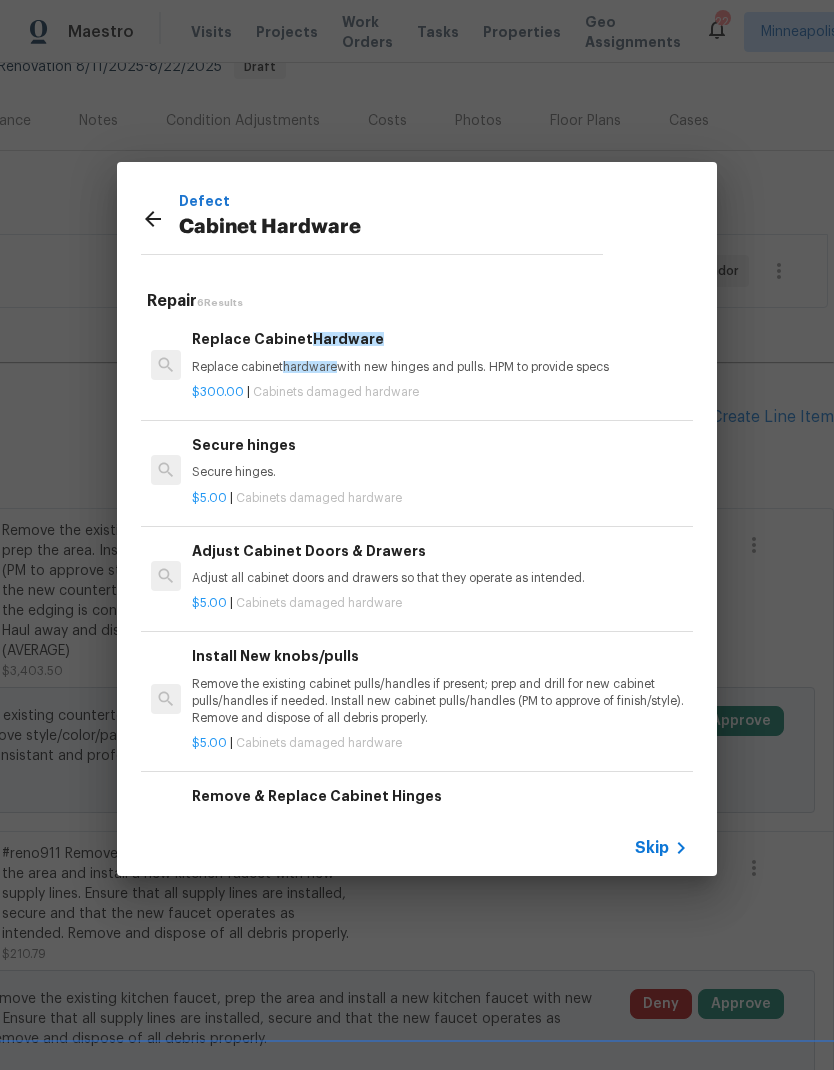 click on "Replace cabinet  hardware  with new hinges and pulls. HPM to provide specs" at bounding box center (440, 367) 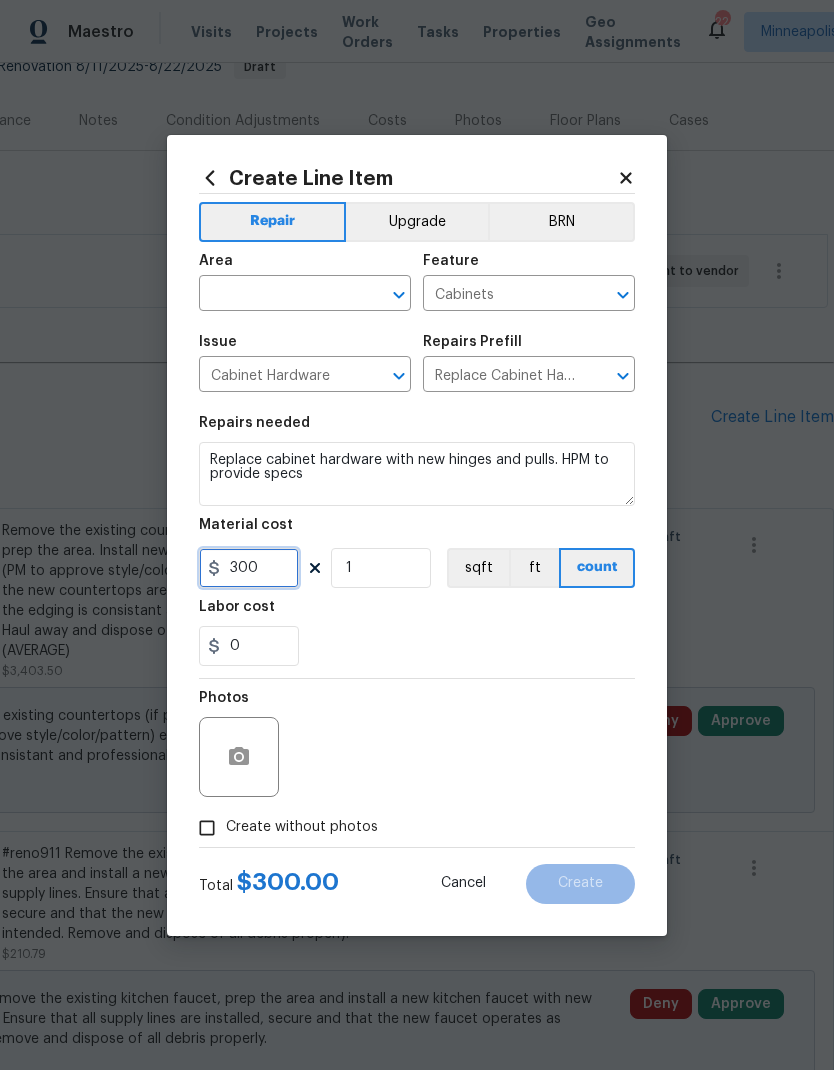 click on "300" at bounding box center (249, 568) 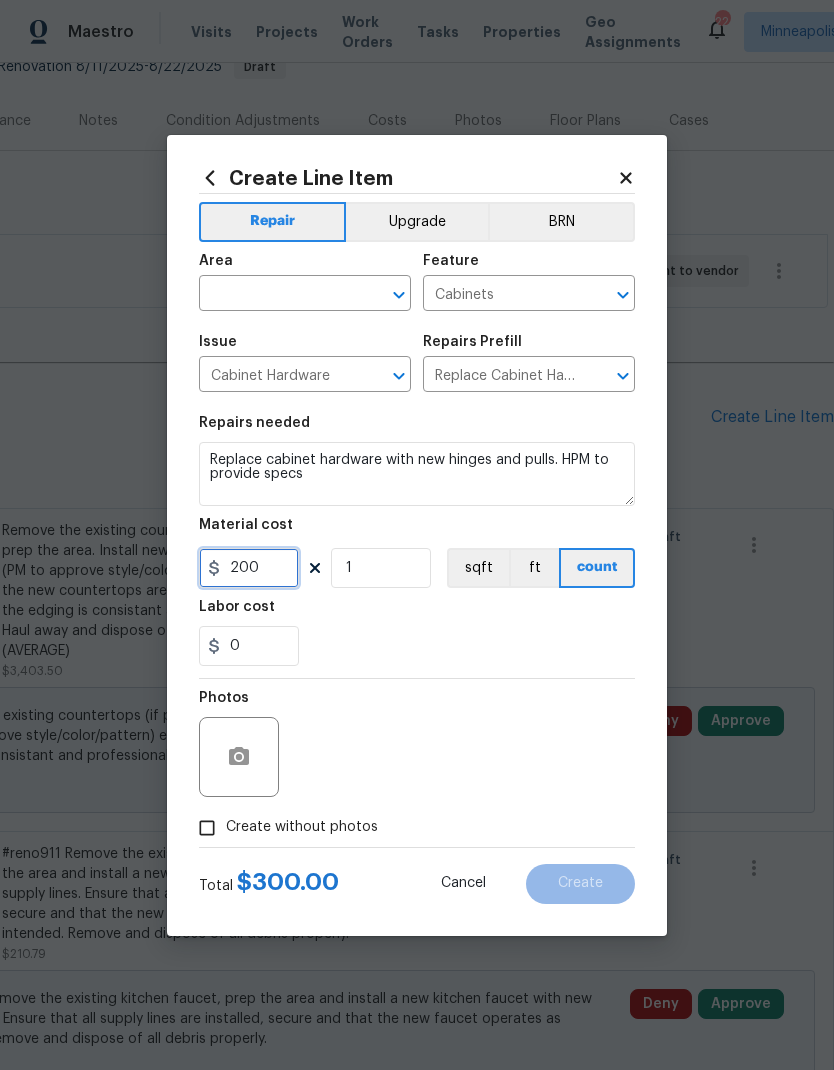 type on "200" 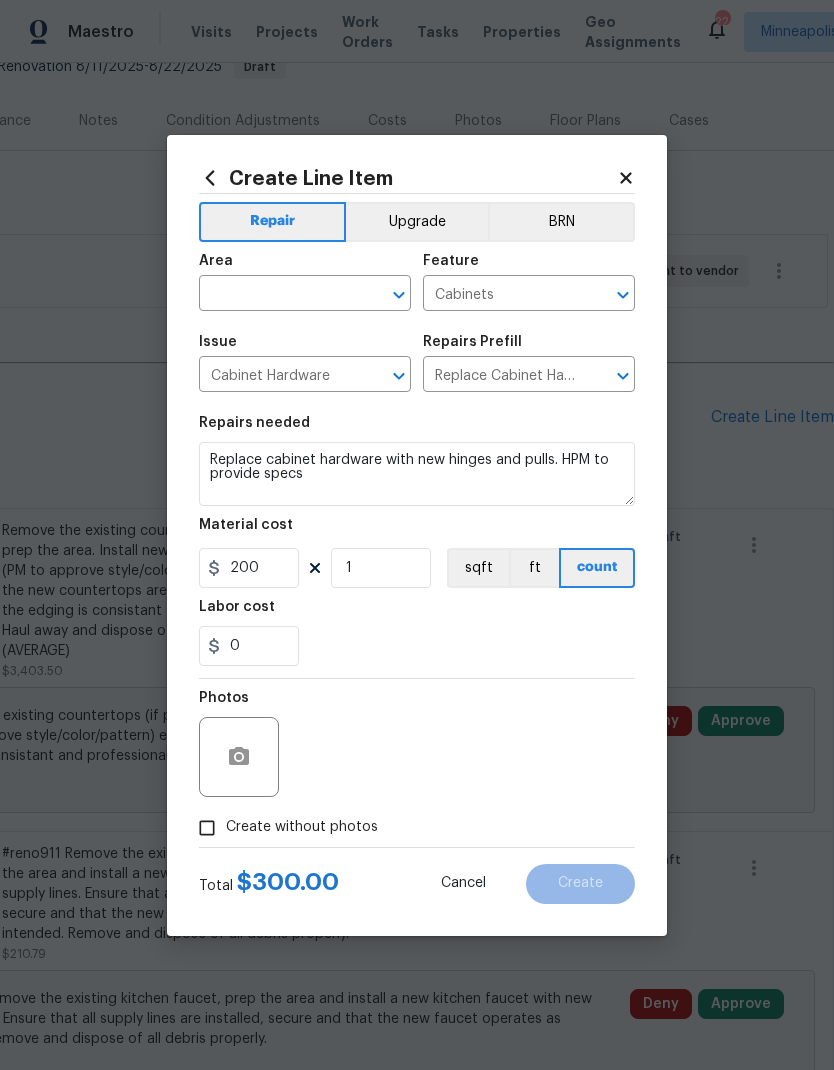 click at bounding box center [277, 295] 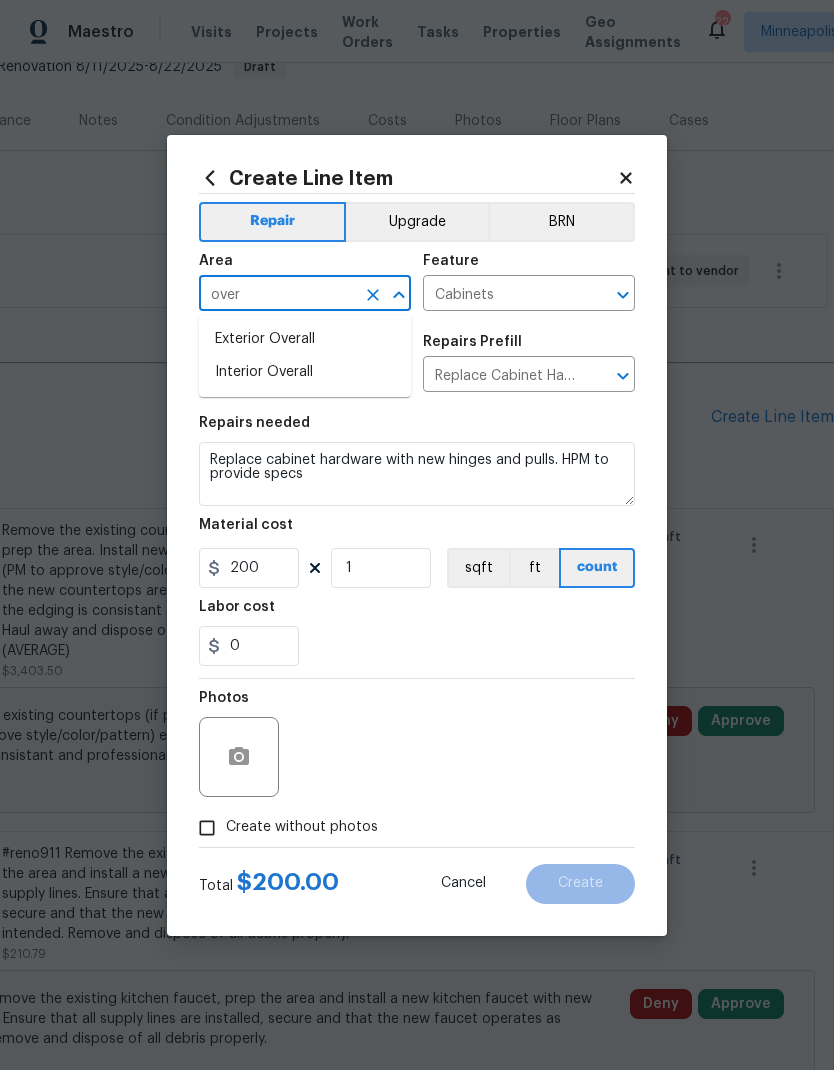 click on "Interior Overall" at bounding box center [305, 372] 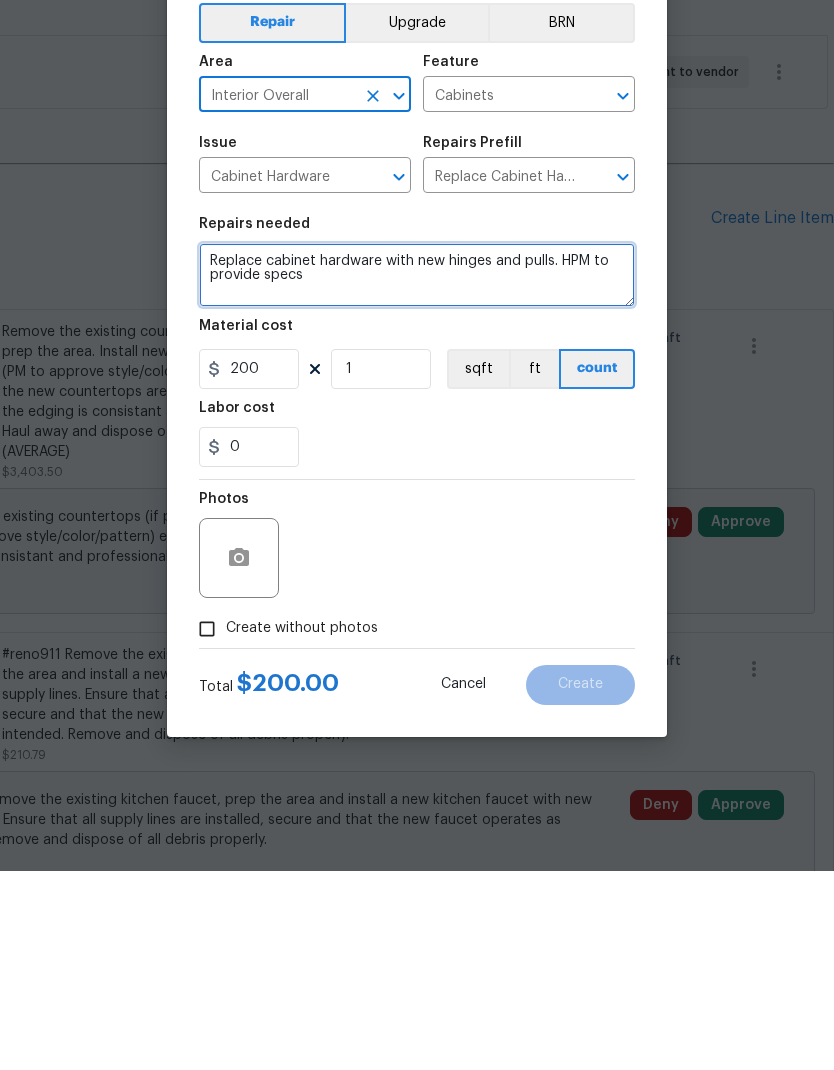 click on "Replace cabinet hardware with new hinges and pulls. HPM to provide specs" at bounding box center [417, 474] 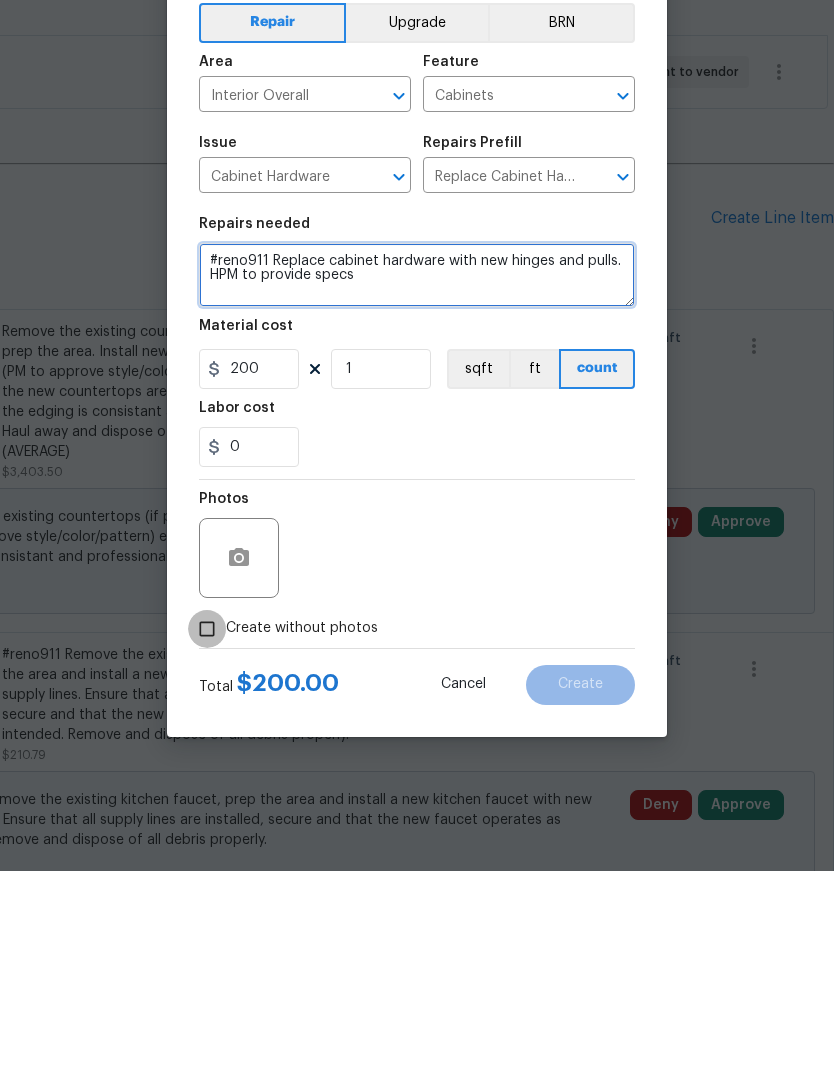 type on "#reno911 Replace cabinet hardware with new hinges and pulls. HPM to provide specs" 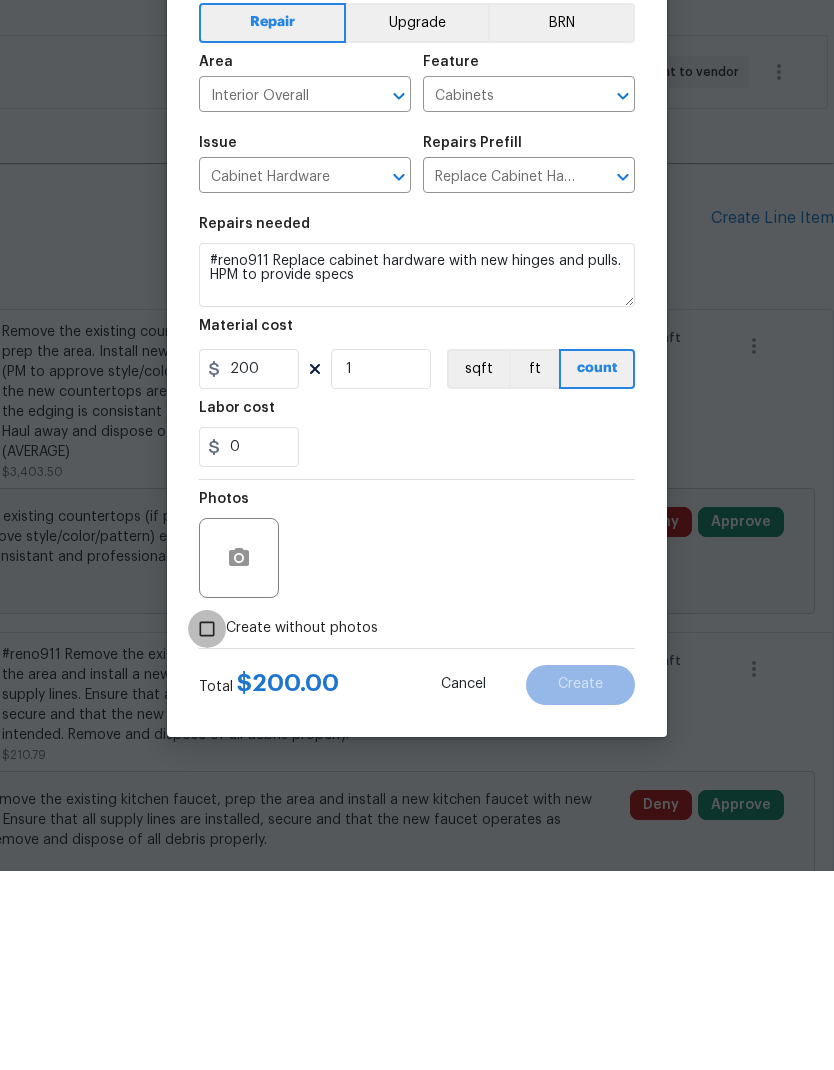 click on "Create without photos" at bounding box center [207, 828] 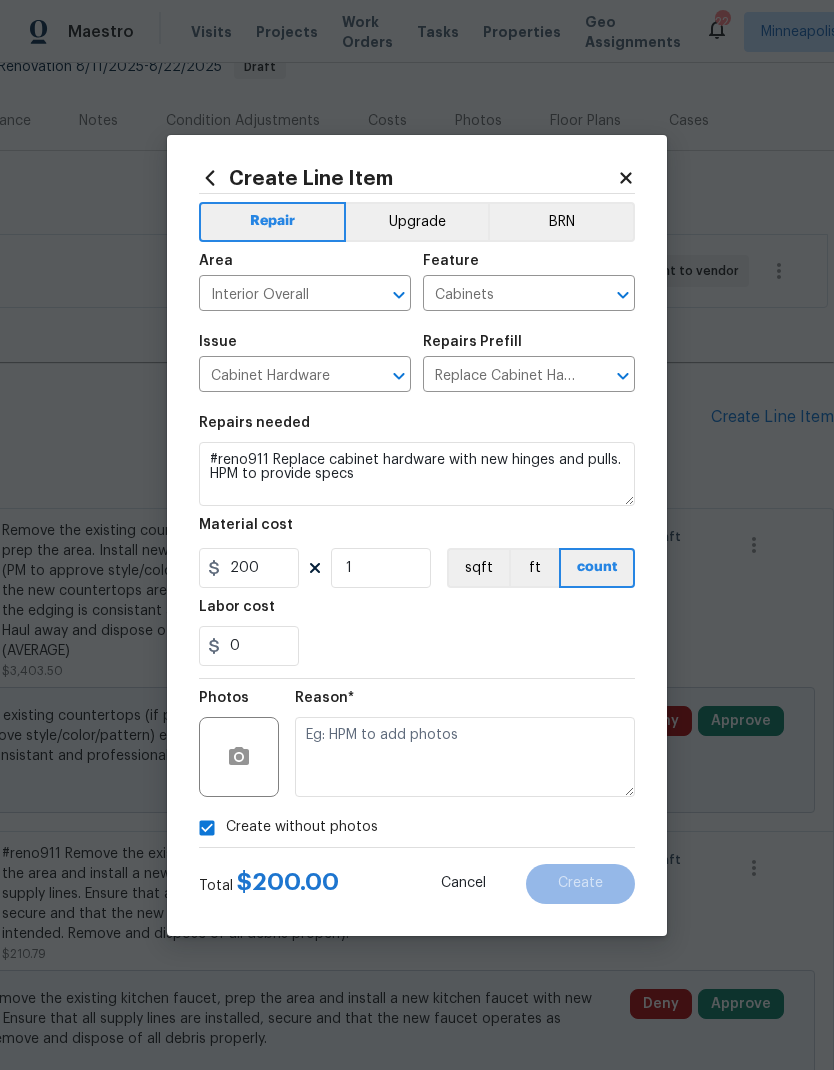 click on "Upgrade" at bounding box center (417, 222) 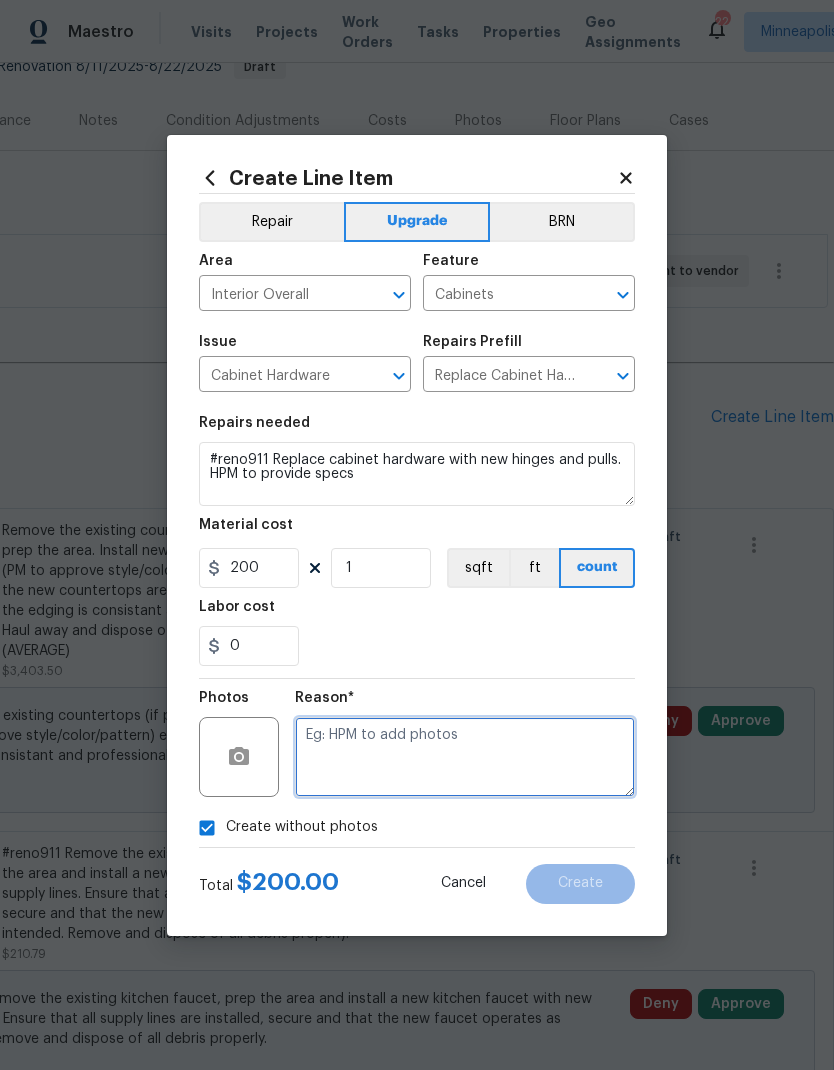 click at bounding box center [465, 757] 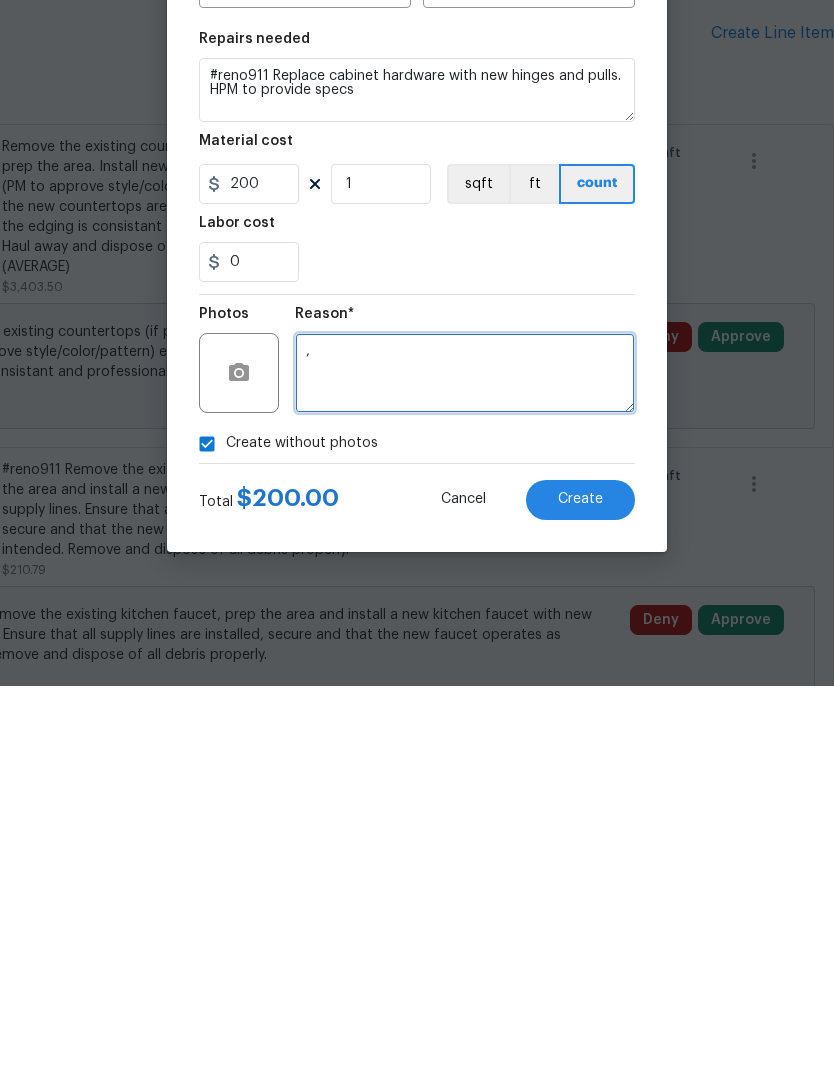 type on "," 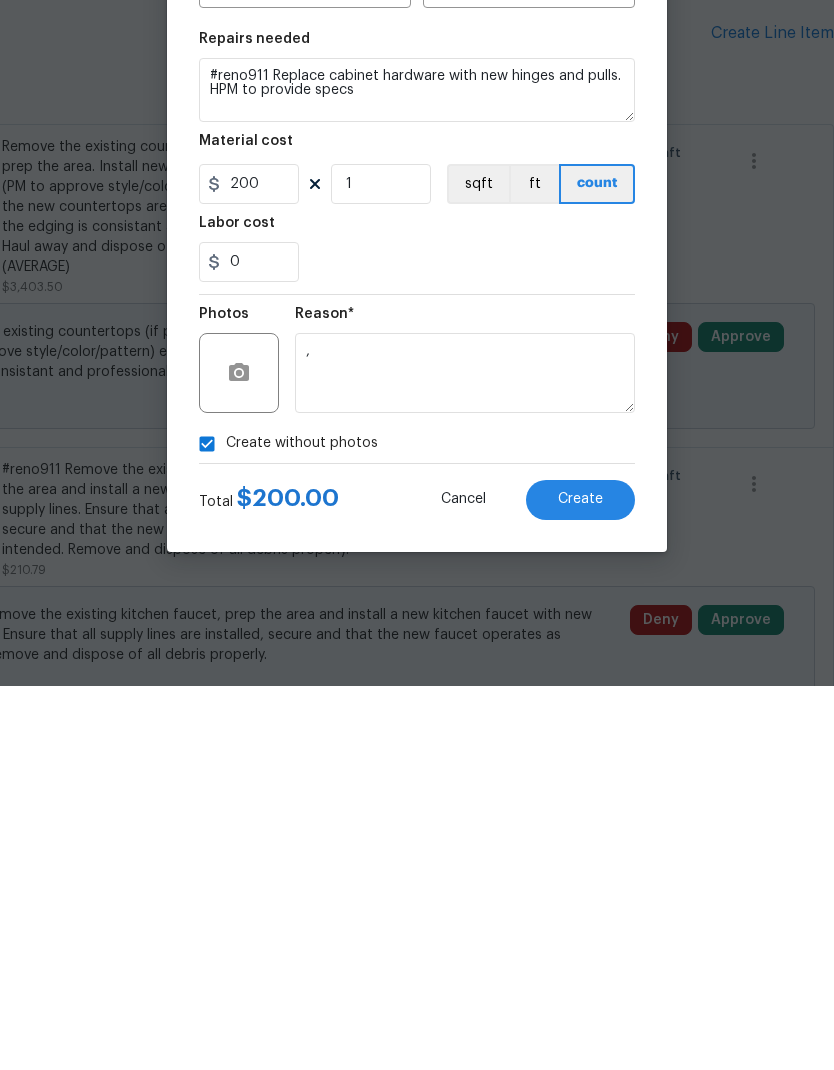 click on "Create" at bounding box center [580, 884] 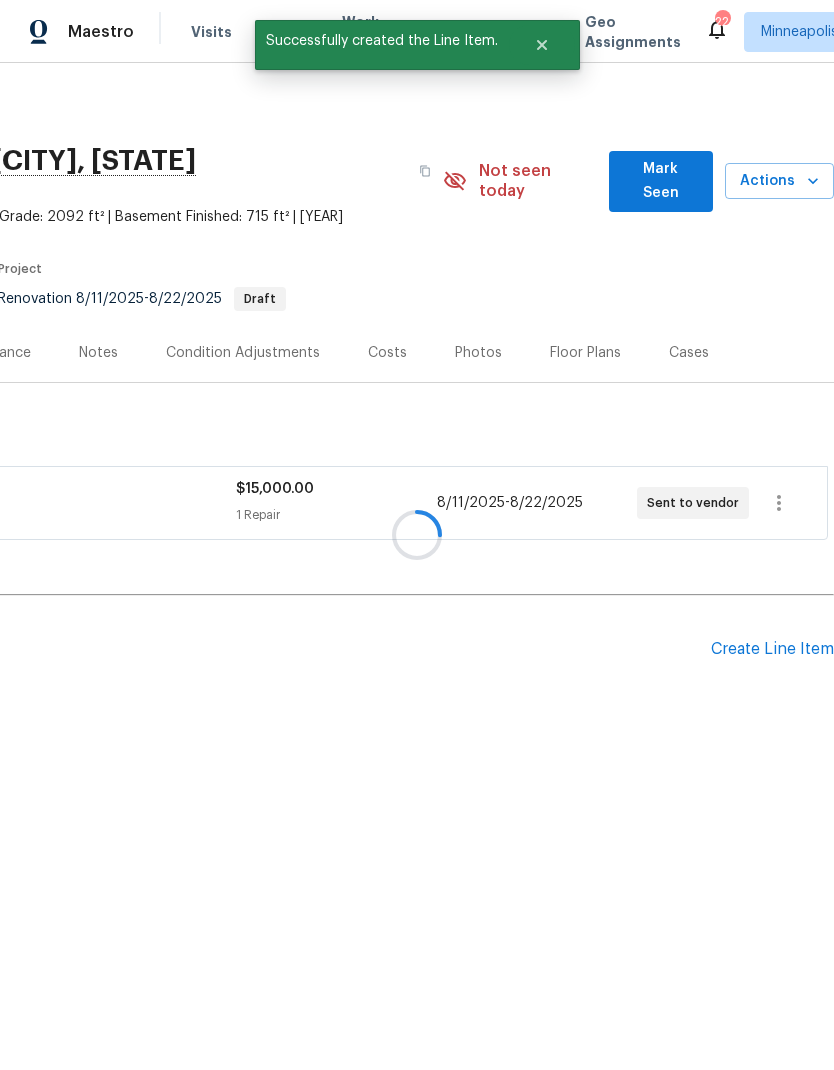 scroll, scrollTop: 0, scrollLeft: 0, axis: both 